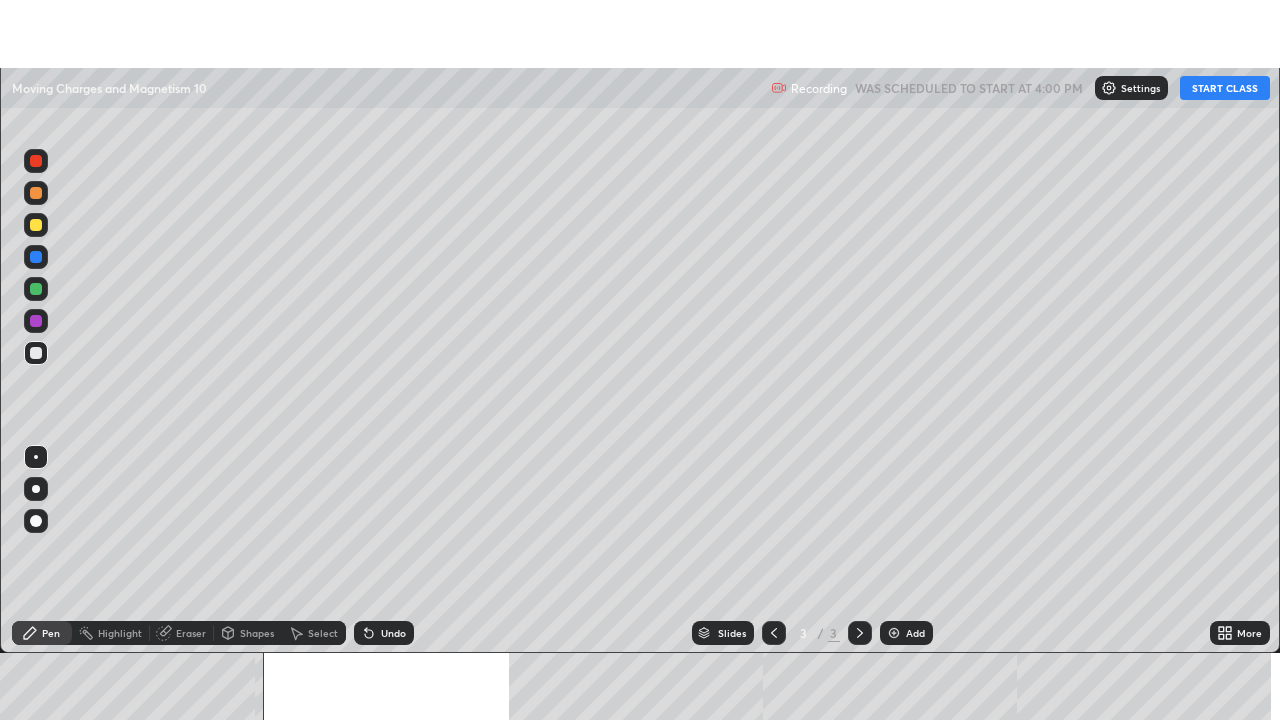 scroll, scrollTop: 0, scrollLeft: 0, axis: both 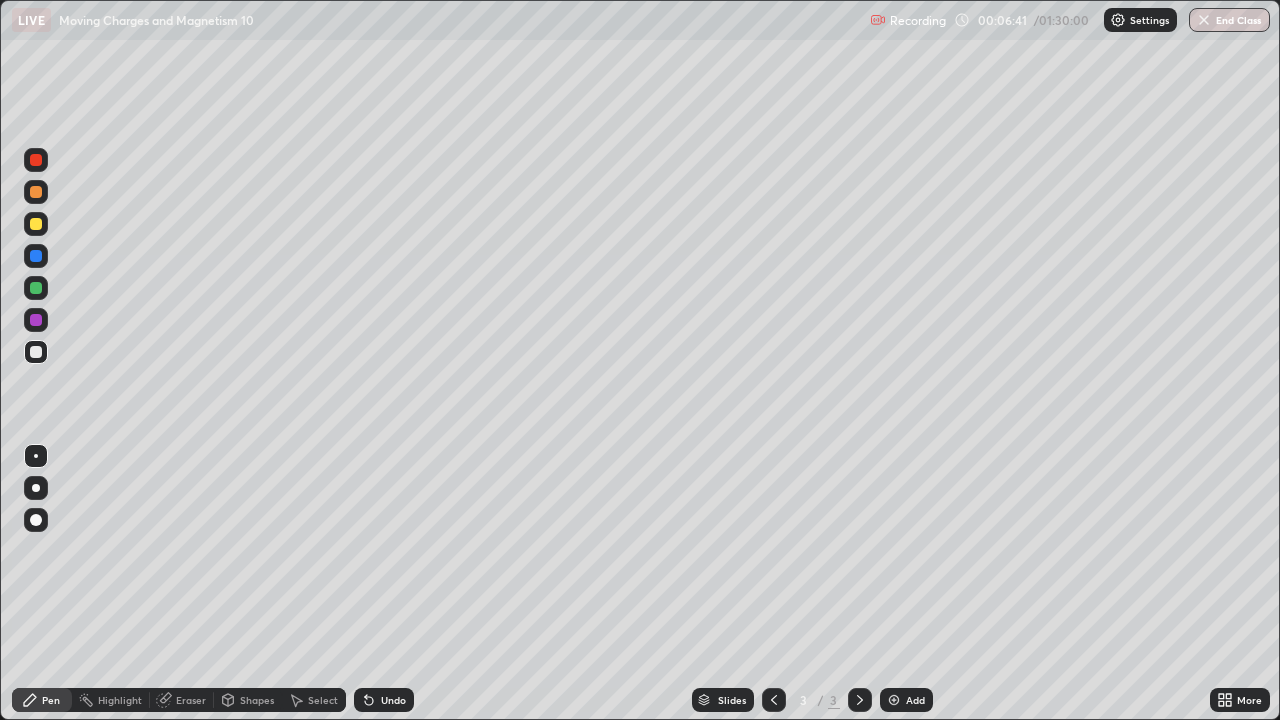 click at bounding box center [36, 288] 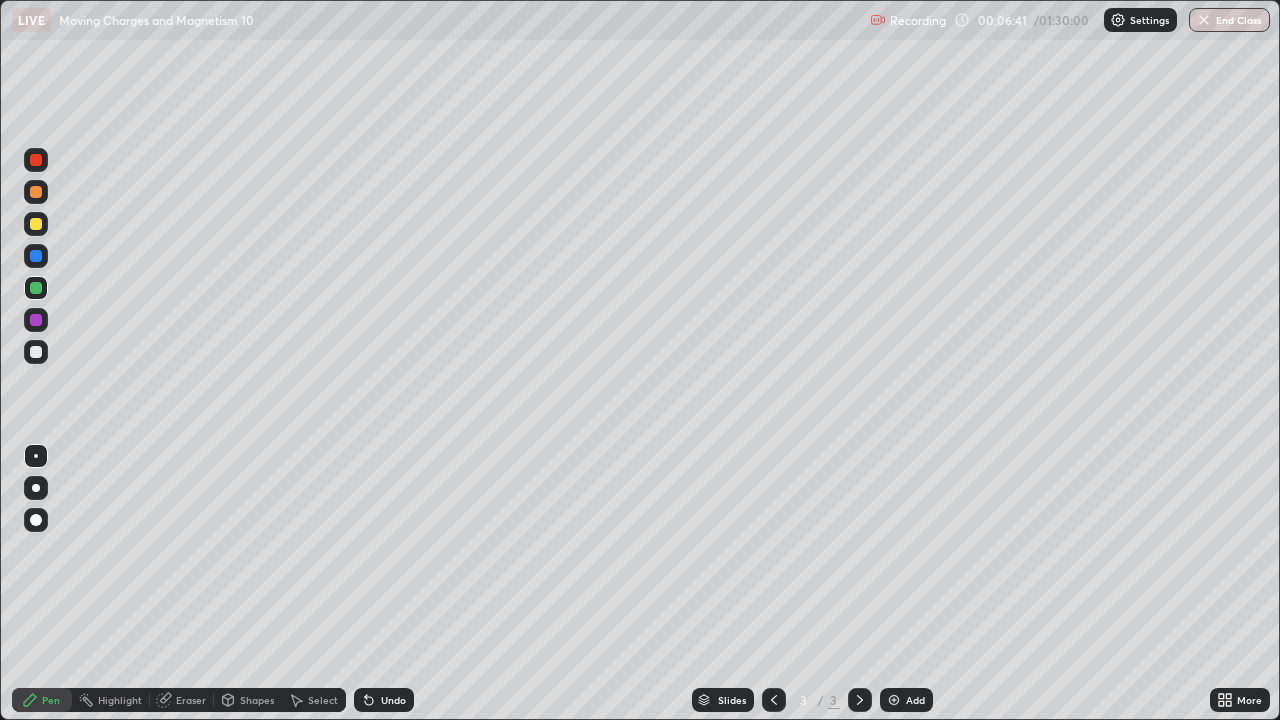 click at bounding box center (36, 224) 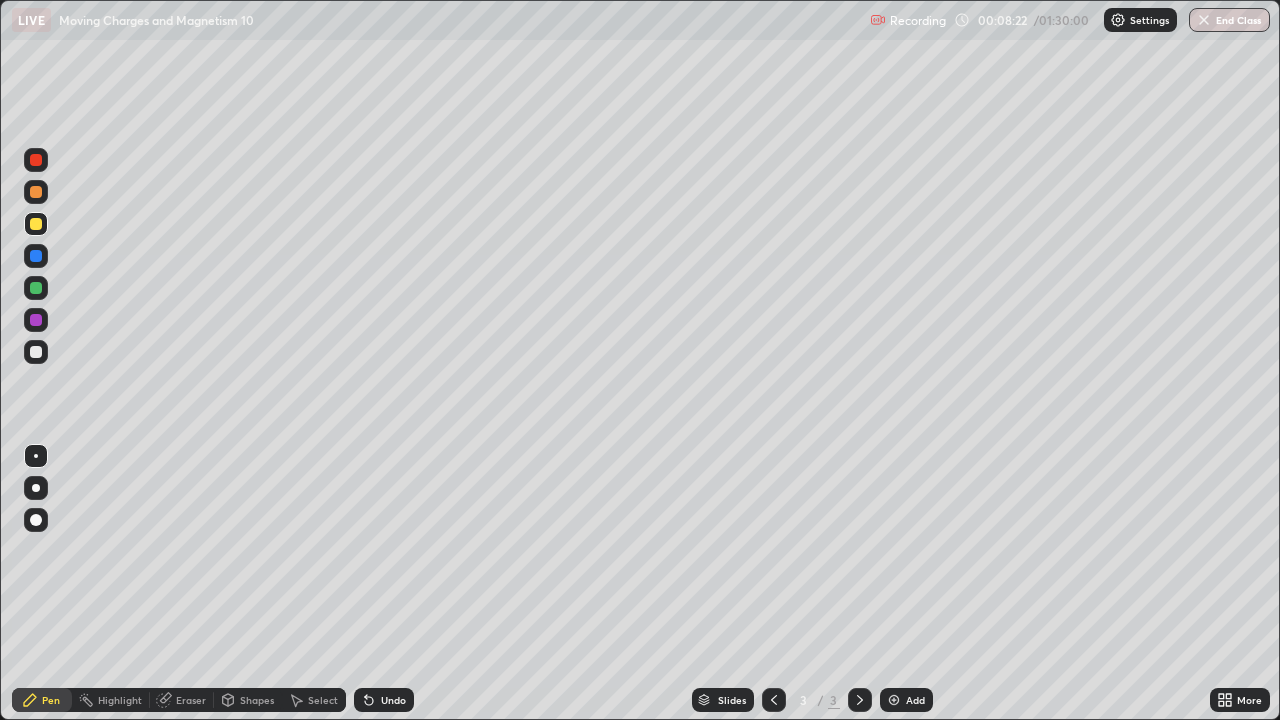 click on "Add" at bounding box center (915, 700) 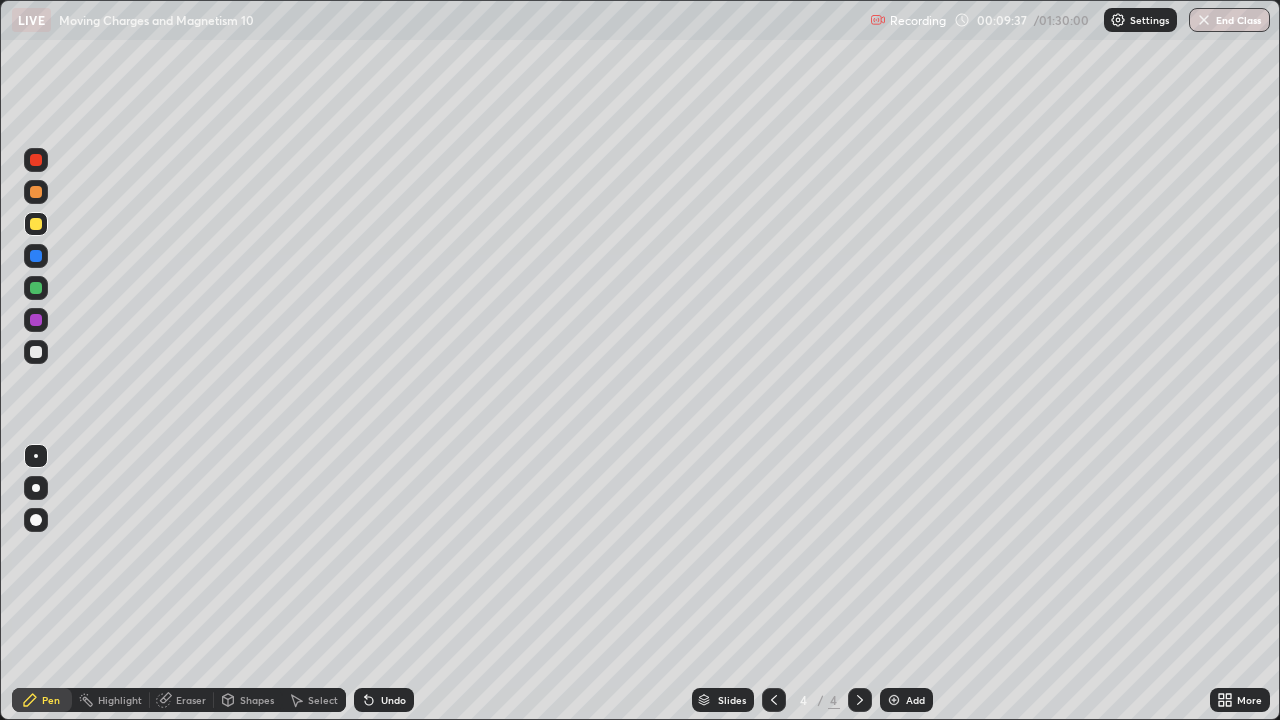 click at bounding box center (36, 192) 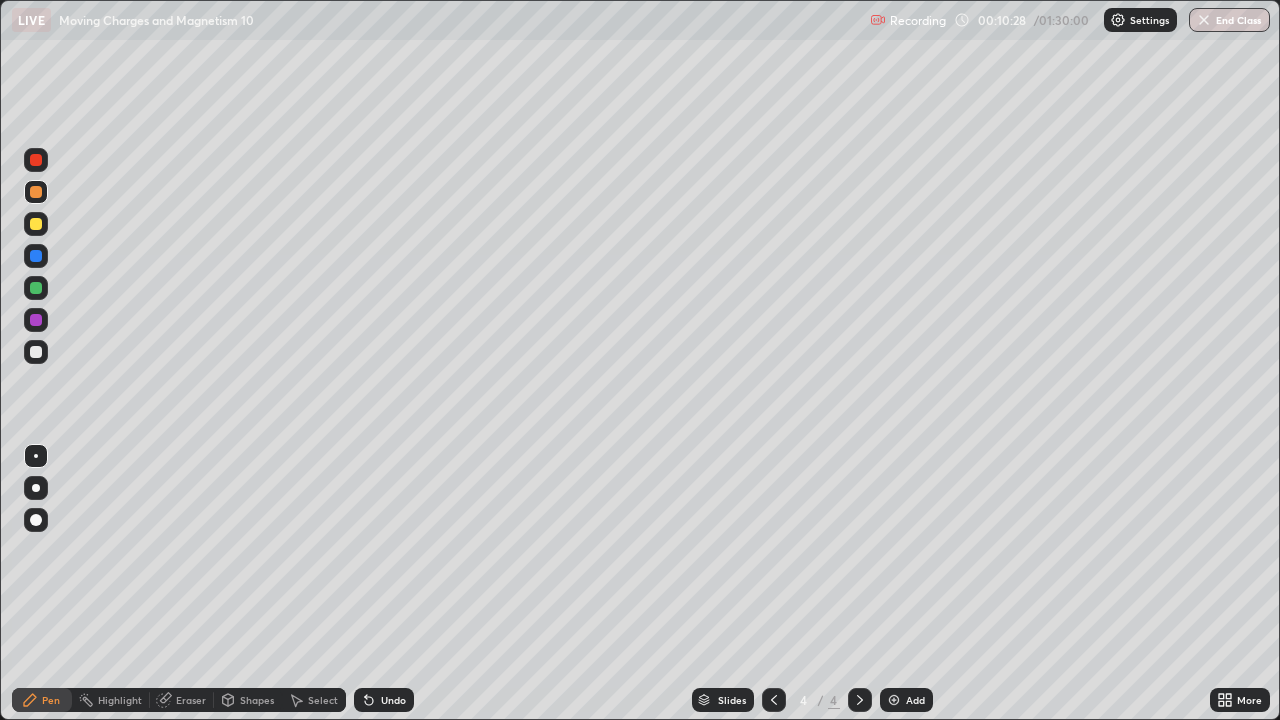 click at bounding box center [36, 224] 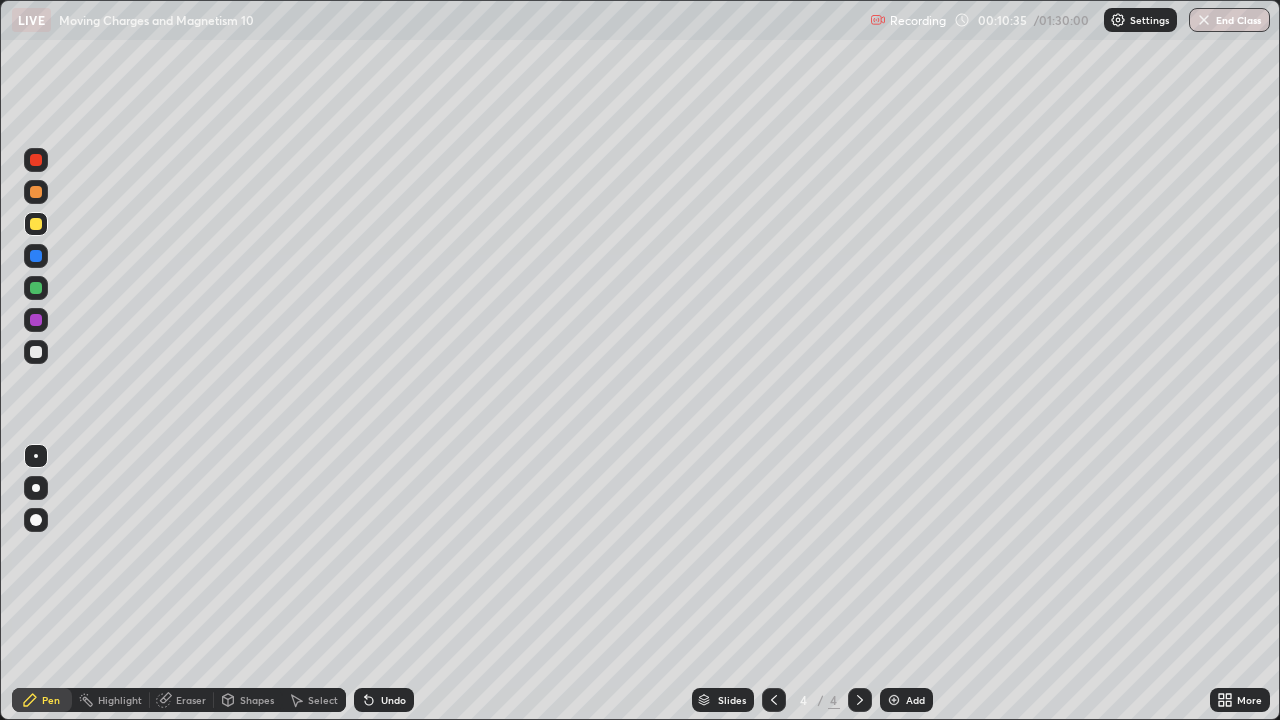 click at bounding box center (36, 192) 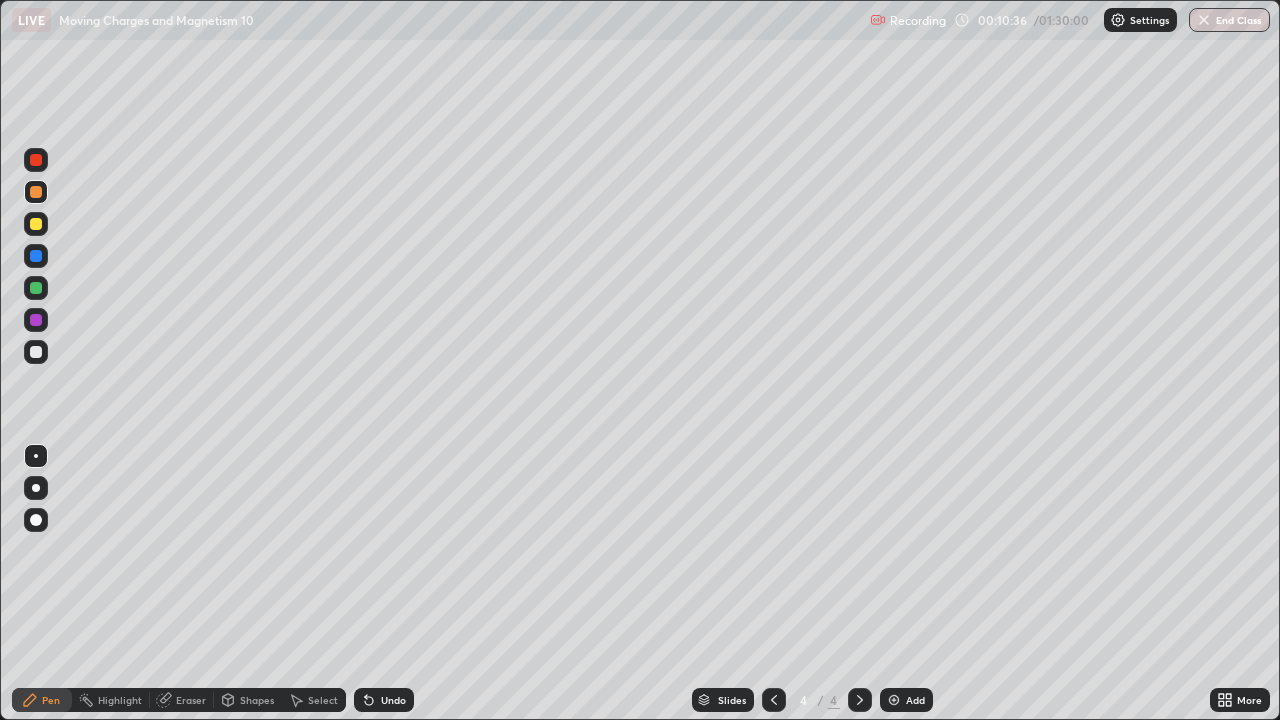 click at bounding box center [36, 224] 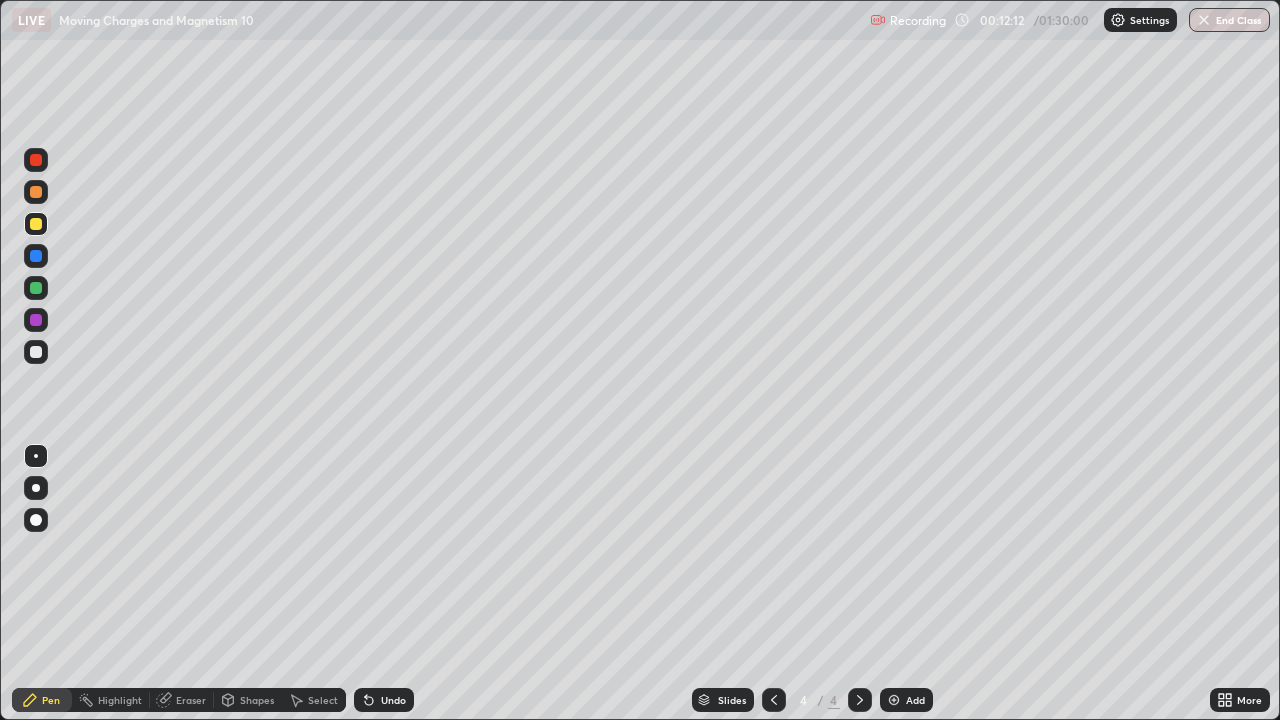click at bounding box center [36, 352] 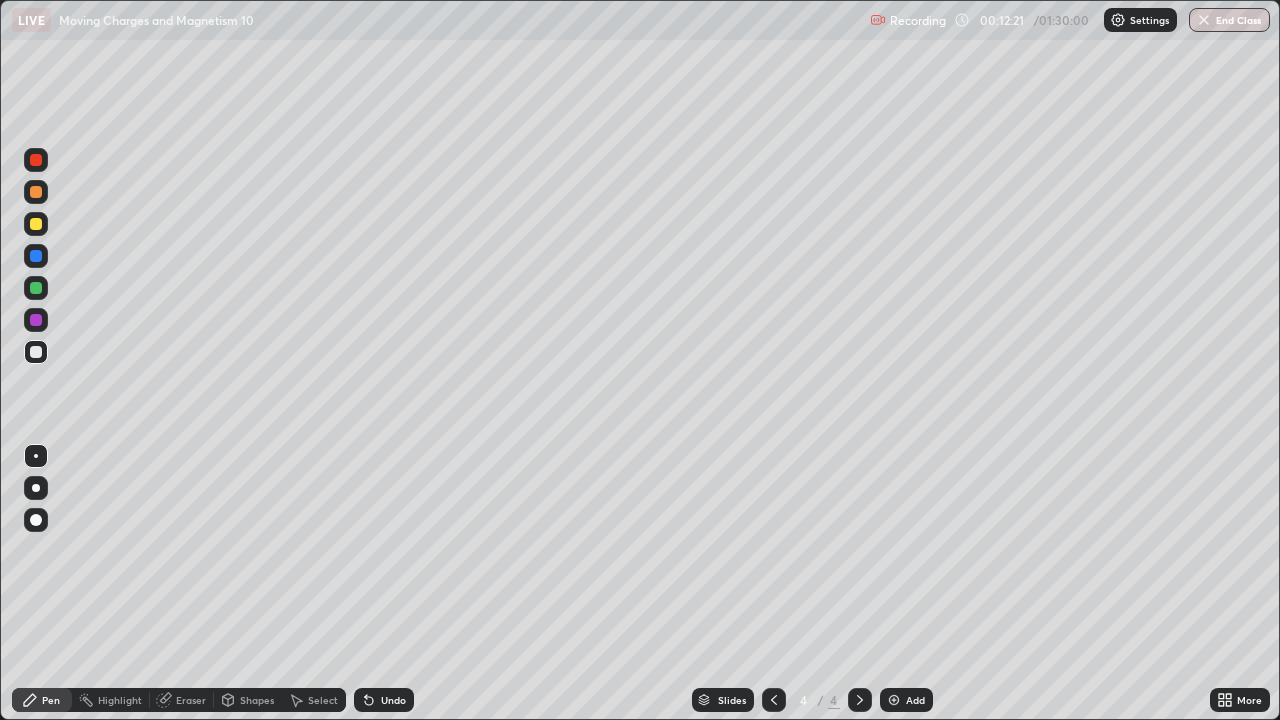 click at bounding box center (36, 224) 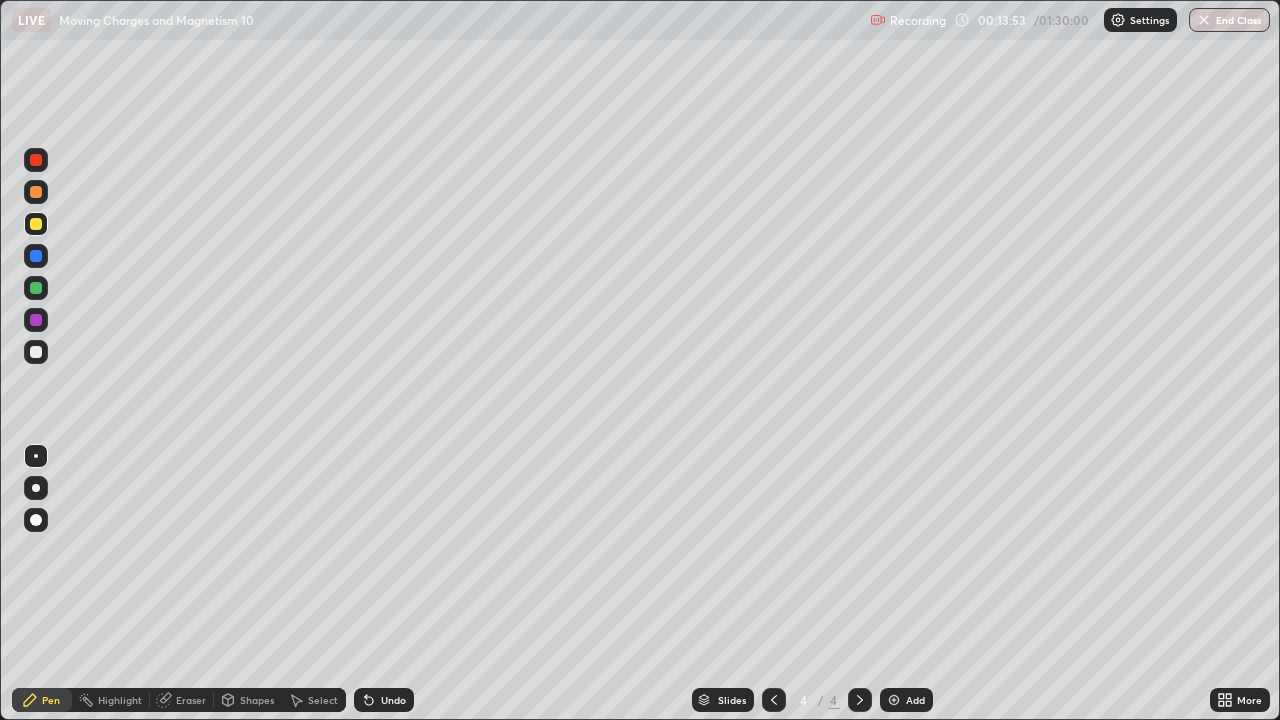 click at bounding box center [36, 192] 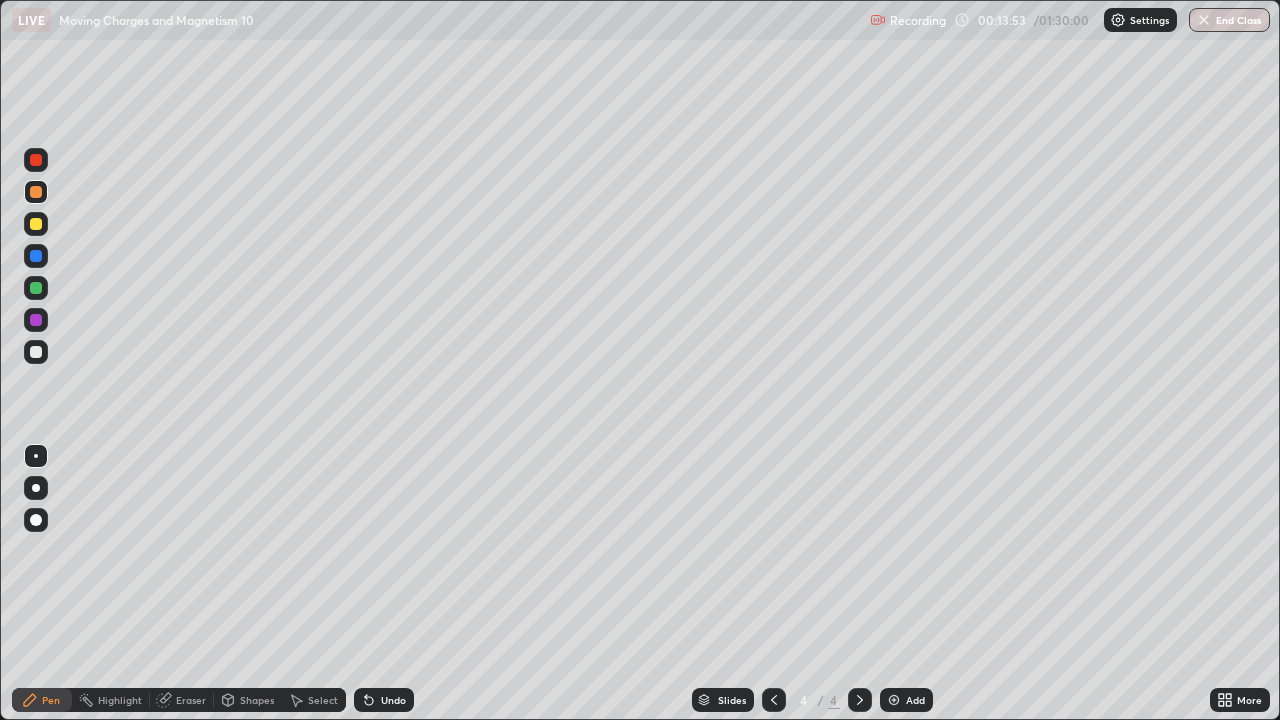 click at bounding box center (36, 160) 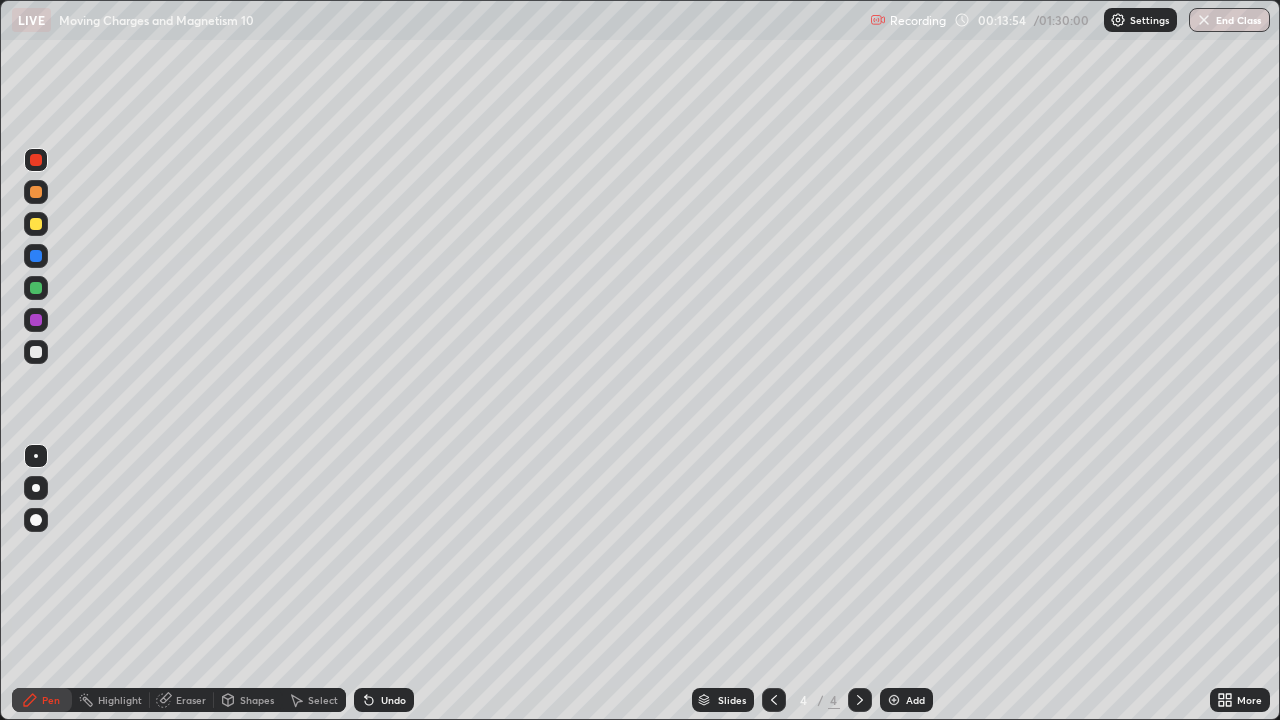 click at bounding box center [36, 192] 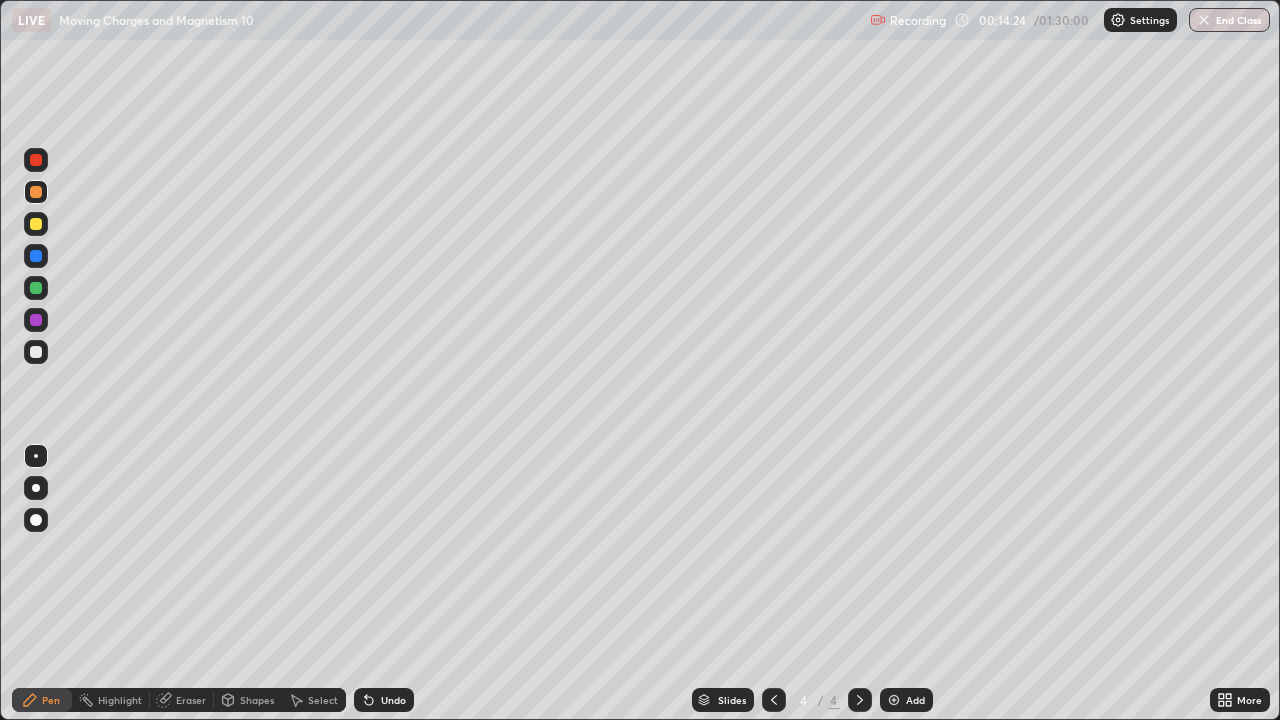 click at bounding box center [36, 224] 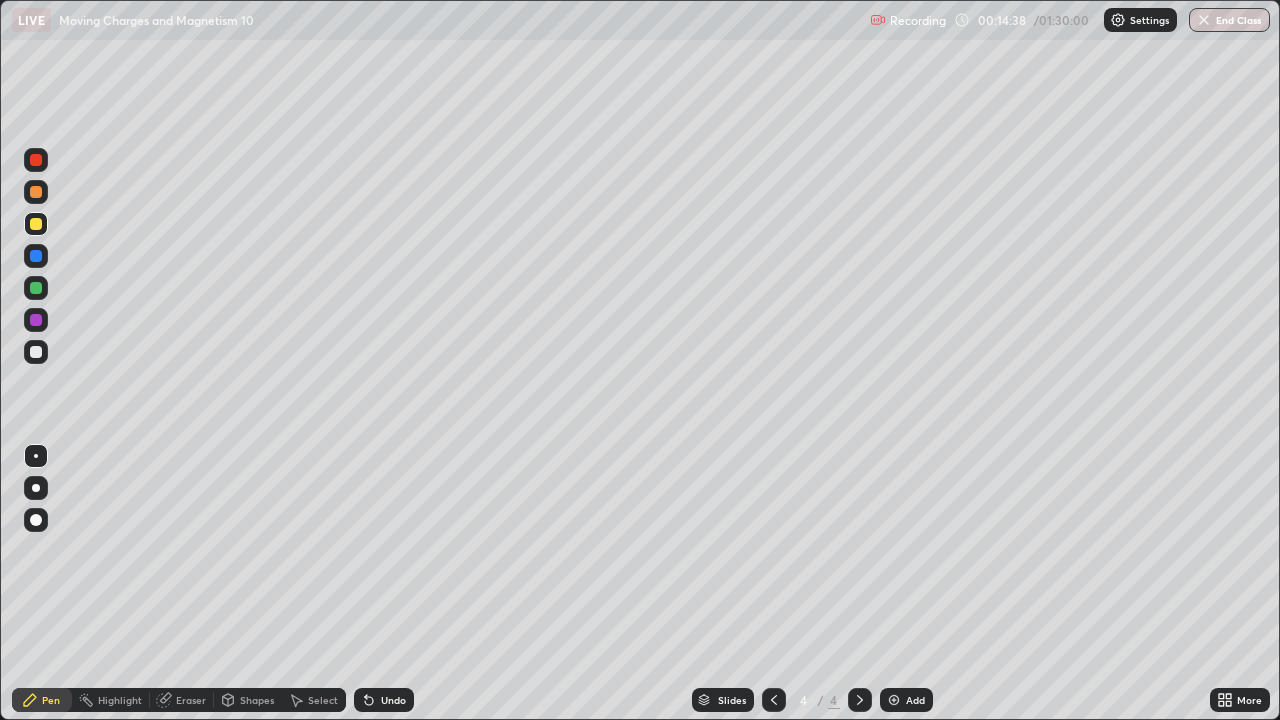 click at bounding box center [36, 352] 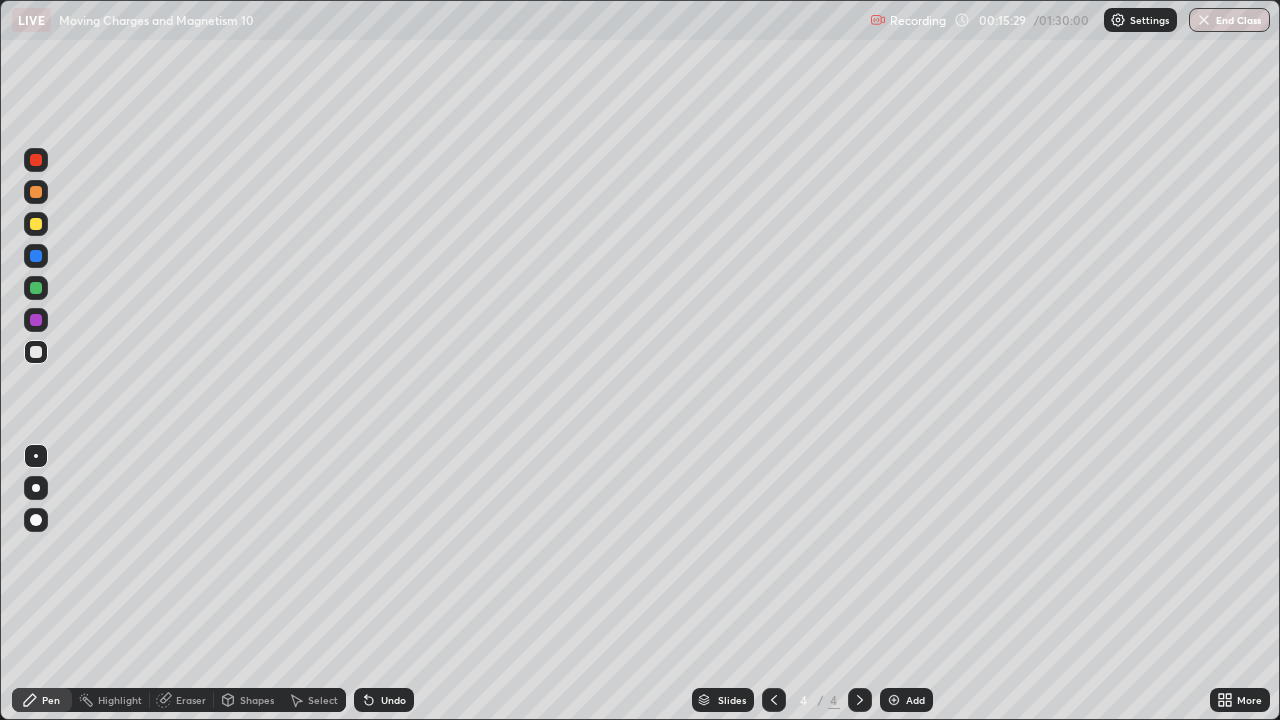 click at bounding box center [36, 224] 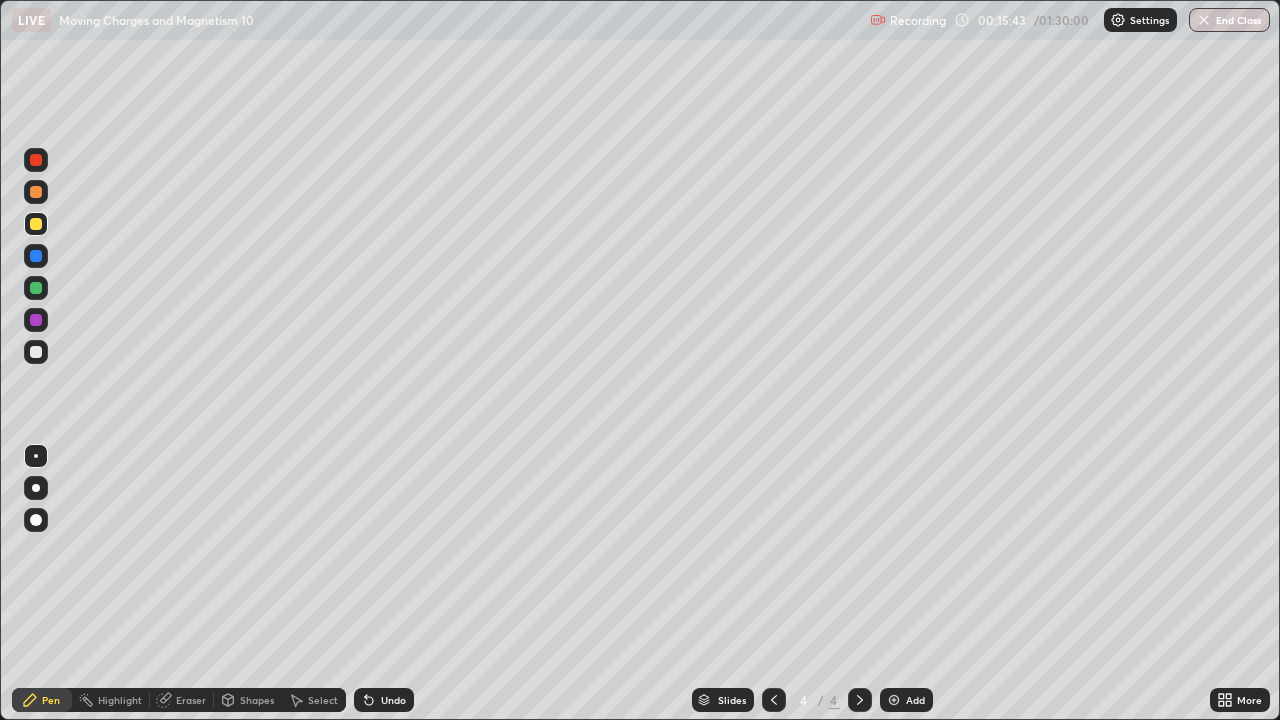 click on "Undo" at bounding box center (393, 700) 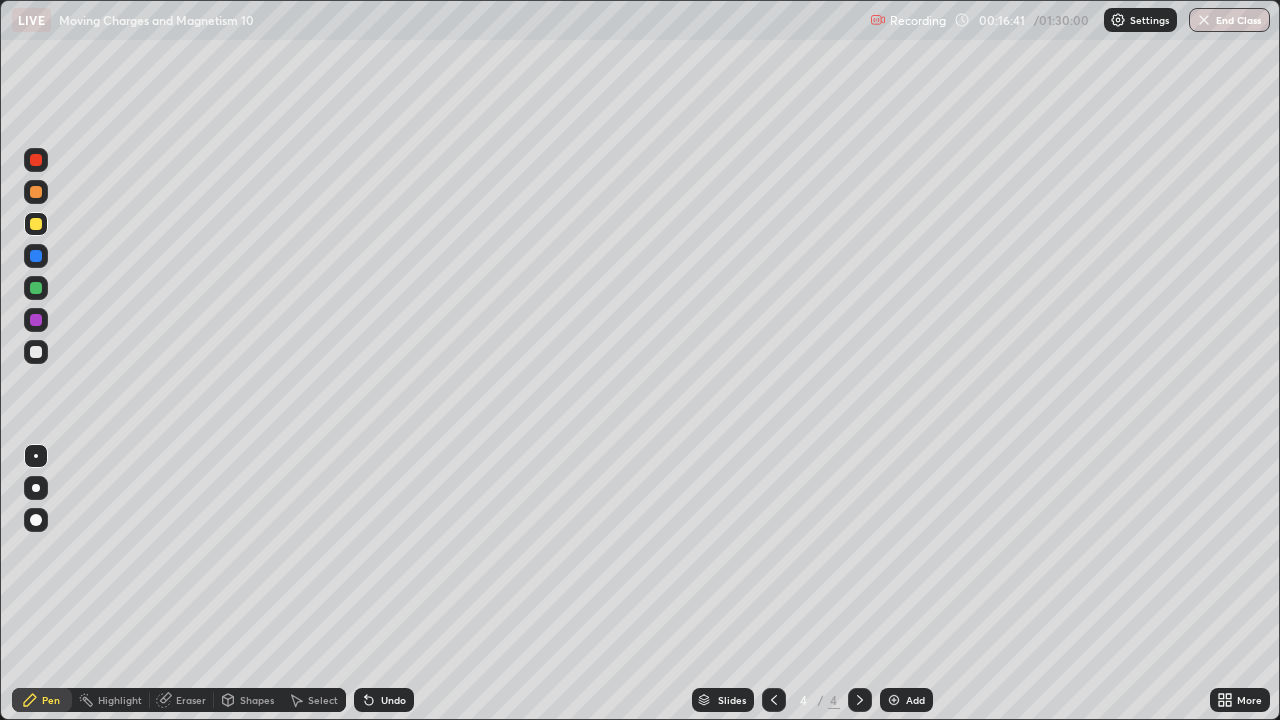 click at bounding box center (36, 352) 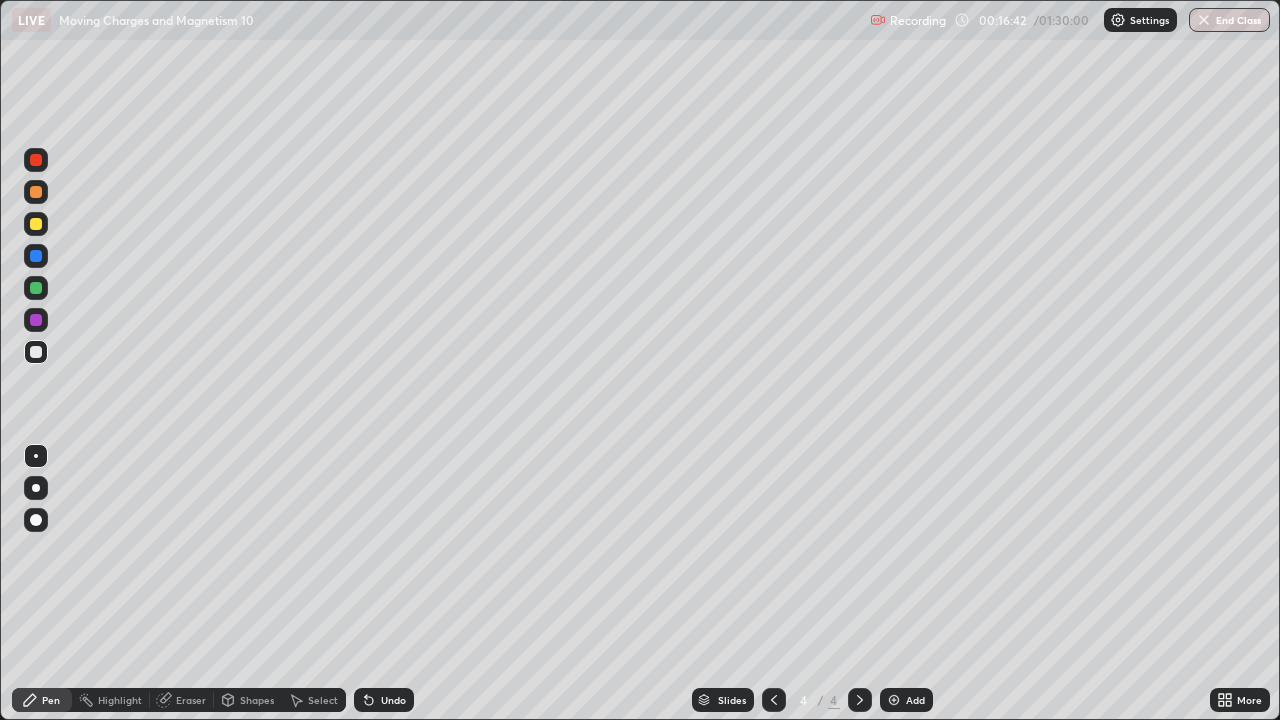 click at bounding box center (36, 224) 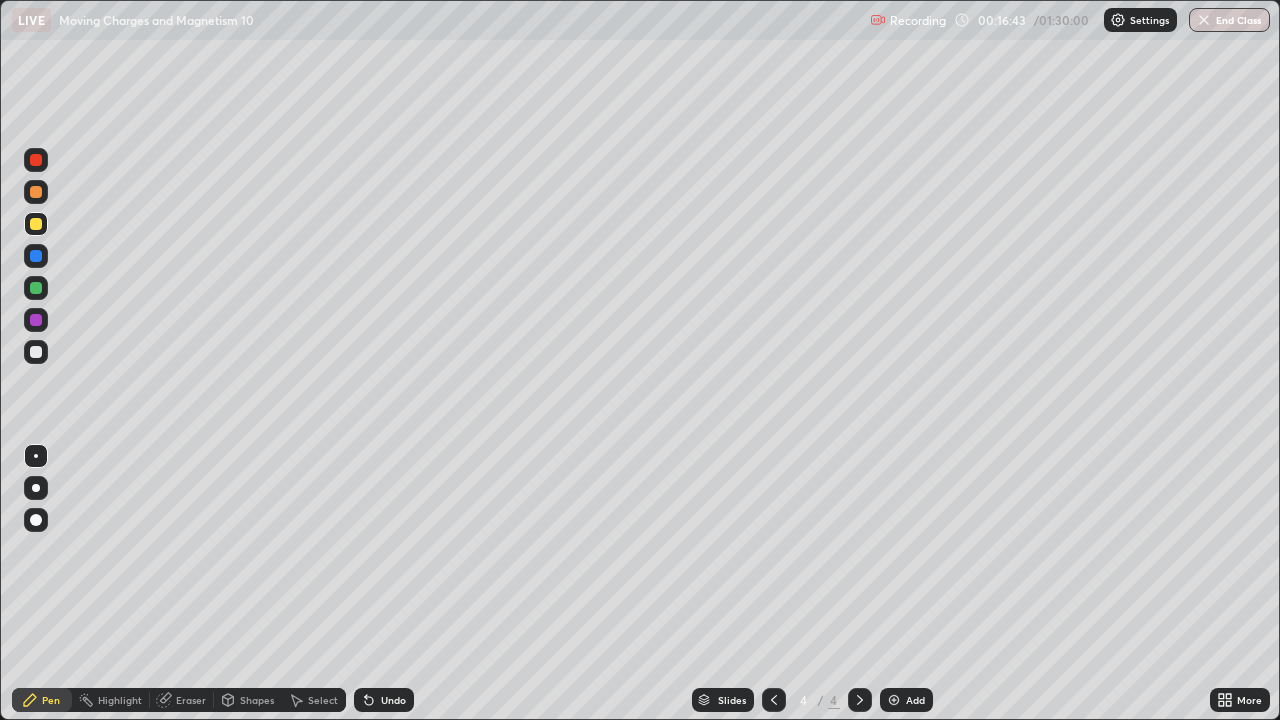 click at bounding box center [36, 352] 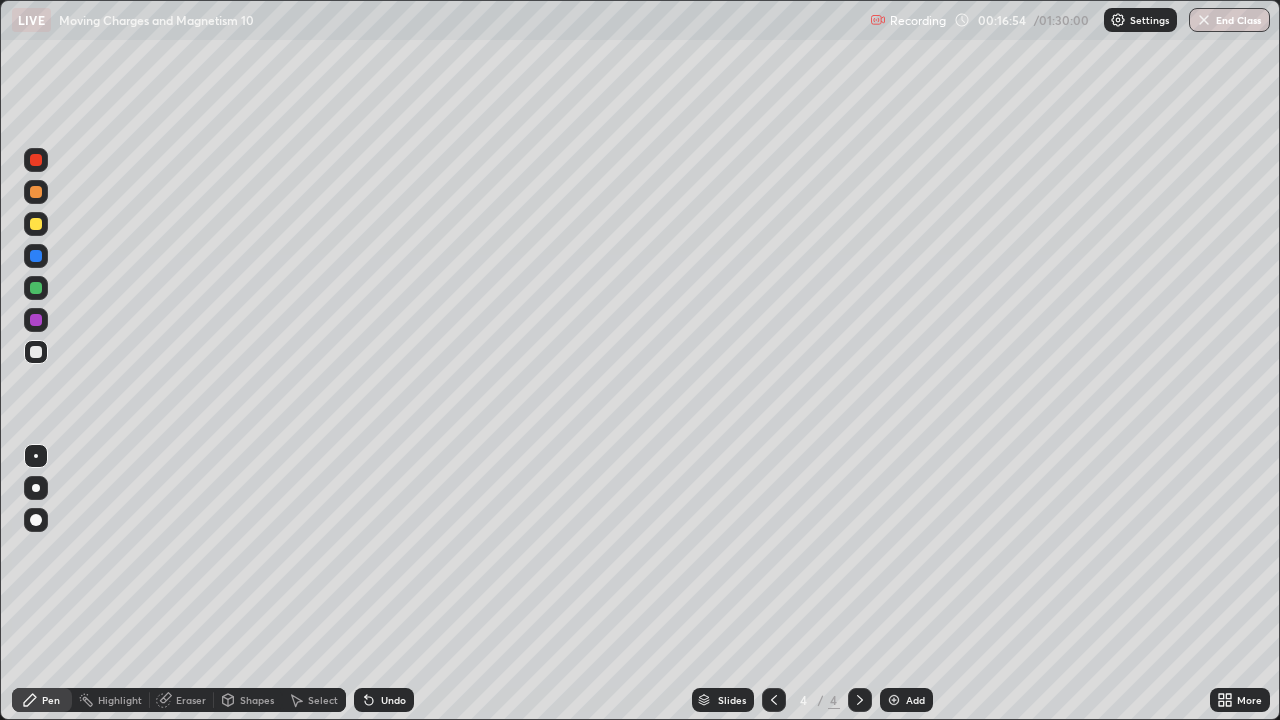 click at bounding box center (36, 192) 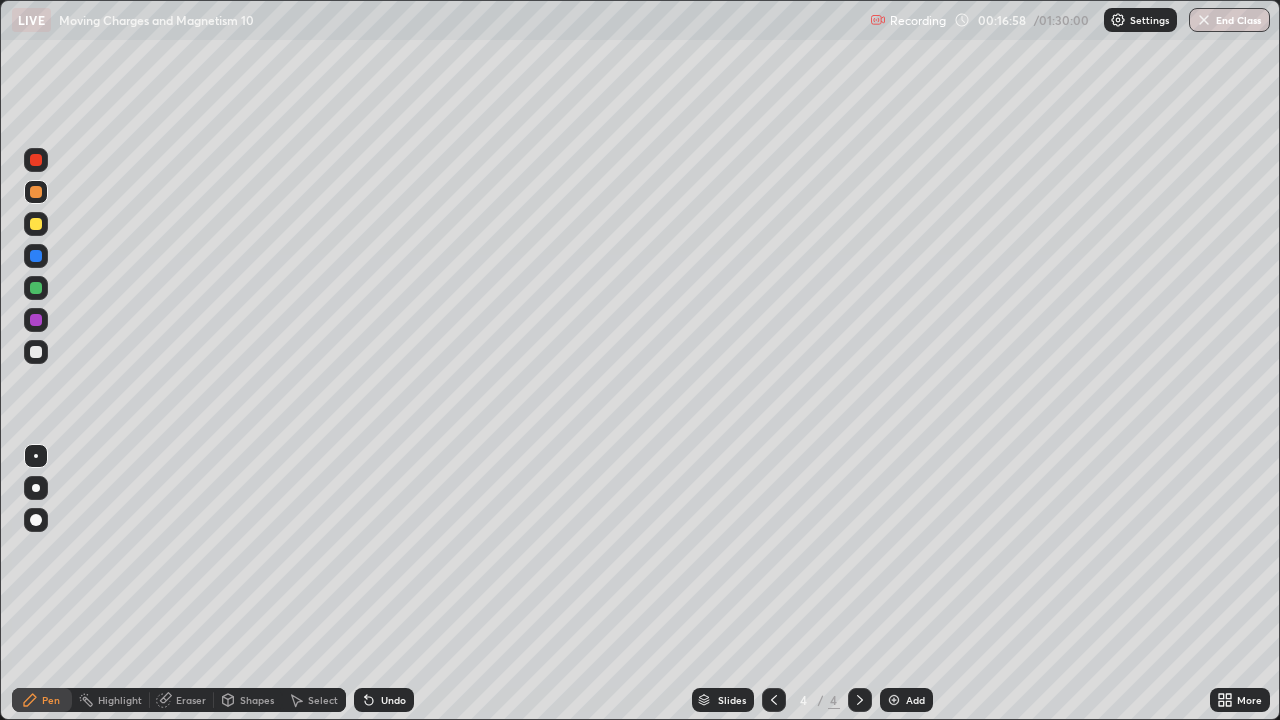 click on "Undo" at bounding box center (393, 700) 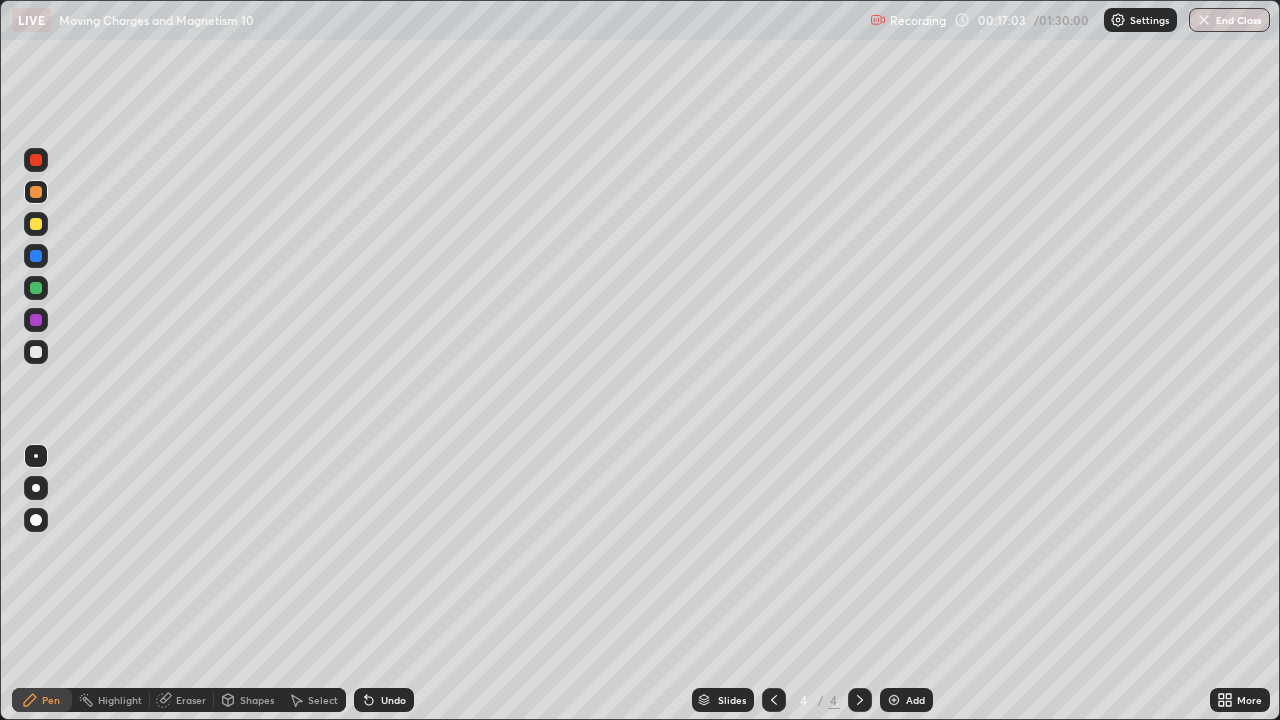 click on "Undo" at bounding box center [393, 700] 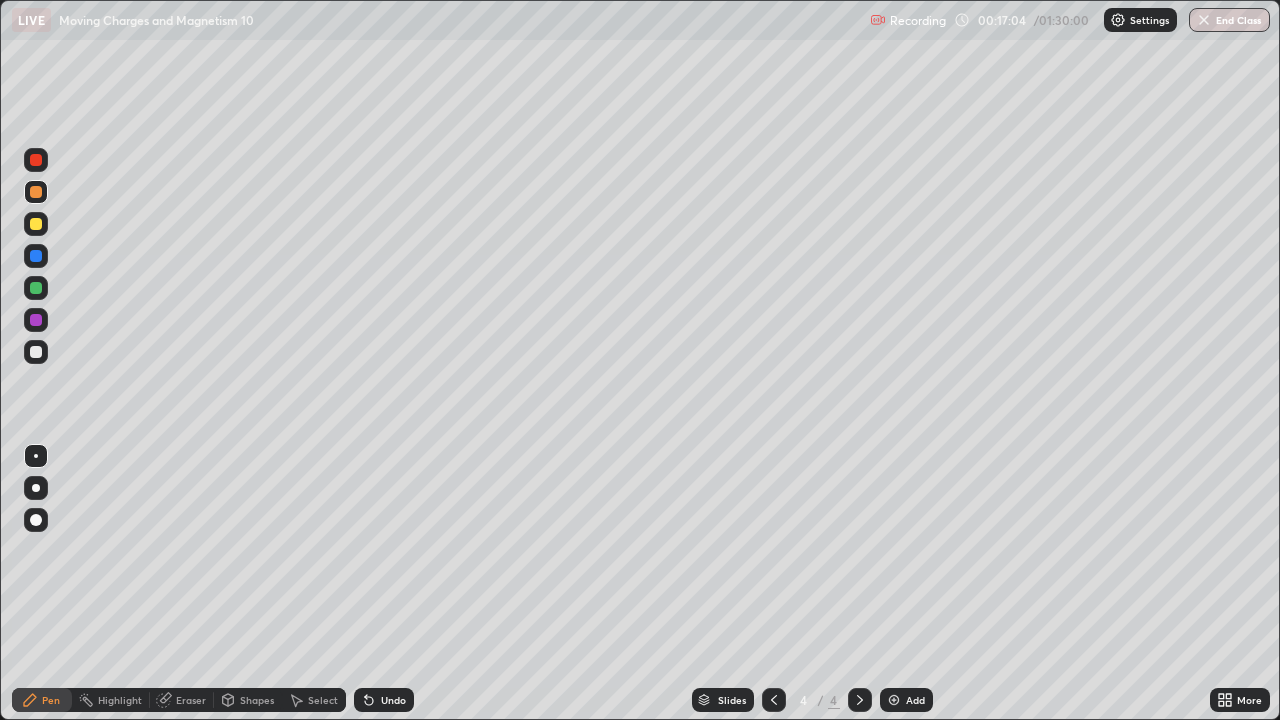 click on "Undo" at bounding box center (393, 700) 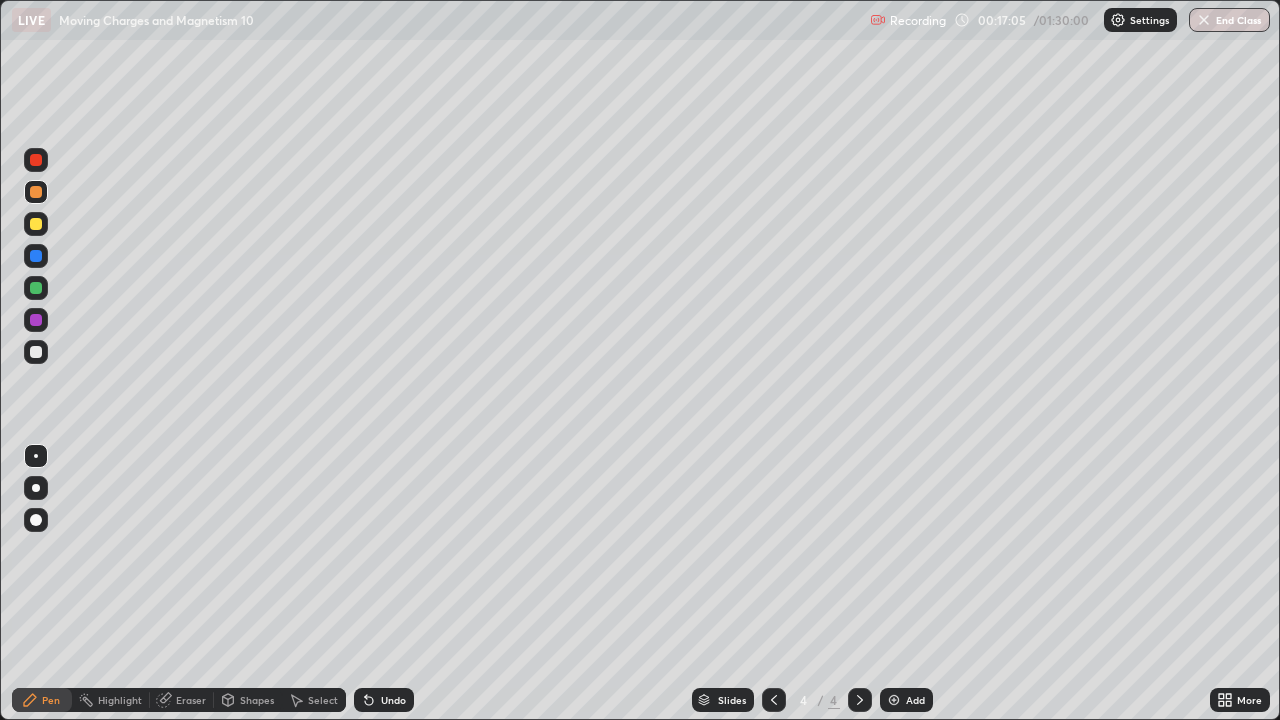 click at bounding box center (36, 224) 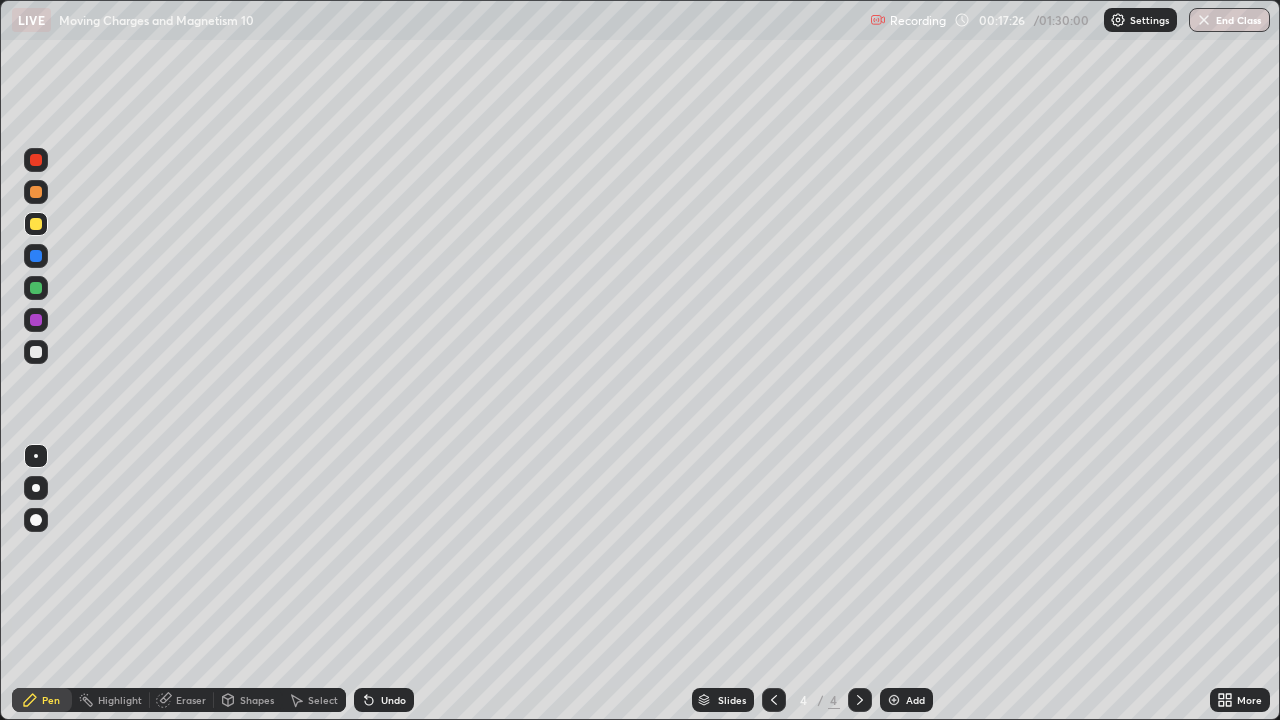 click on "Undo" at bounding box center [380, 700] 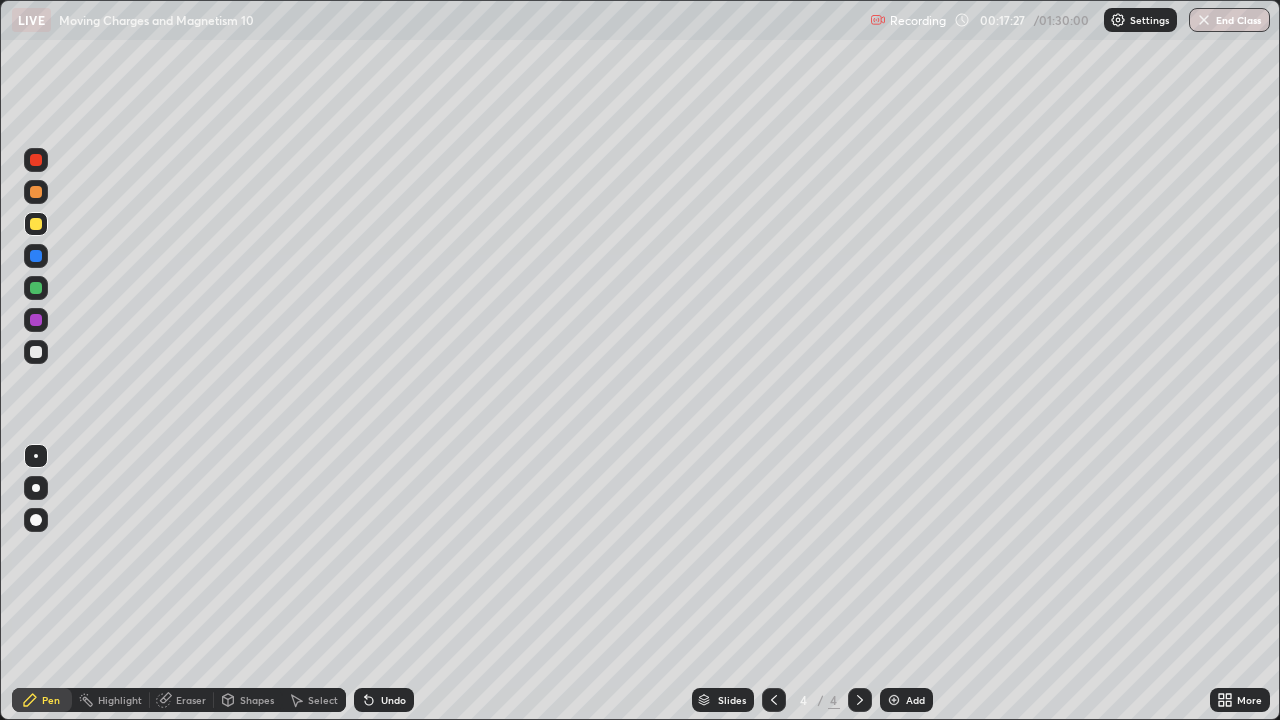 click on "Undo" at bounding box center [384, 700] 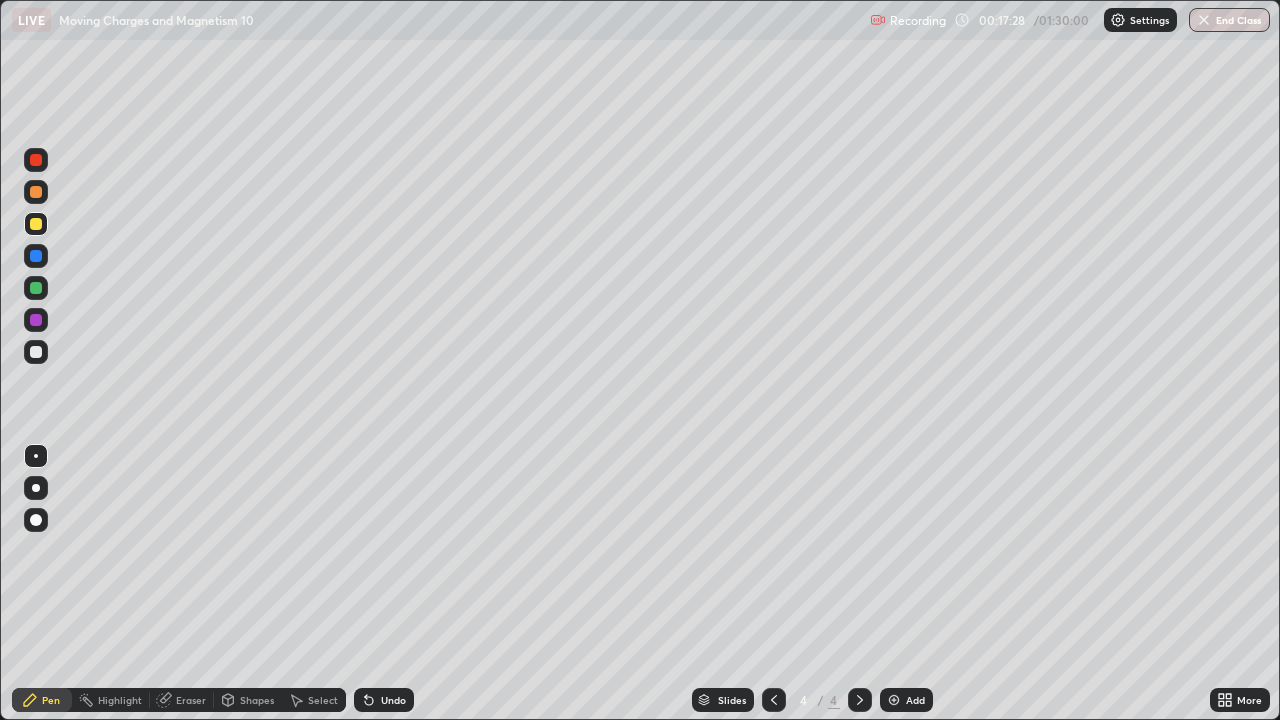 click on "Undo" at bounding box center [384, 700] 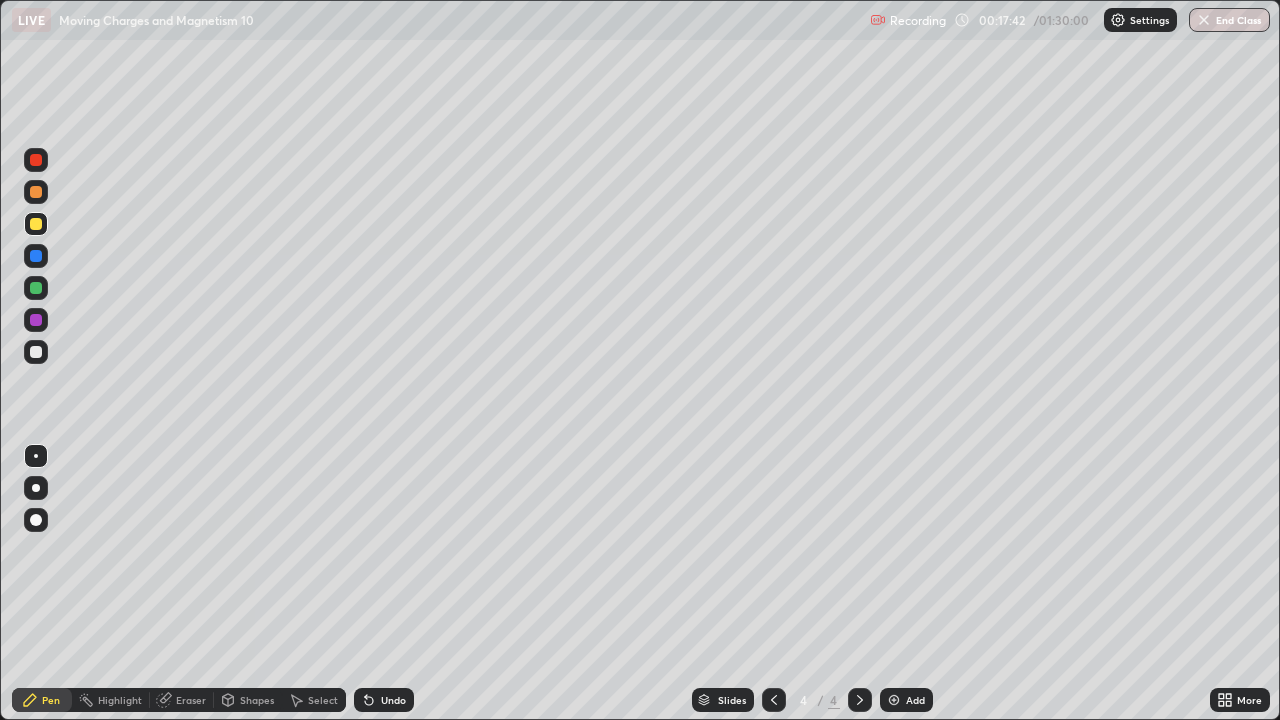 click on "Undo" at bounding box center [380, 700] 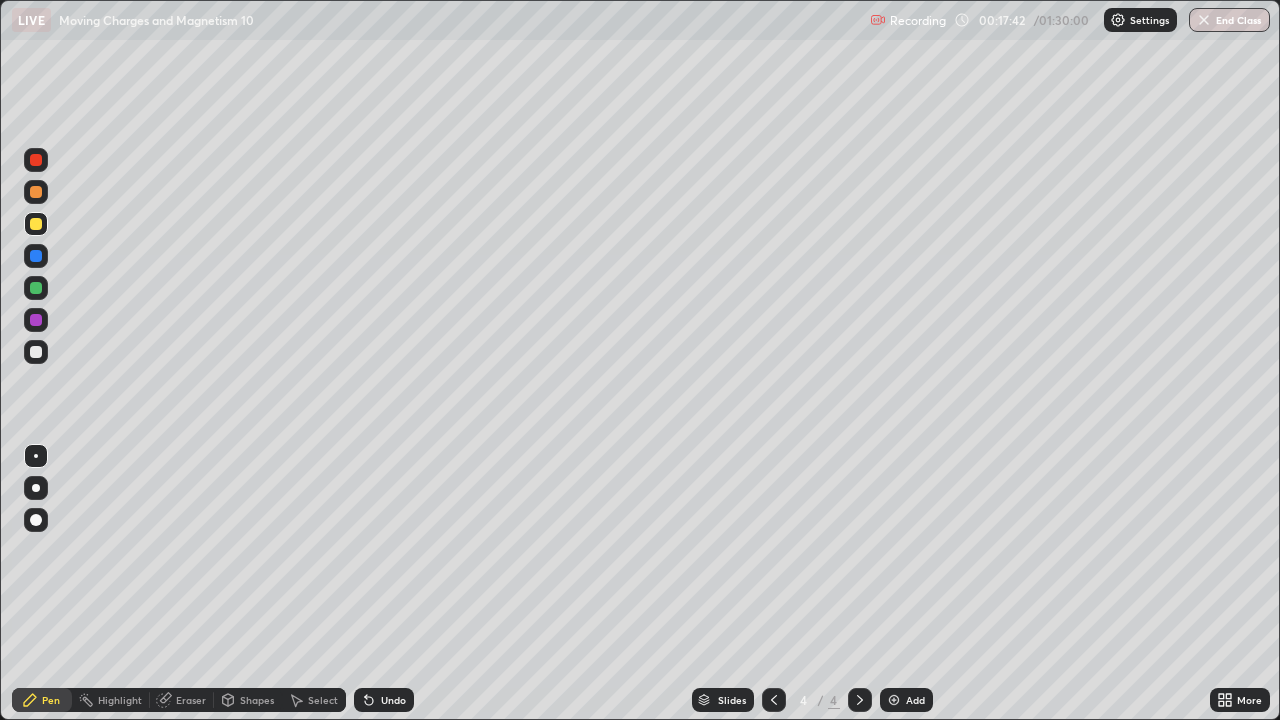 click on "Undo" at bounding box center (384, 700) 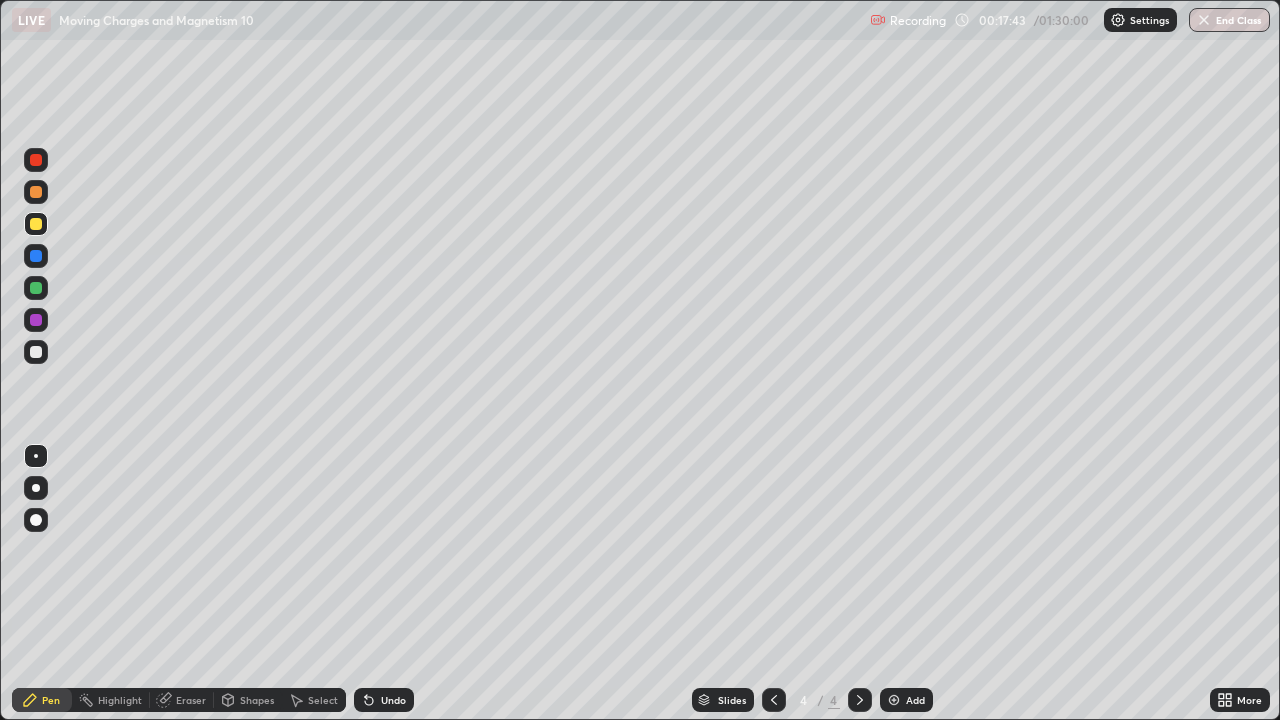 click on "Undo" at bounding box center (393, 700) 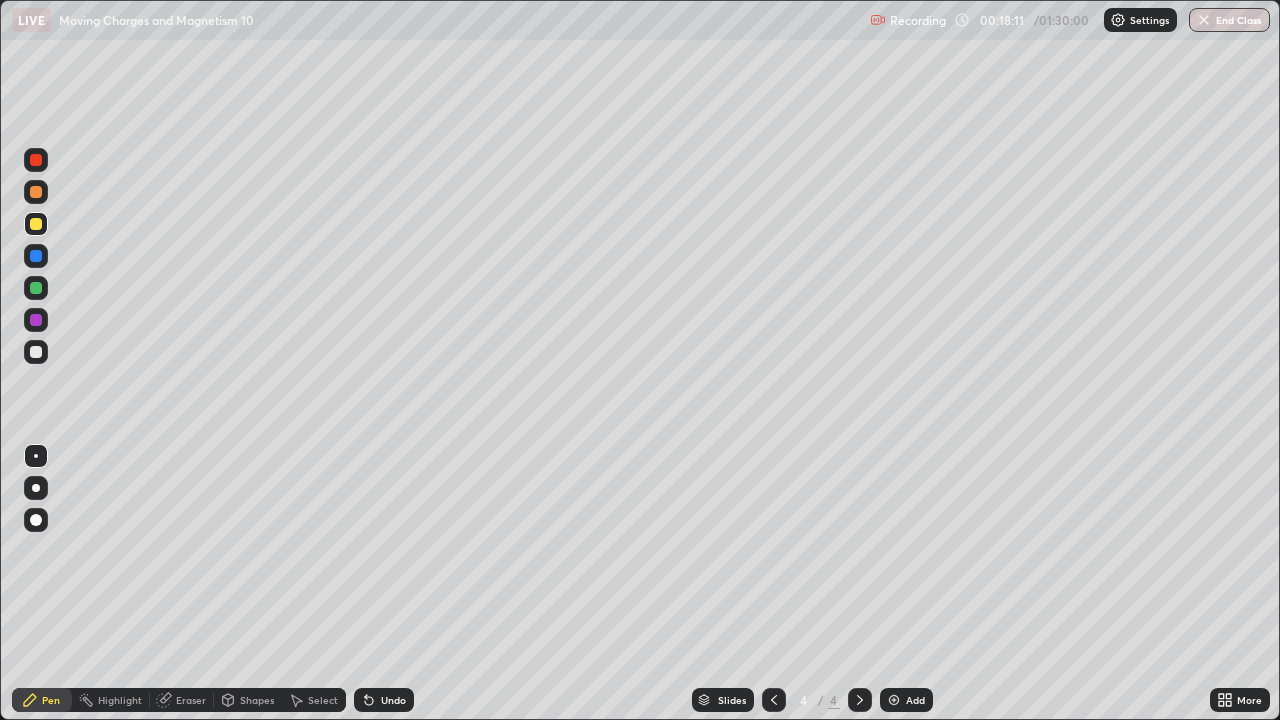 click at bounding box center (36, 192) 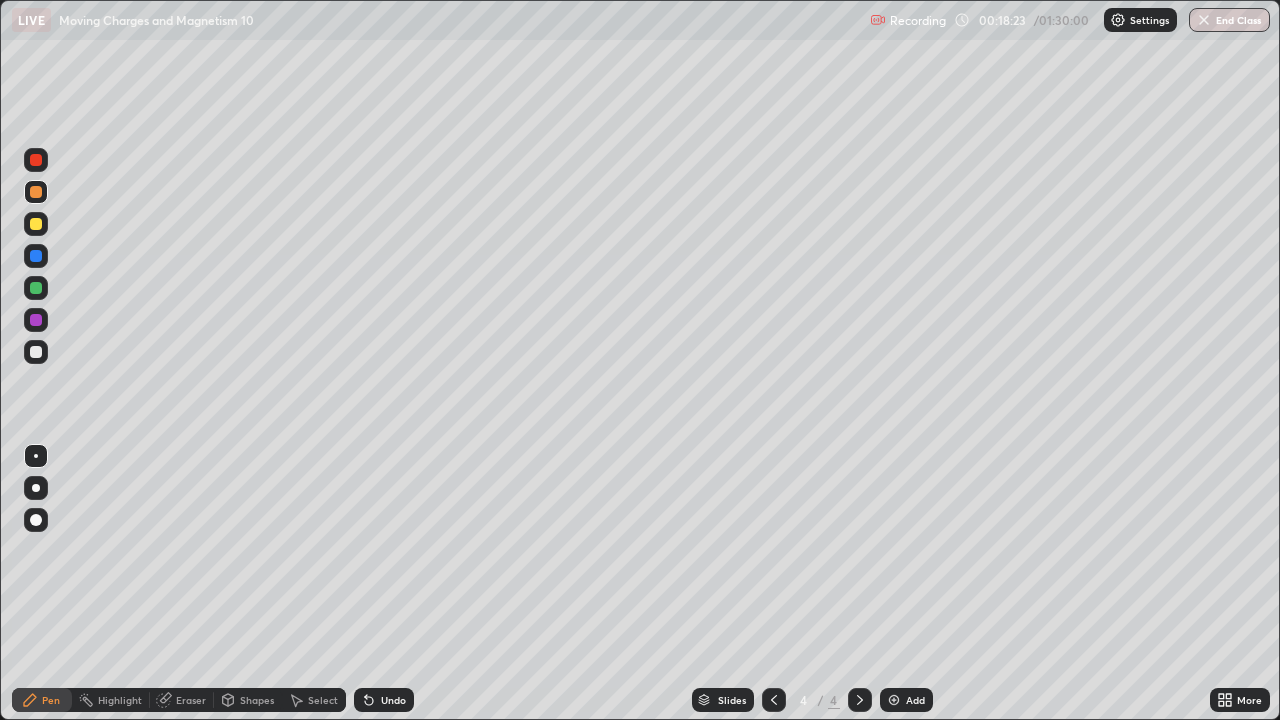 click at bounding box center (36, 520) 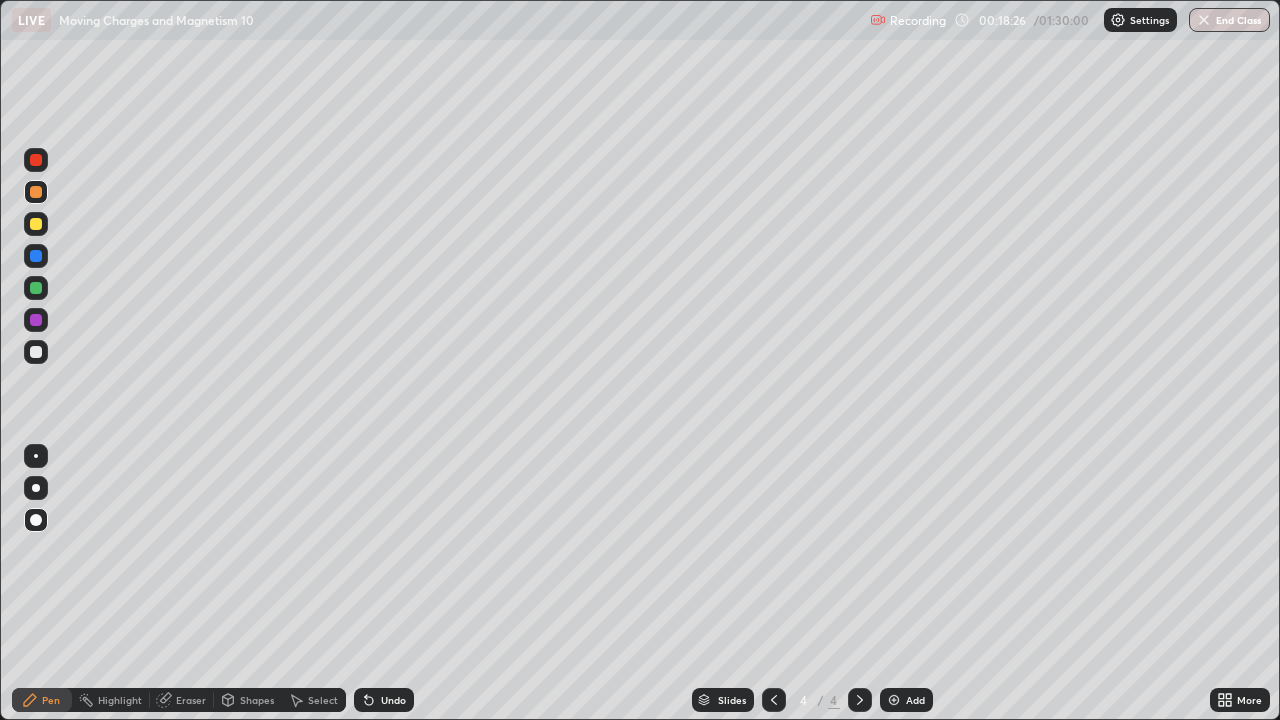 click on "Add" at bounding box center [915, 700] 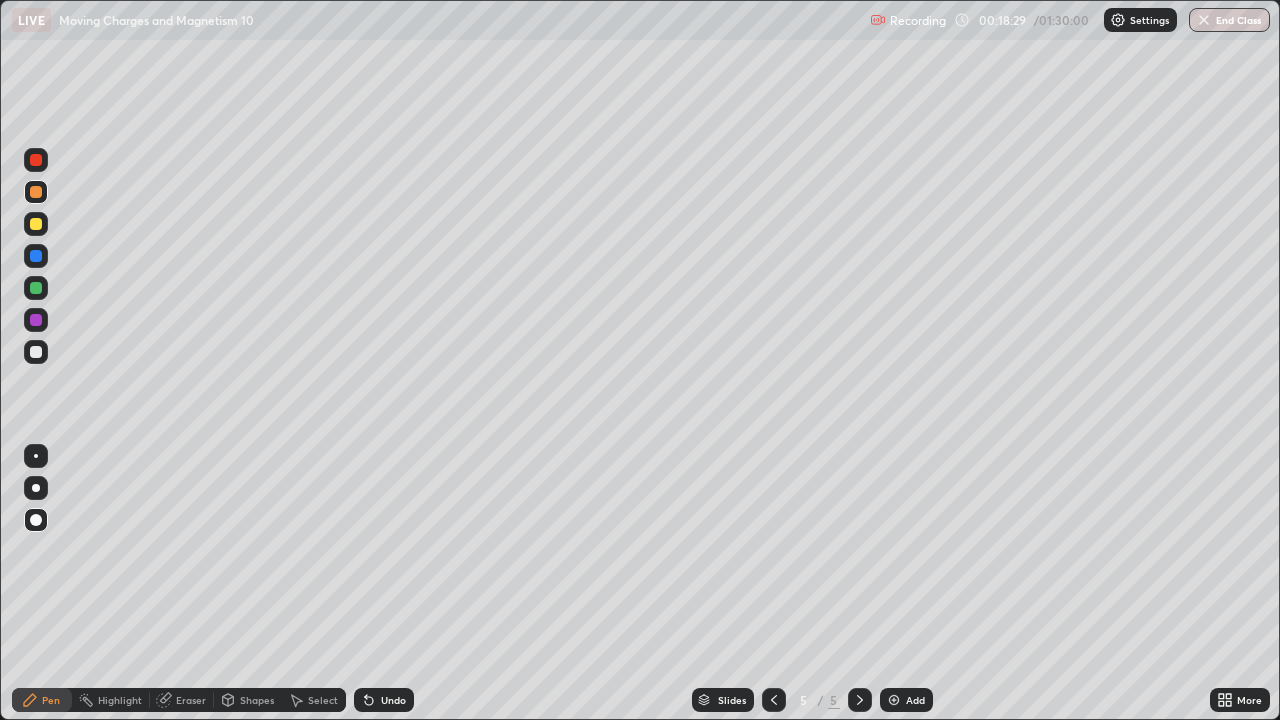 click at bounding box center [36, 488] 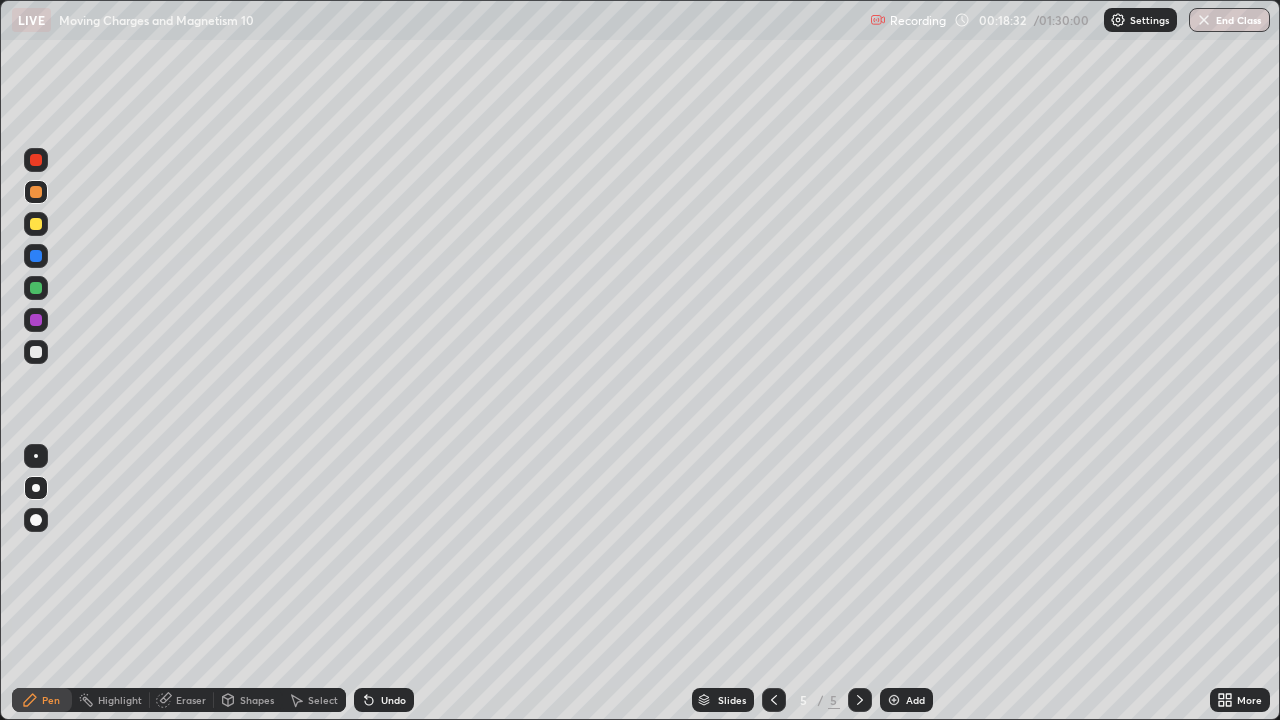 click at bounding box center [36, 456] 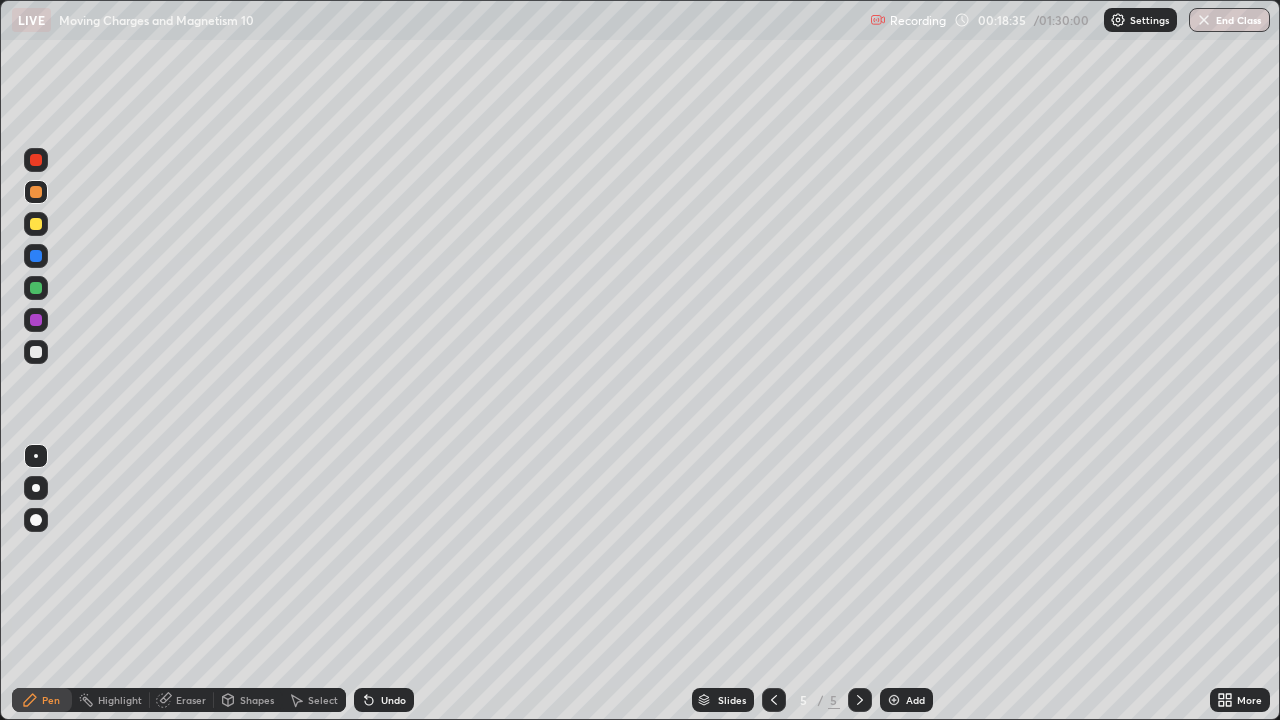 click at bounding box center [36, 488] 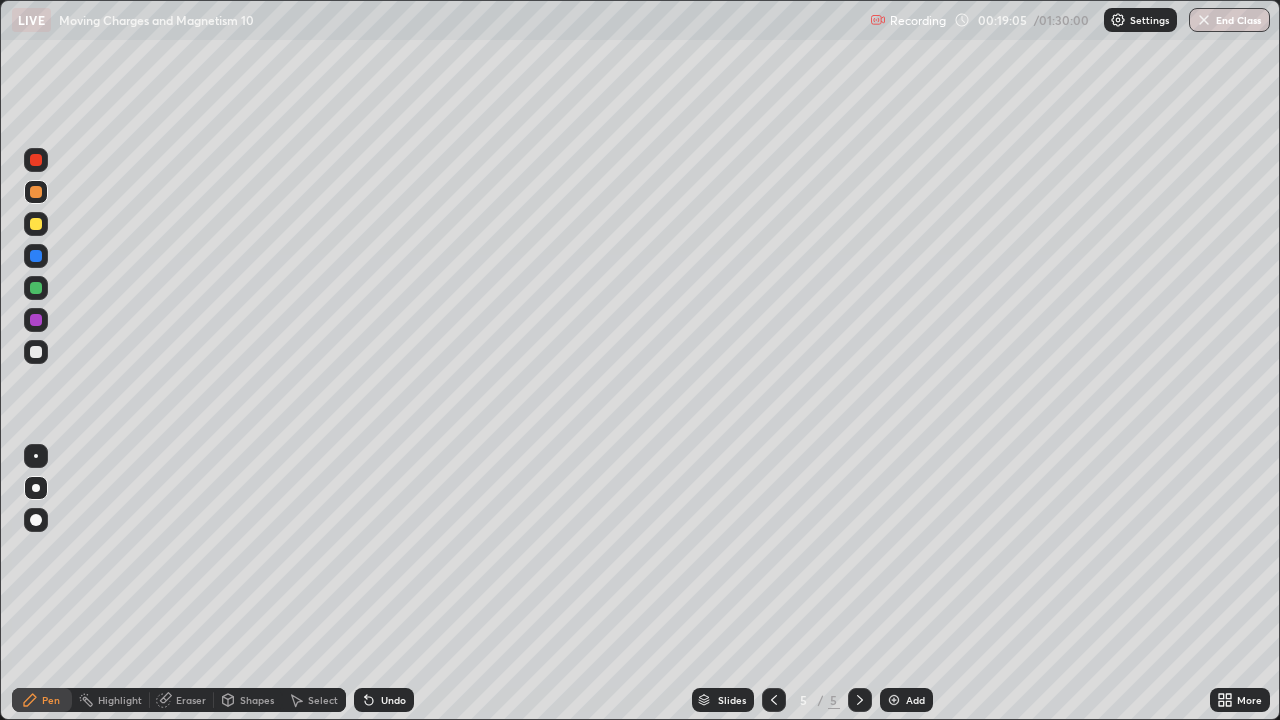 click on "Undo" at bounding box center (384, 700) 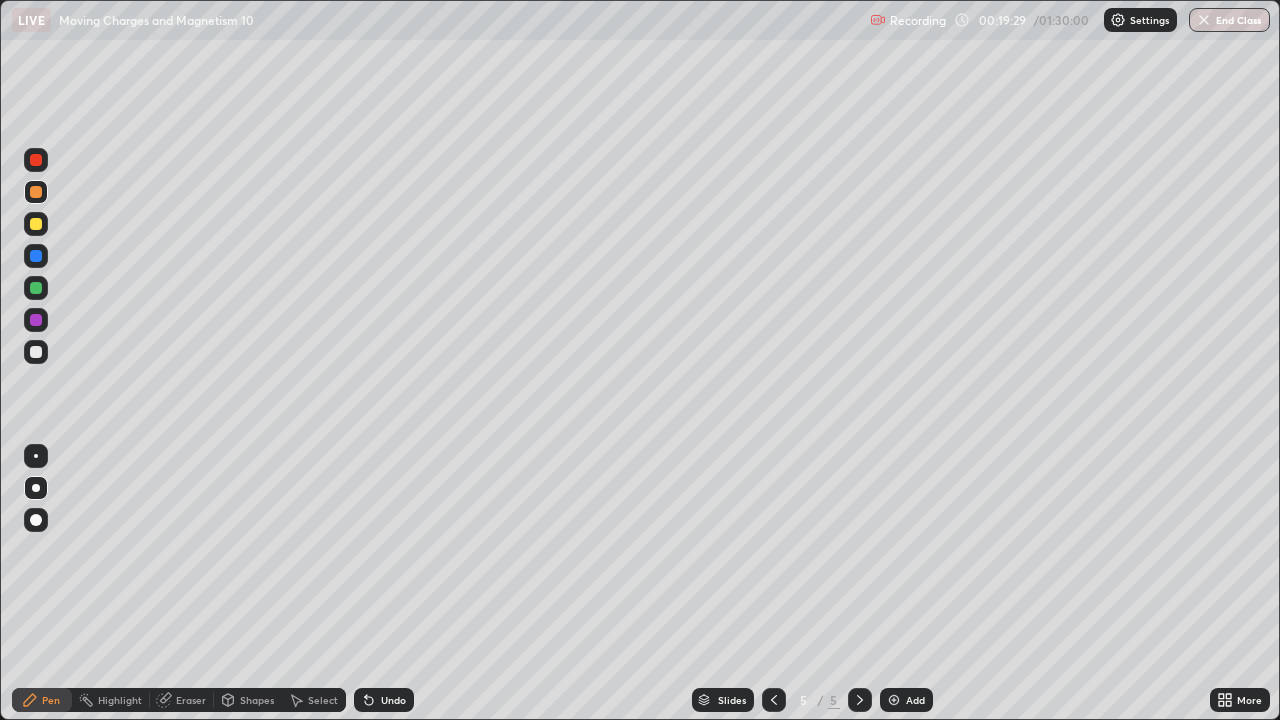 click at bounding box center [36, 224] 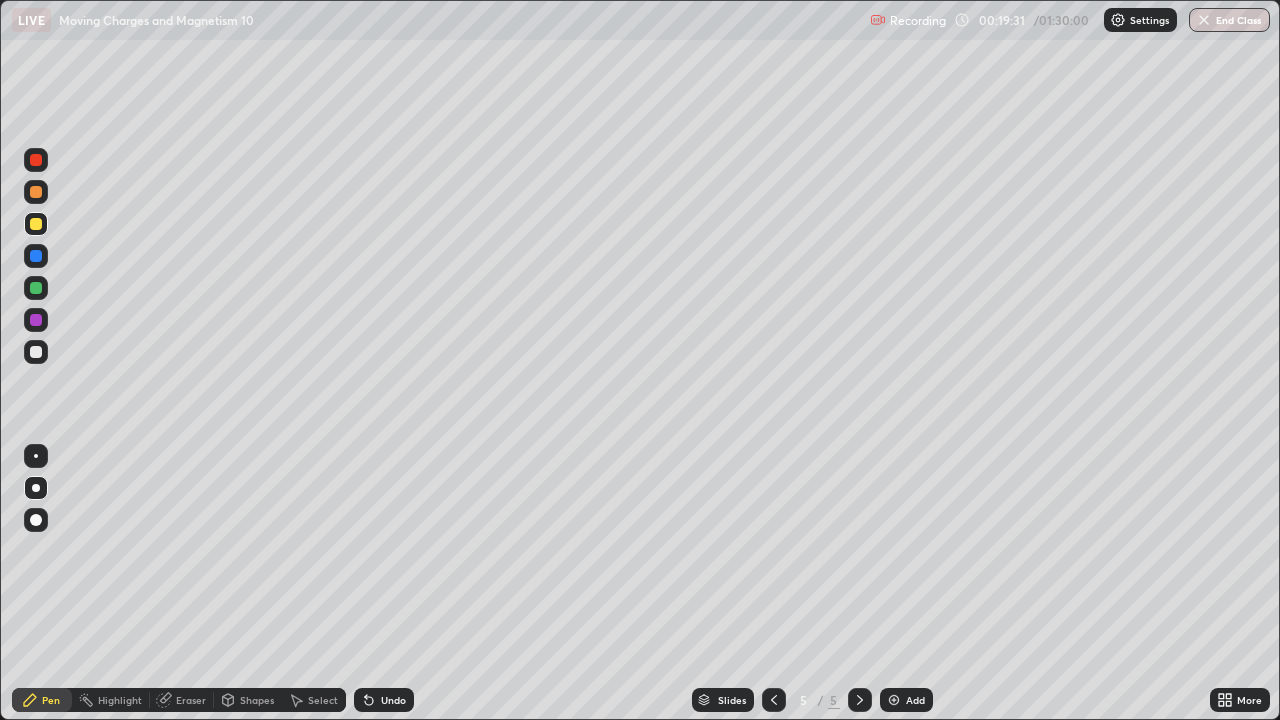 click at bounding box center [36, 192] 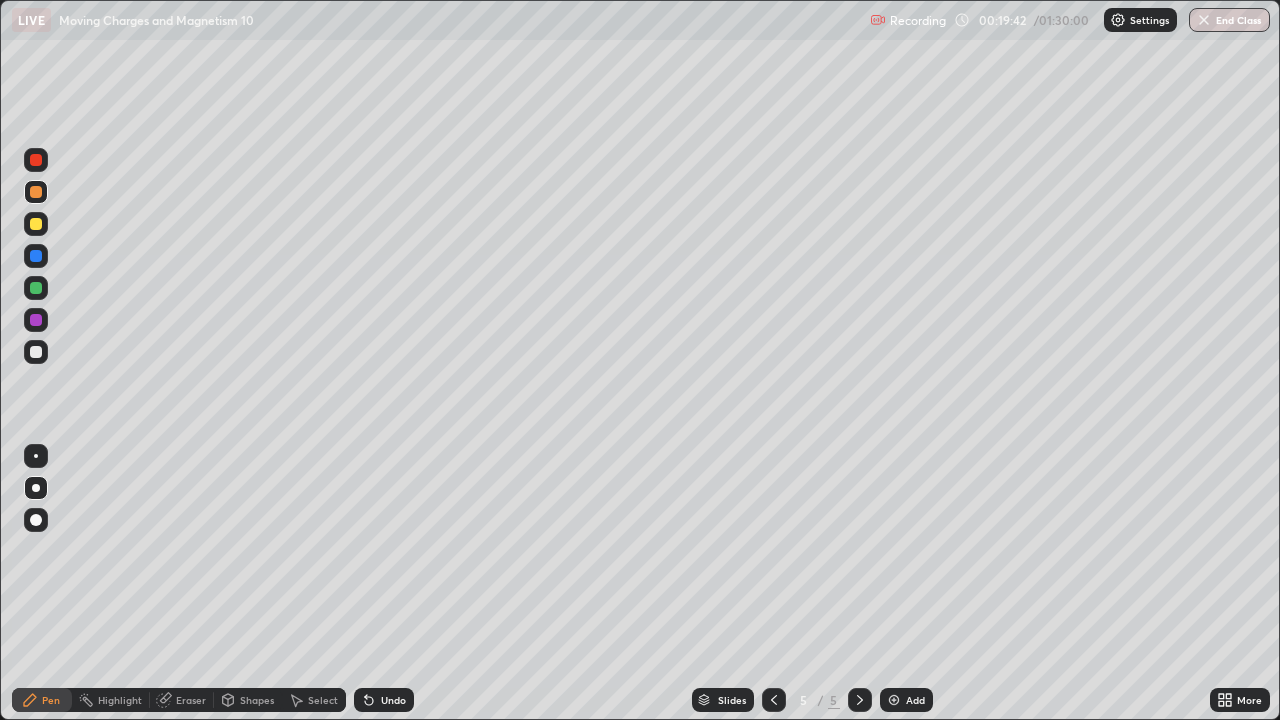 click at bounding box center (36, 224) 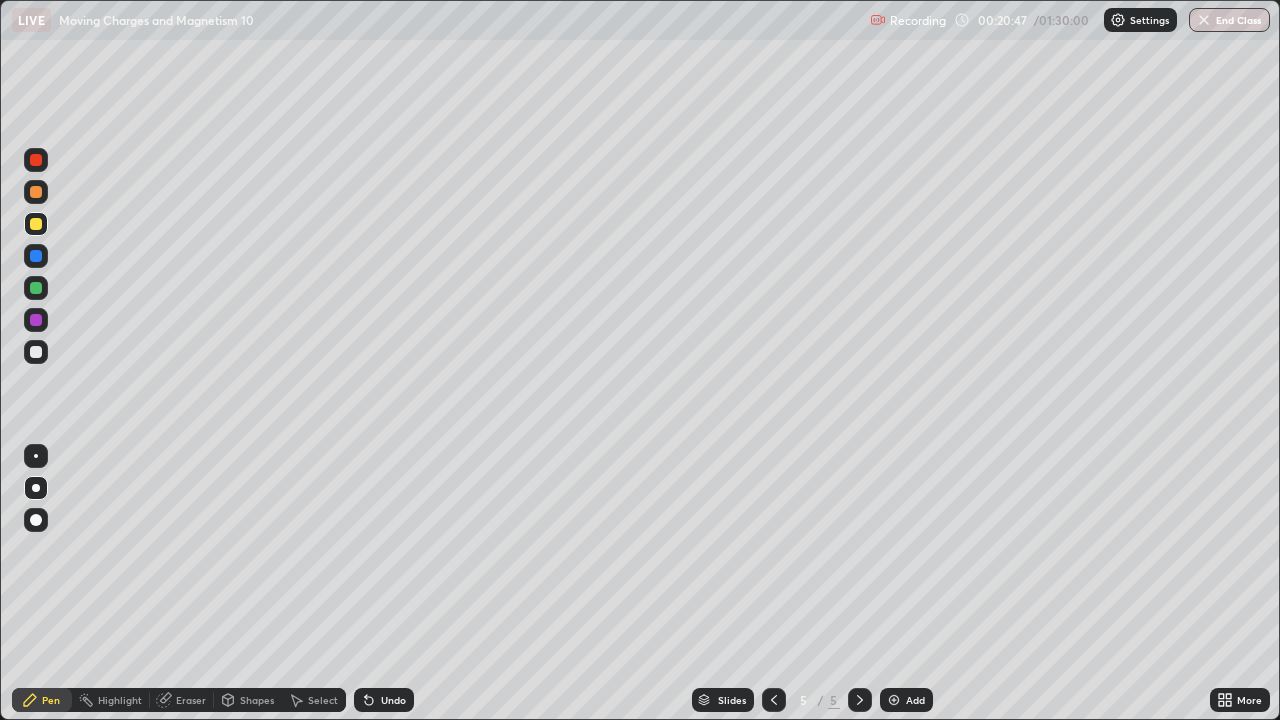 click at bounding box center [36, 192] 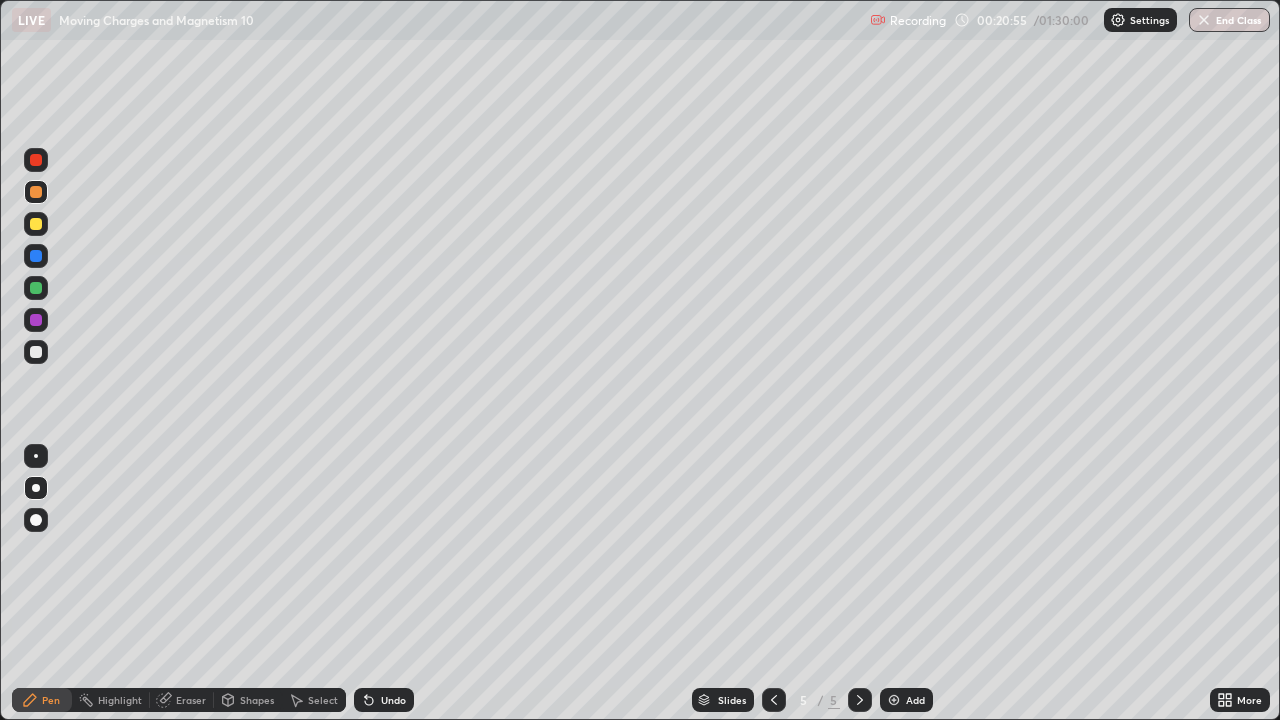 click at bounding box center (36, 160) 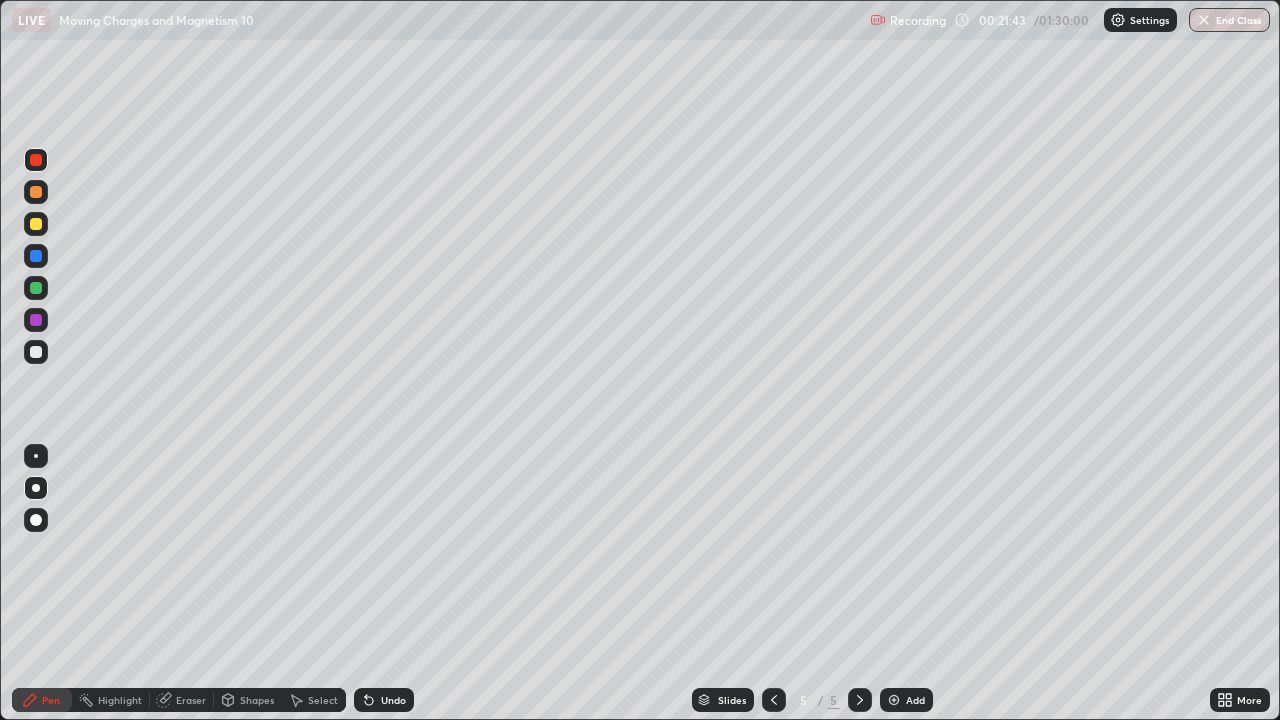 click on "Undo" at bounding box center (384, 700) 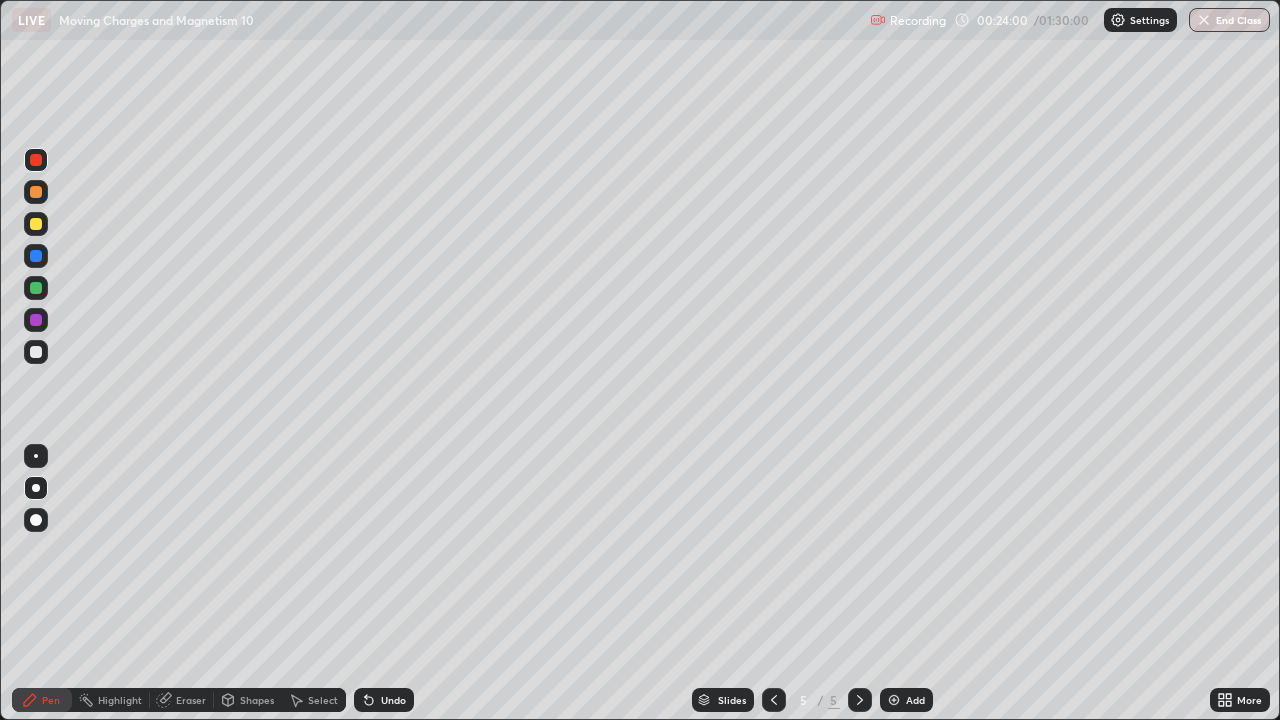 click at bounding box center (36, 224) 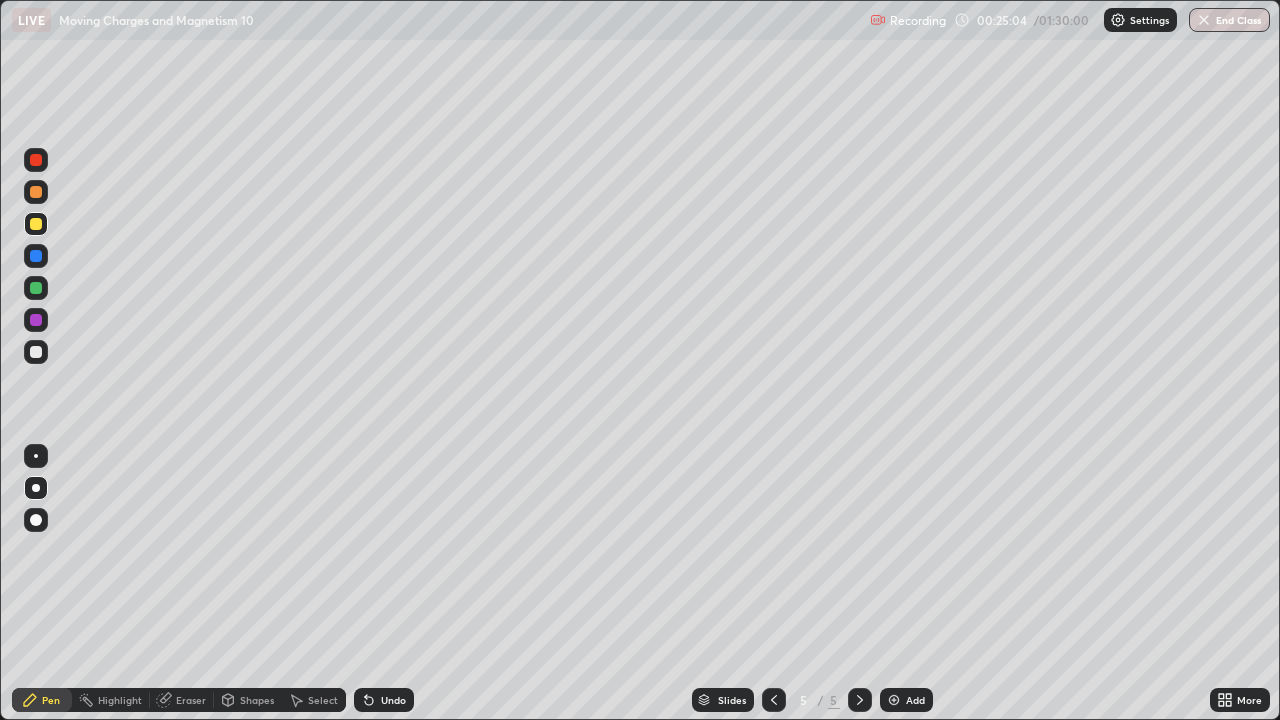 click at bounding box center (36, 192) 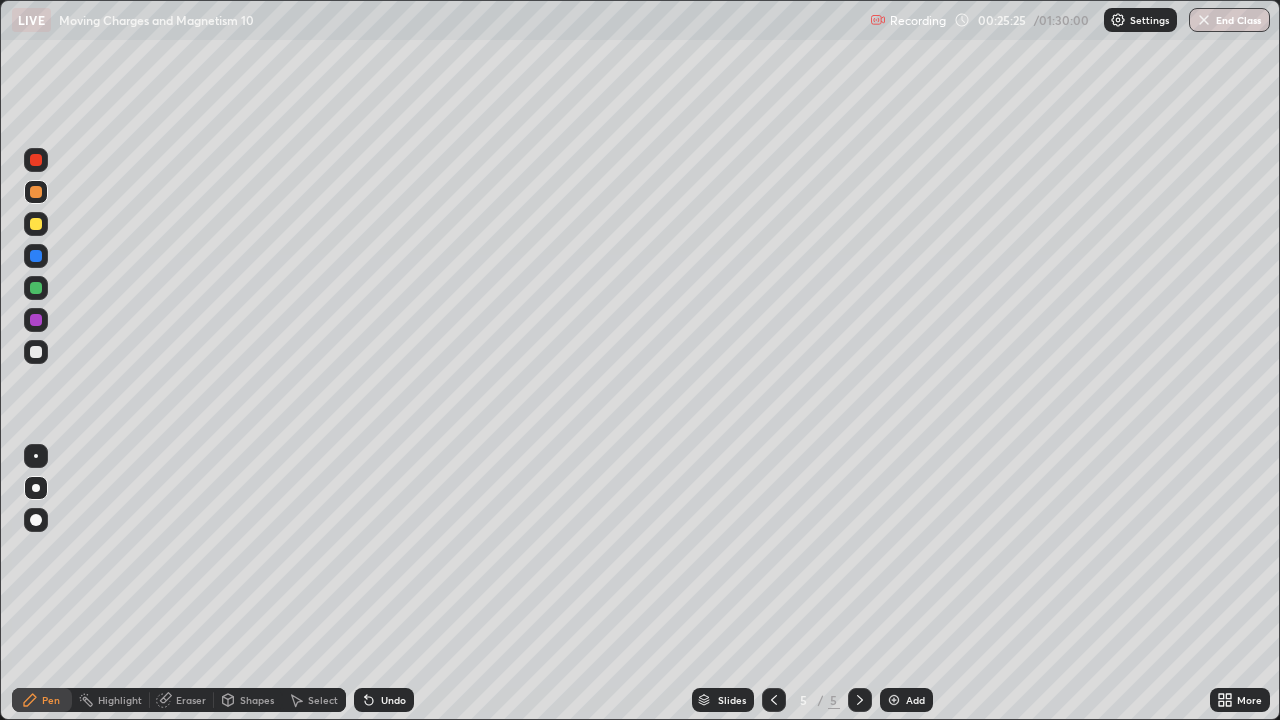 click at bounding box center (36, 224) 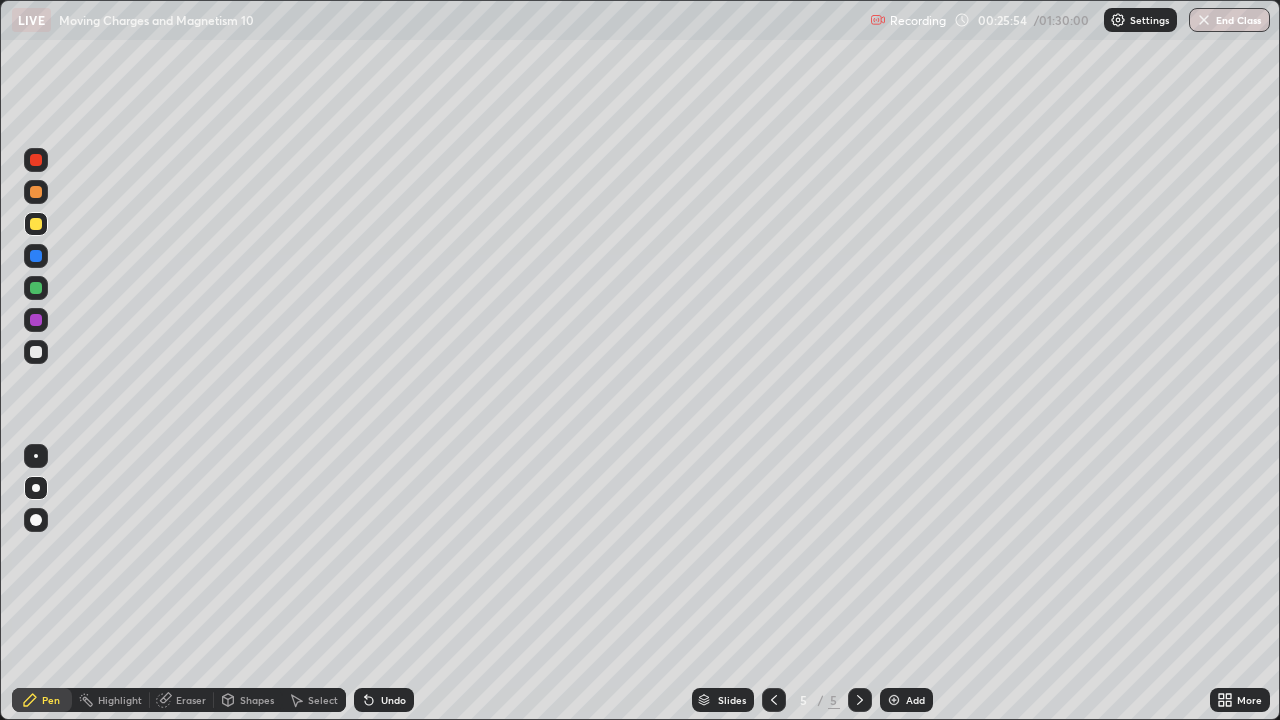 click at bounding box center (36, 192) 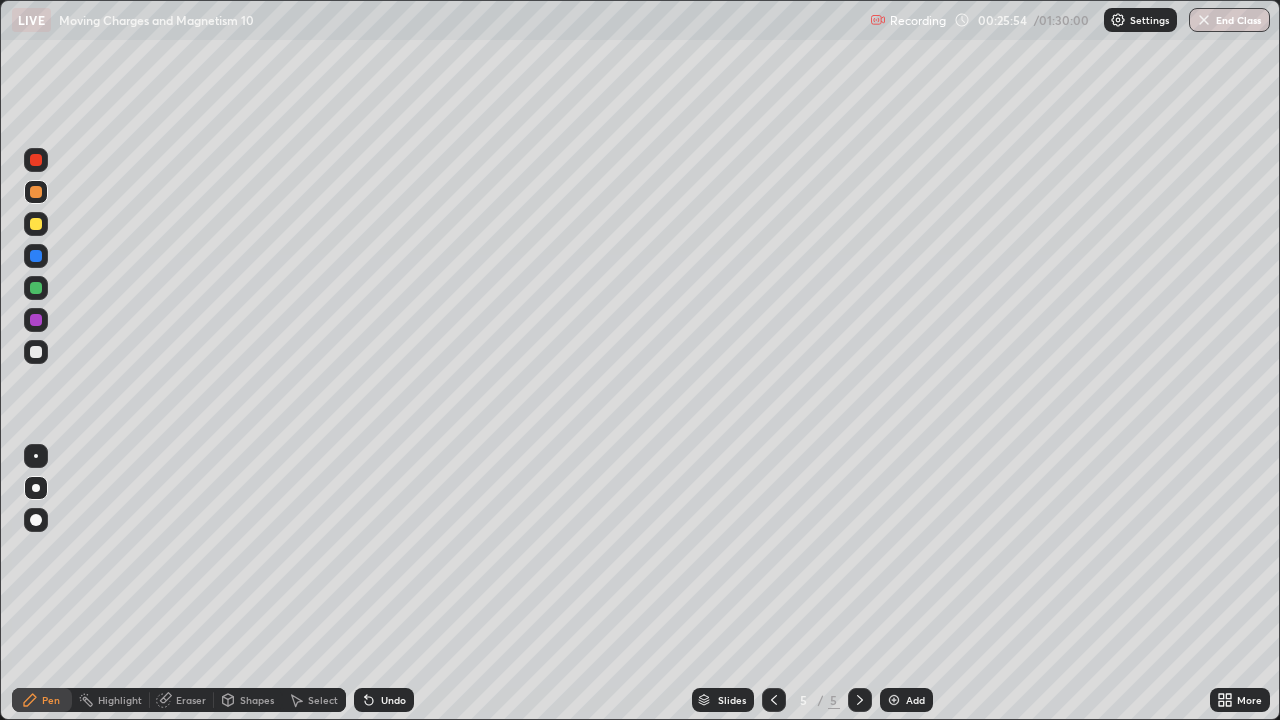 click at bounding box center (36, 160) 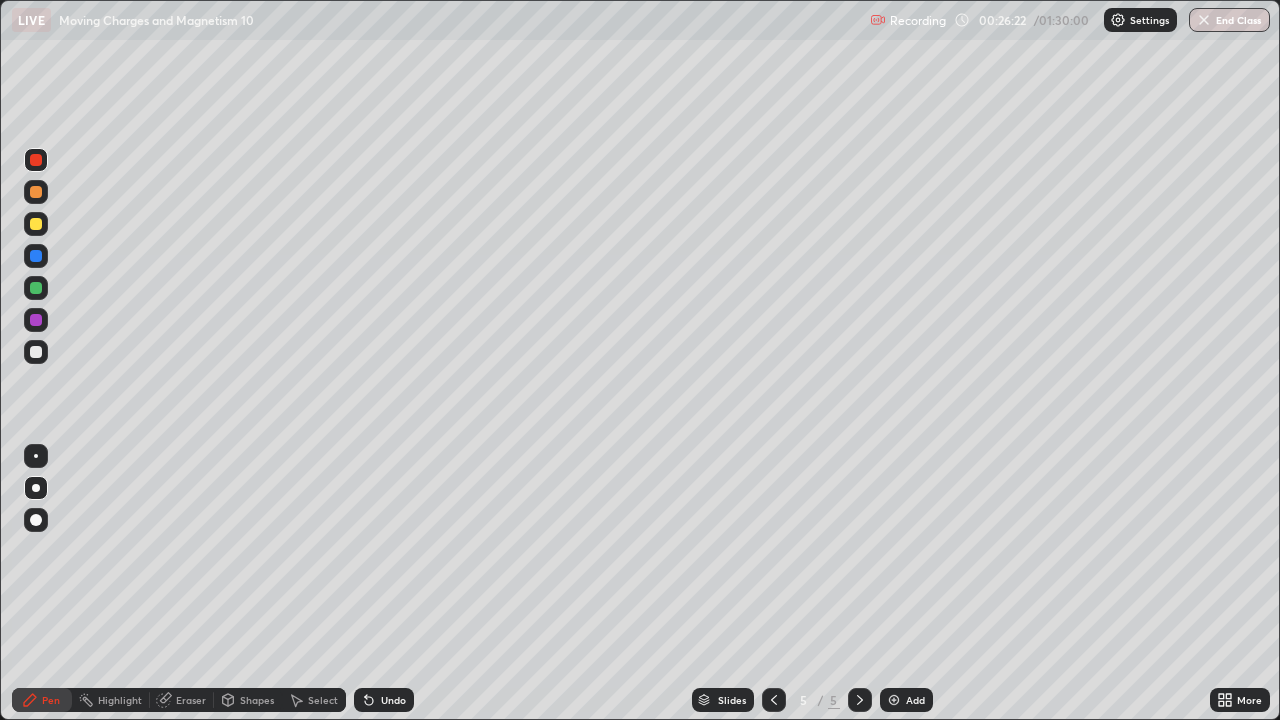 click 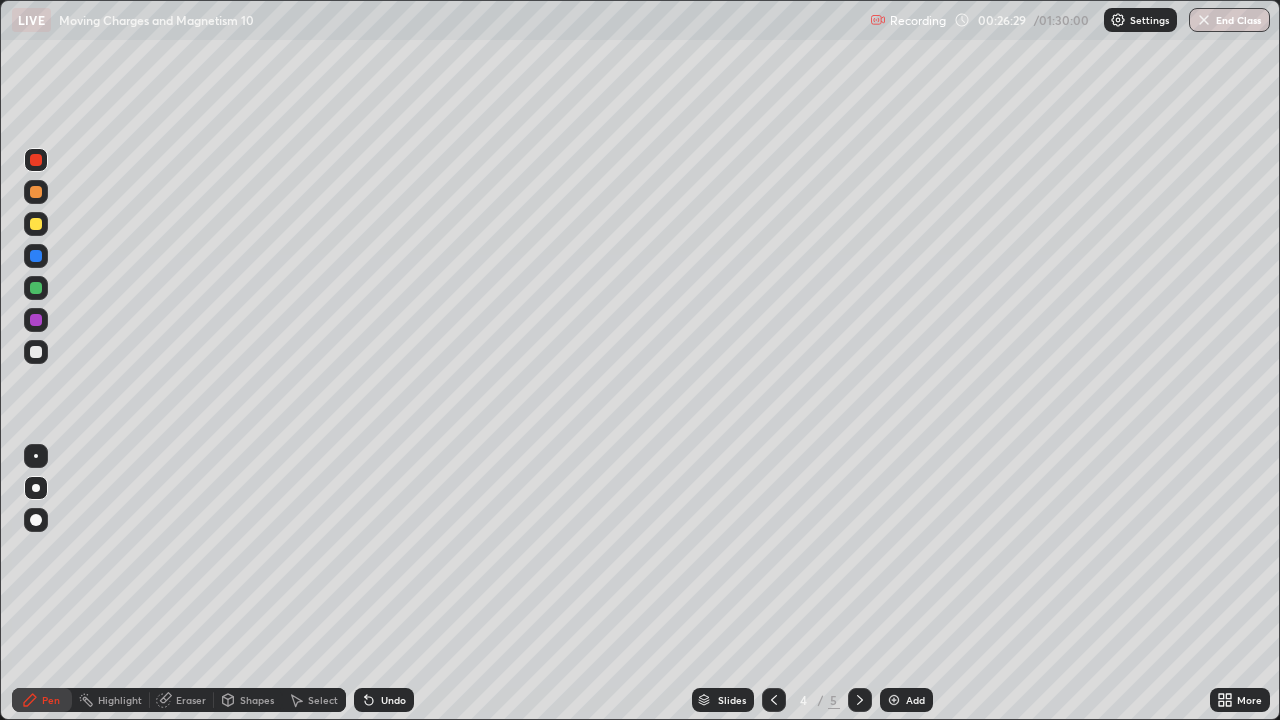 click 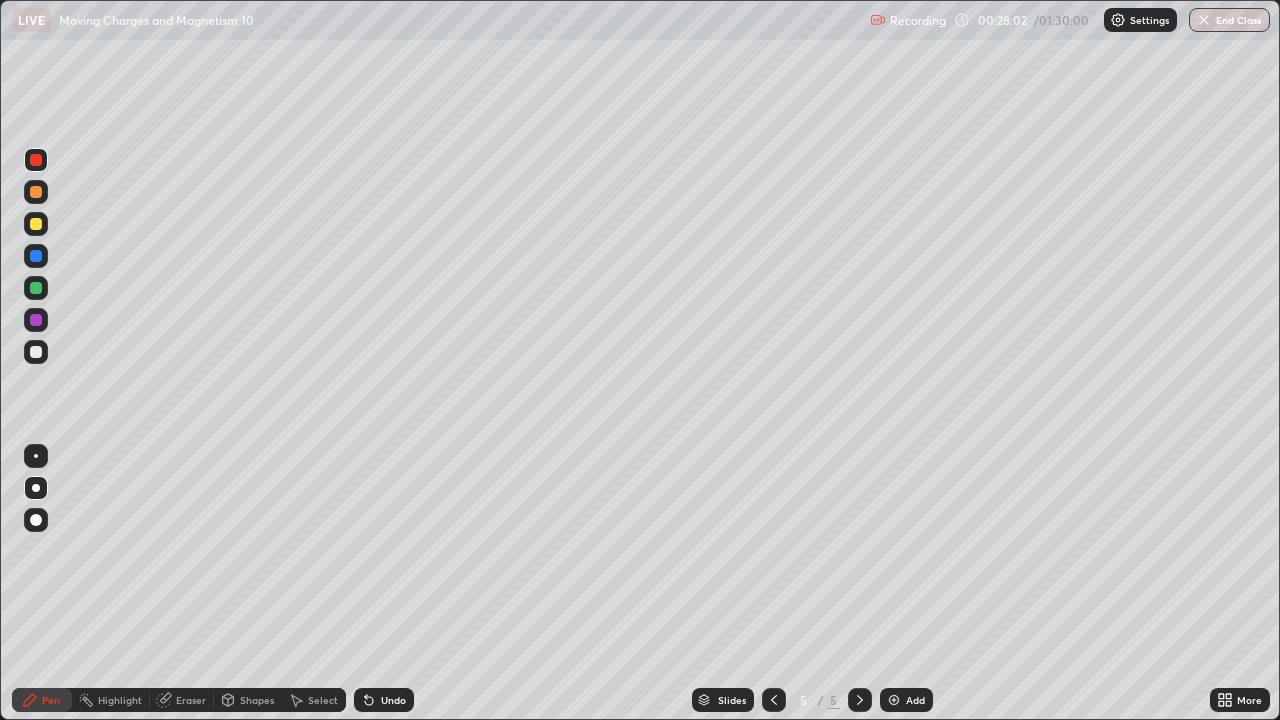 click on "Add" at bounding box center (906, 700) 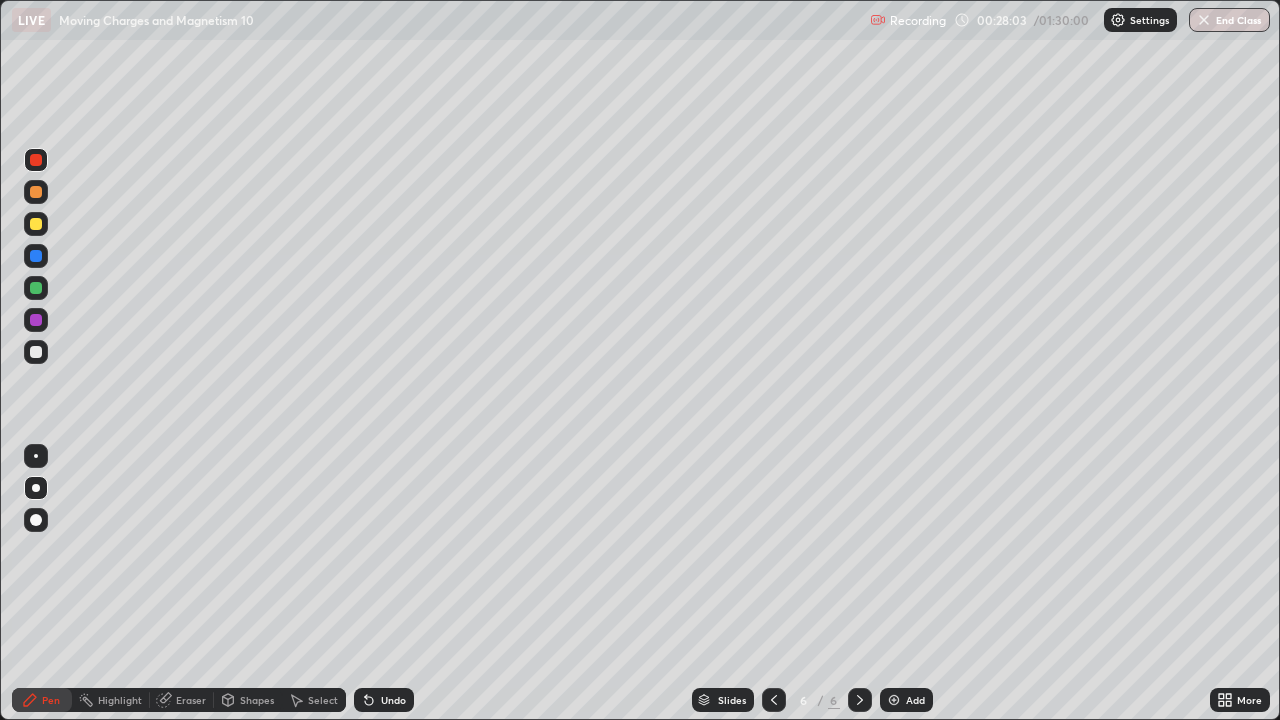 click at bounding box center (36, 352) 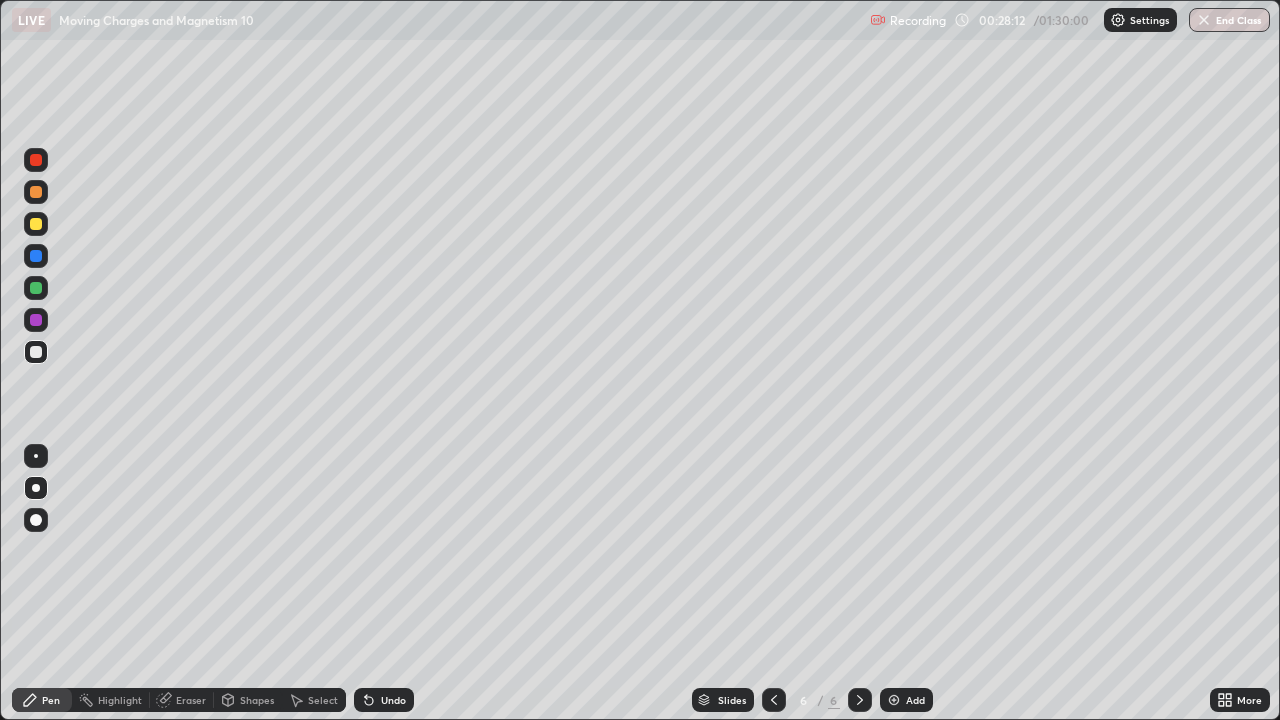 click 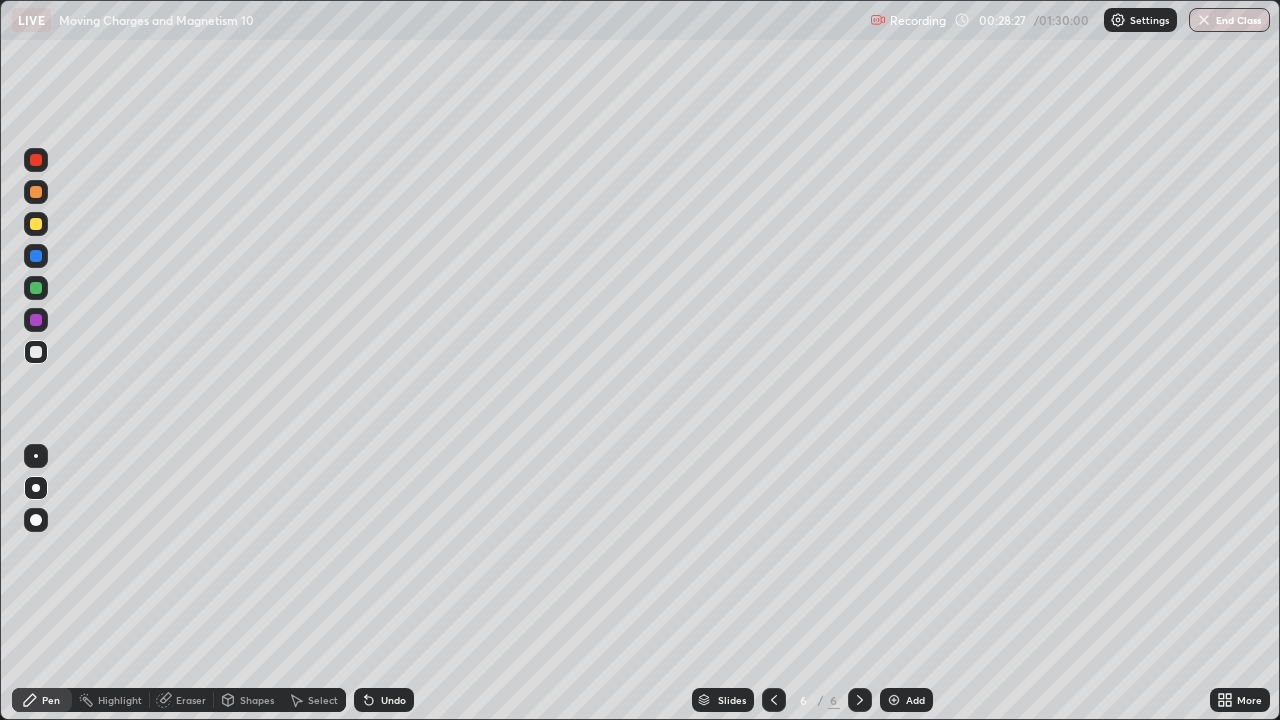 click at bounding box center [36, 224] 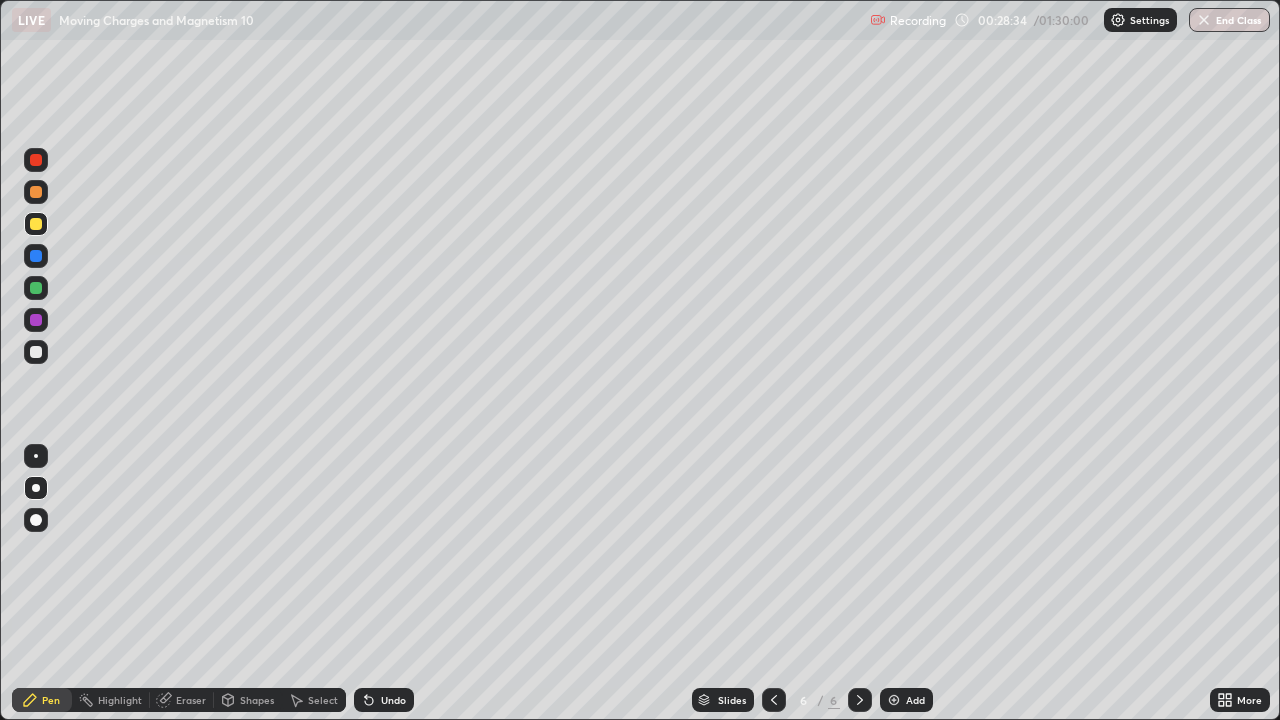 click at bounding box center (36, 352) 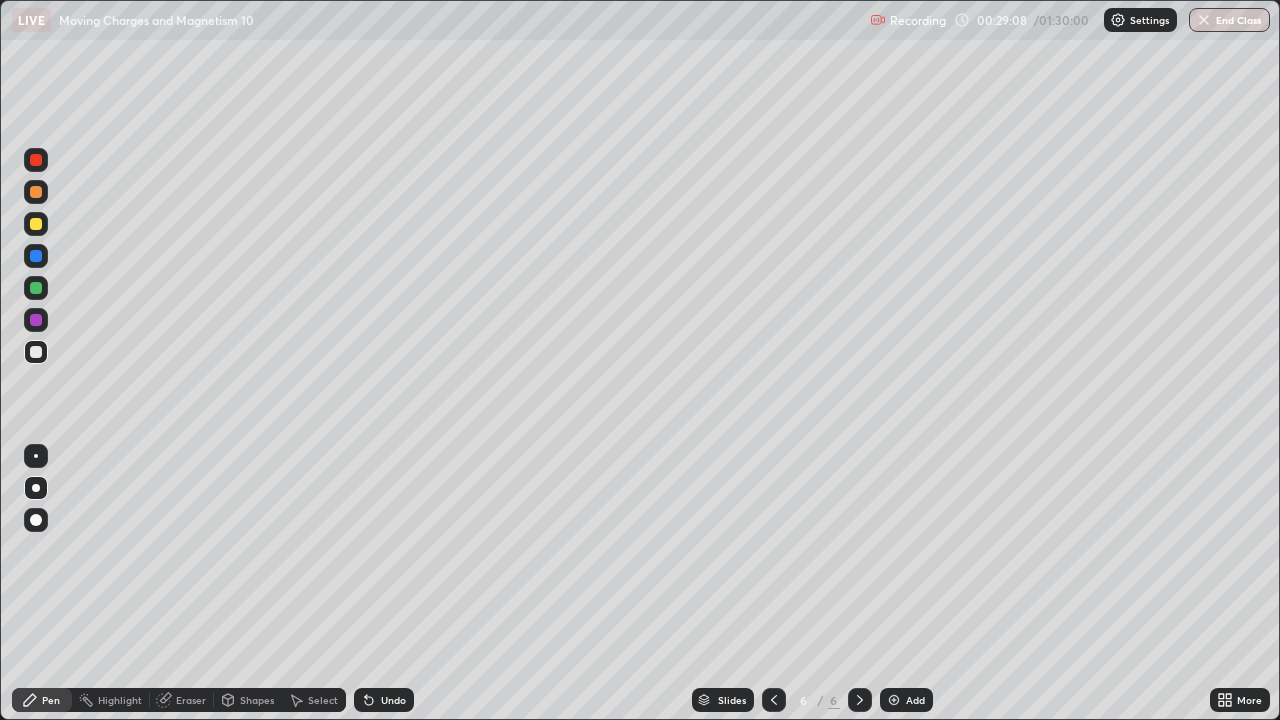 click at bounding box center [36, 224] 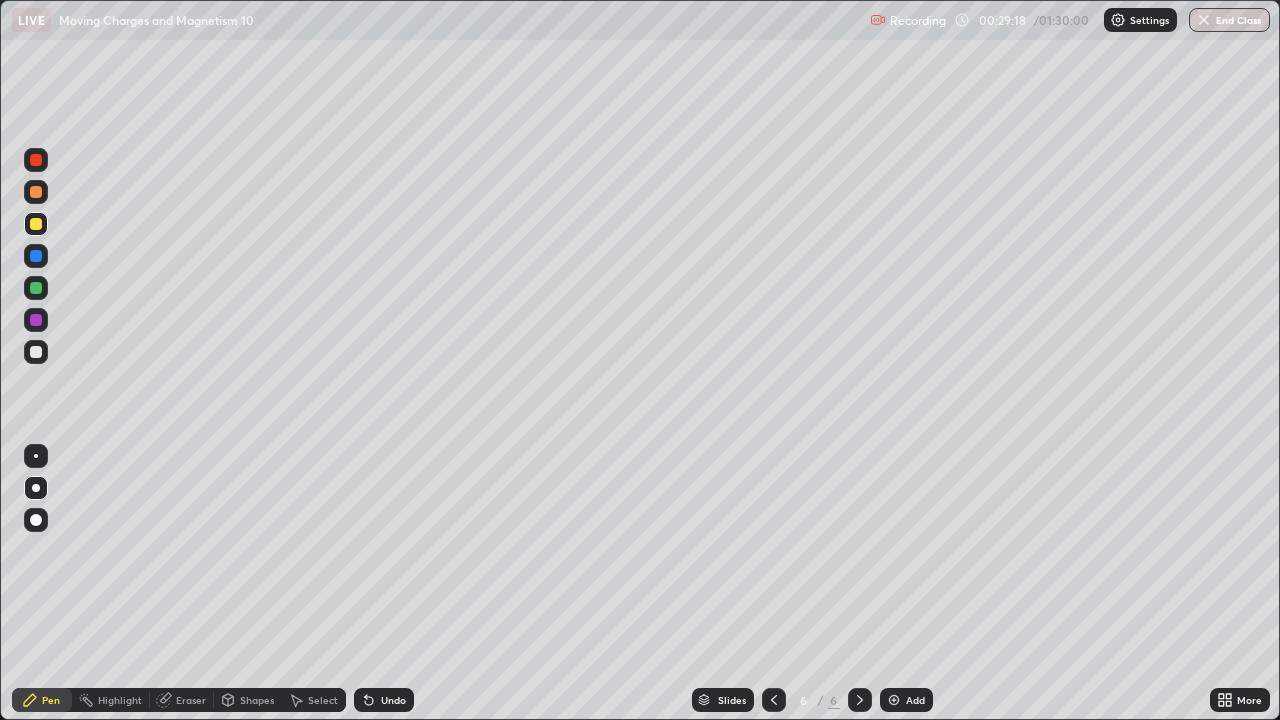 click on "Undo" at bounding box center [393, 700] 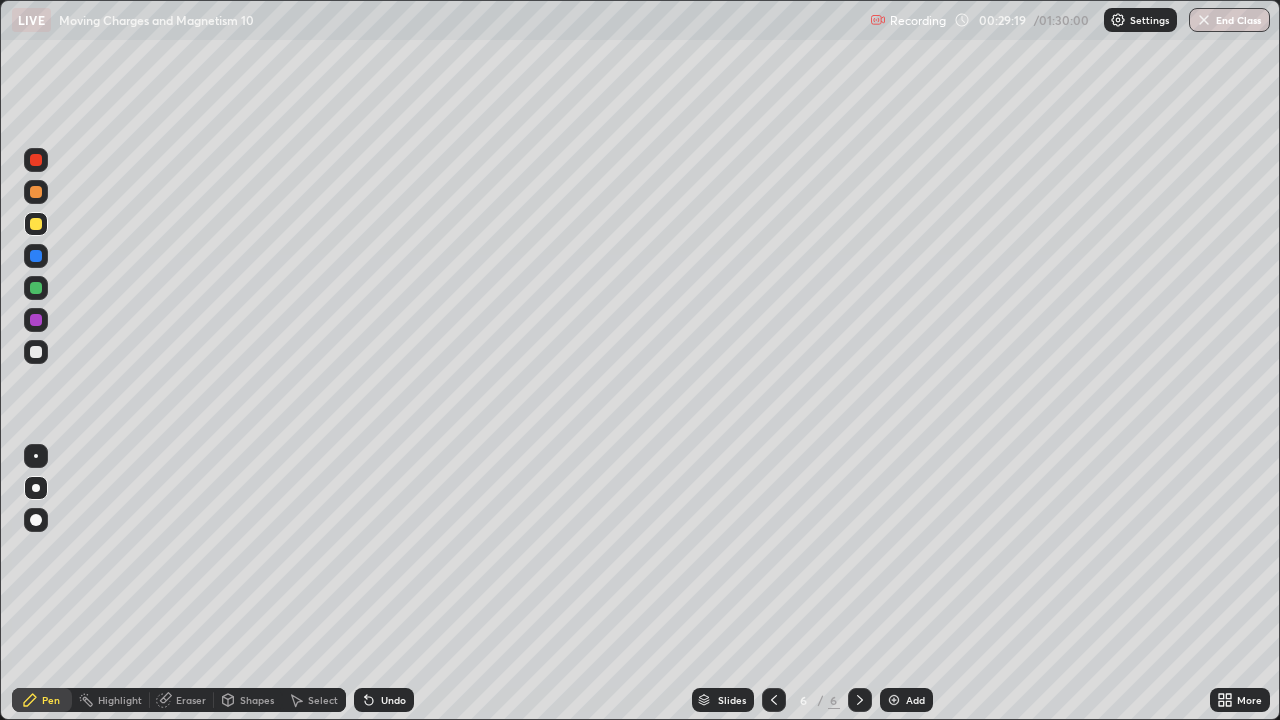 click on "Undo" at bounding box center (384, 700) 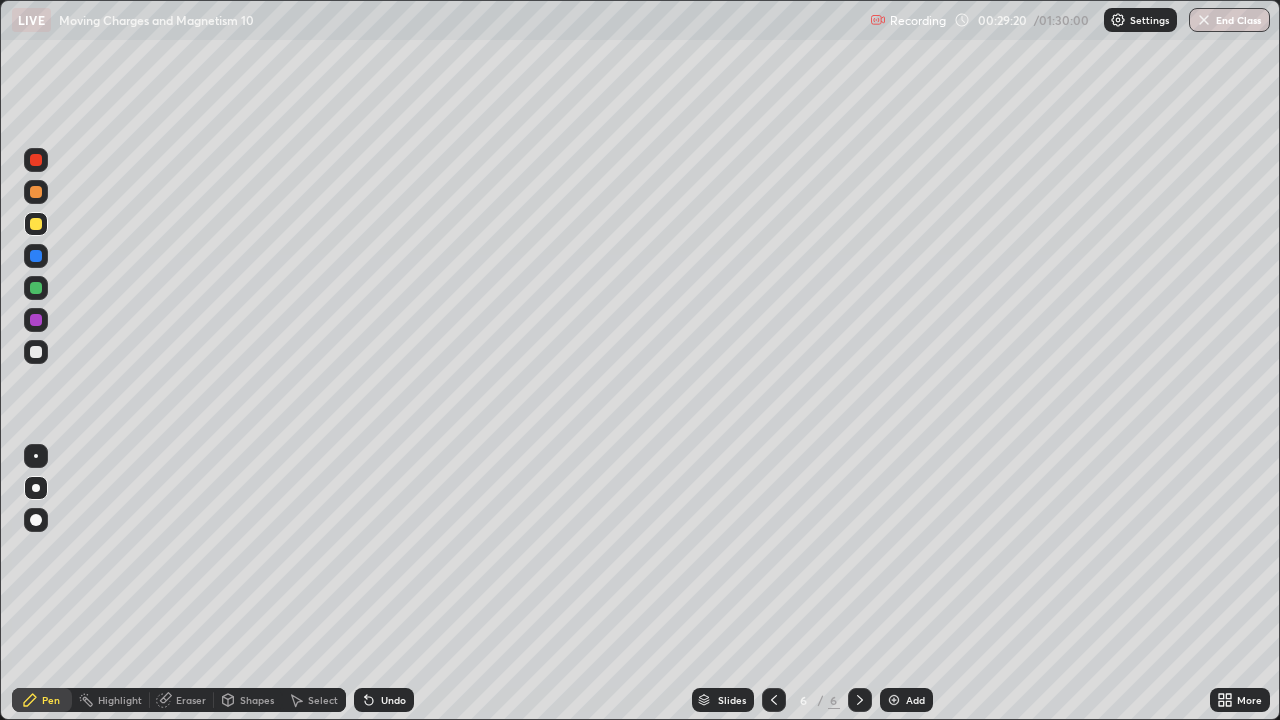 click on "Undo" at bounding box center (384, 700) 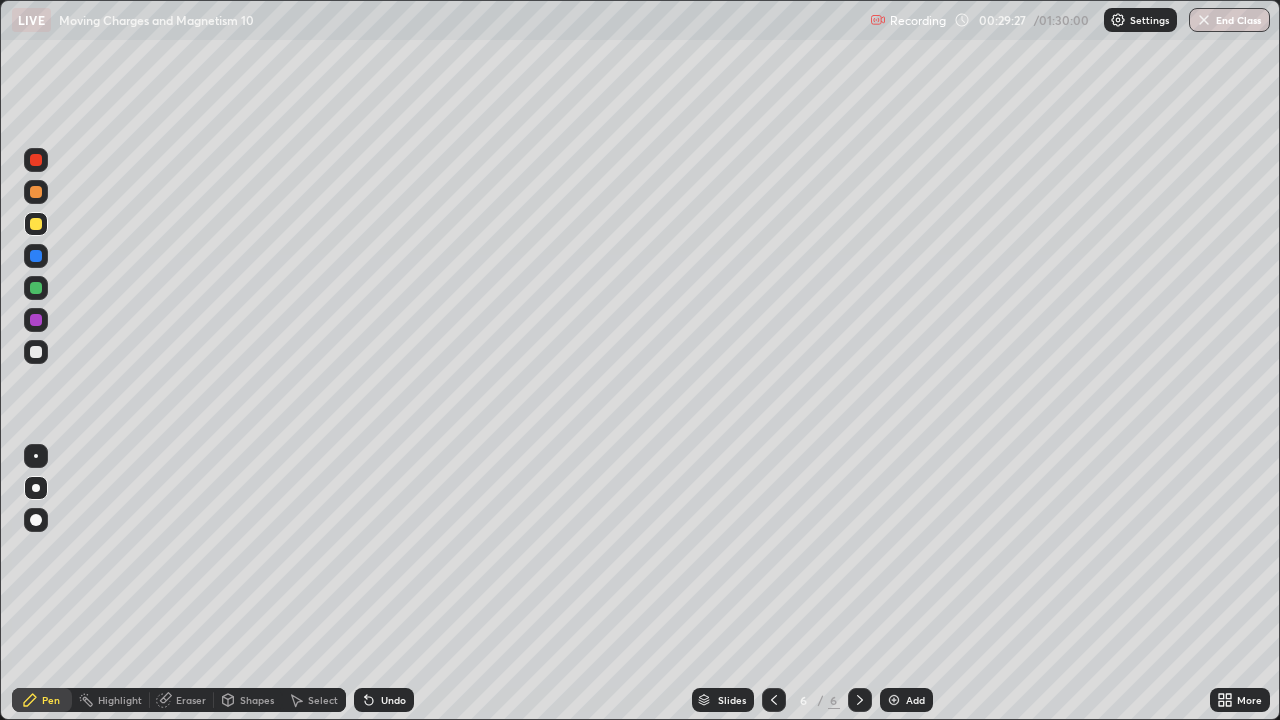 click at bounding box center [36, 192] 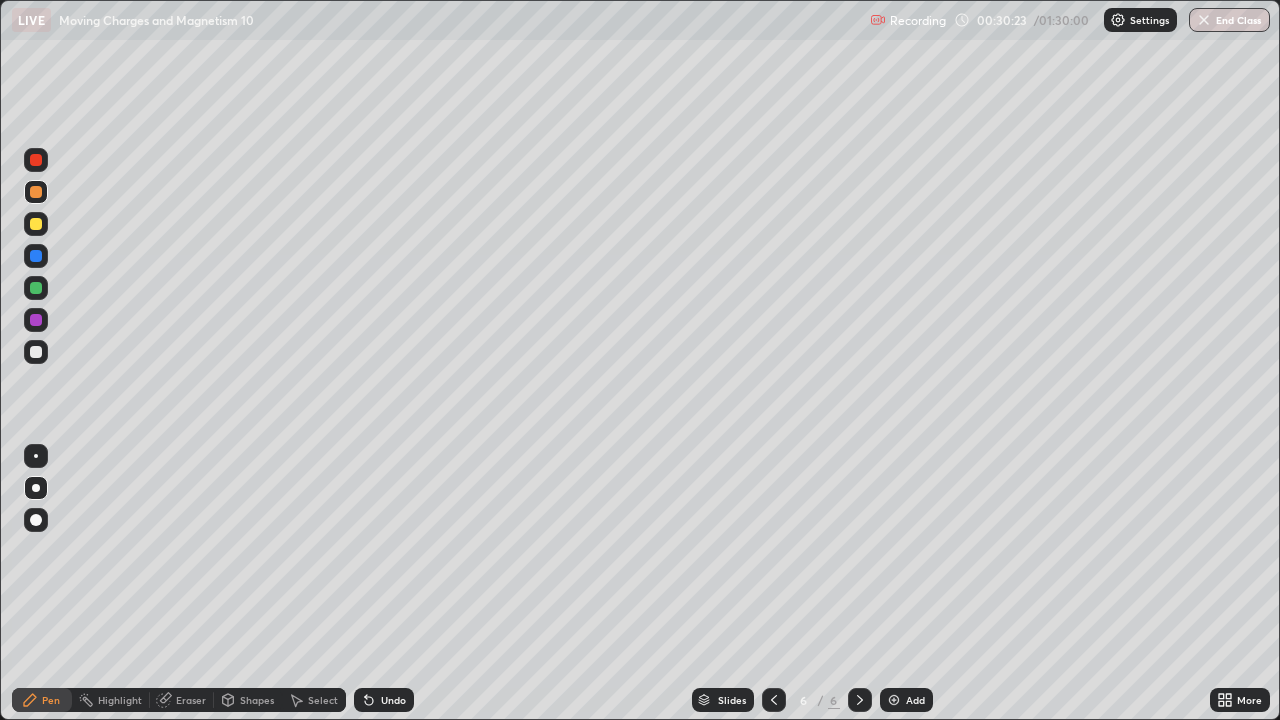 click at bounding box center [36, 352] 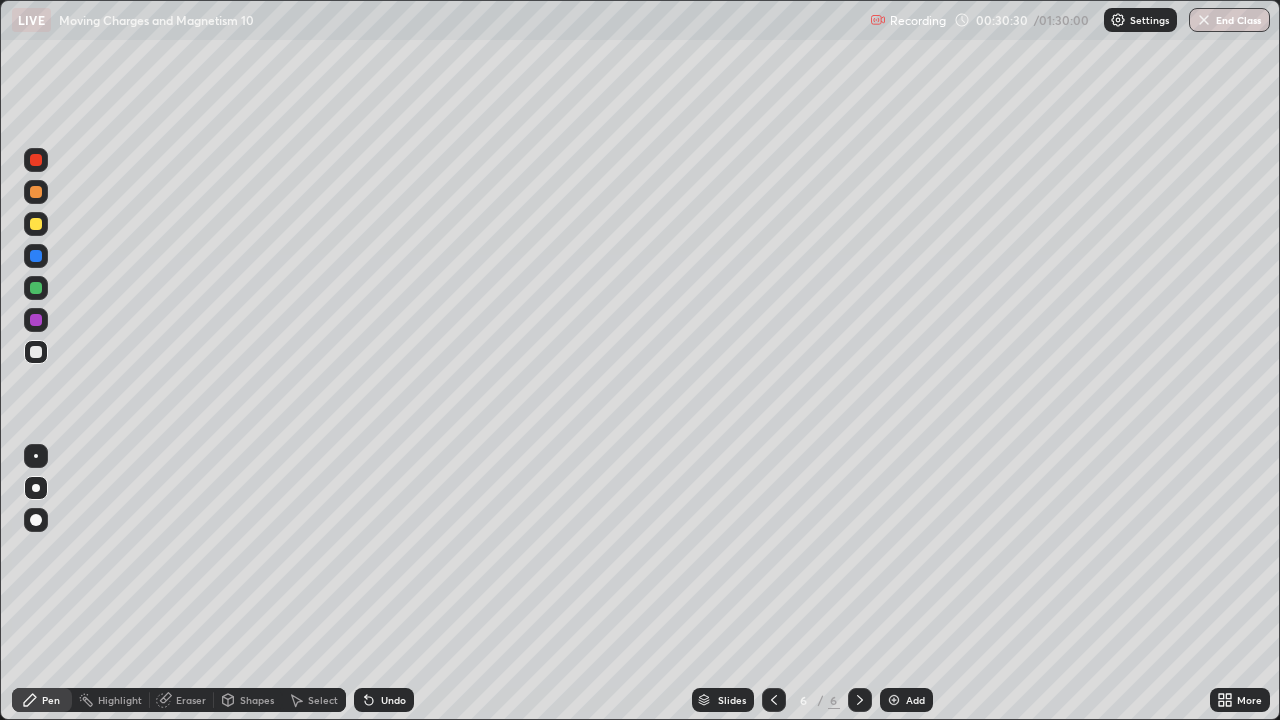 click at bounding box center (36, 192) 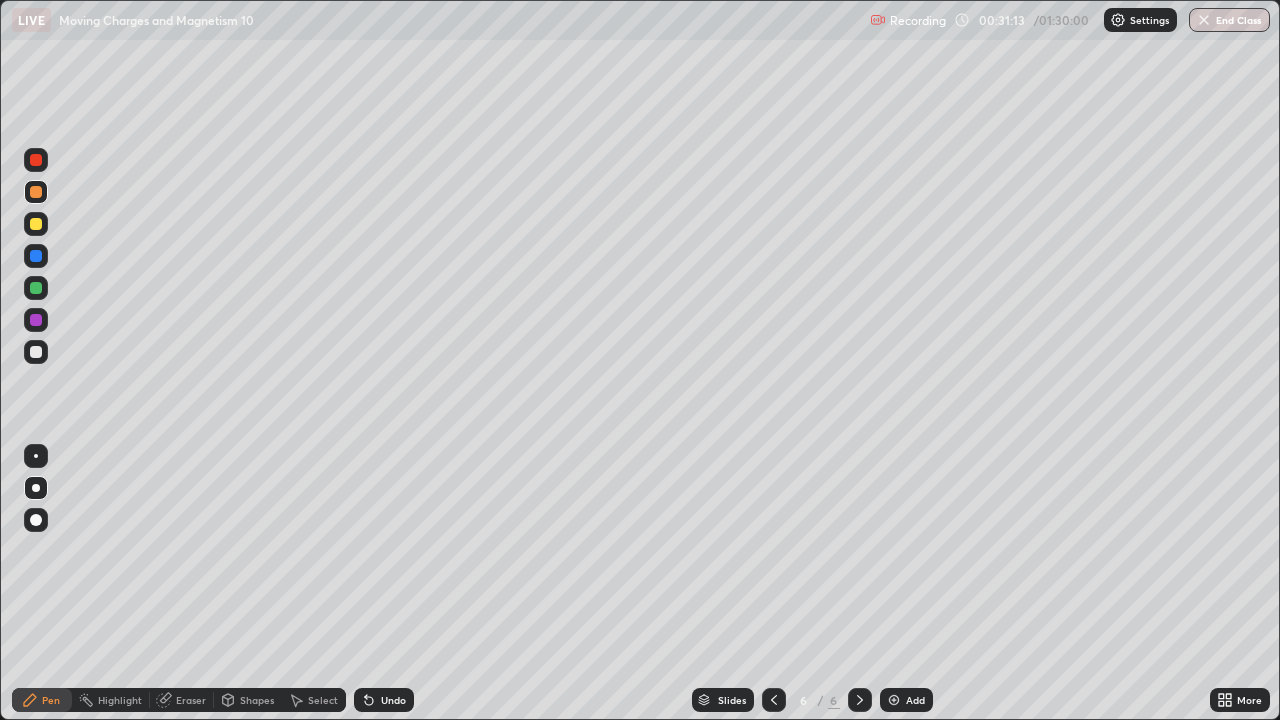 click at bounding box center (36, 160) 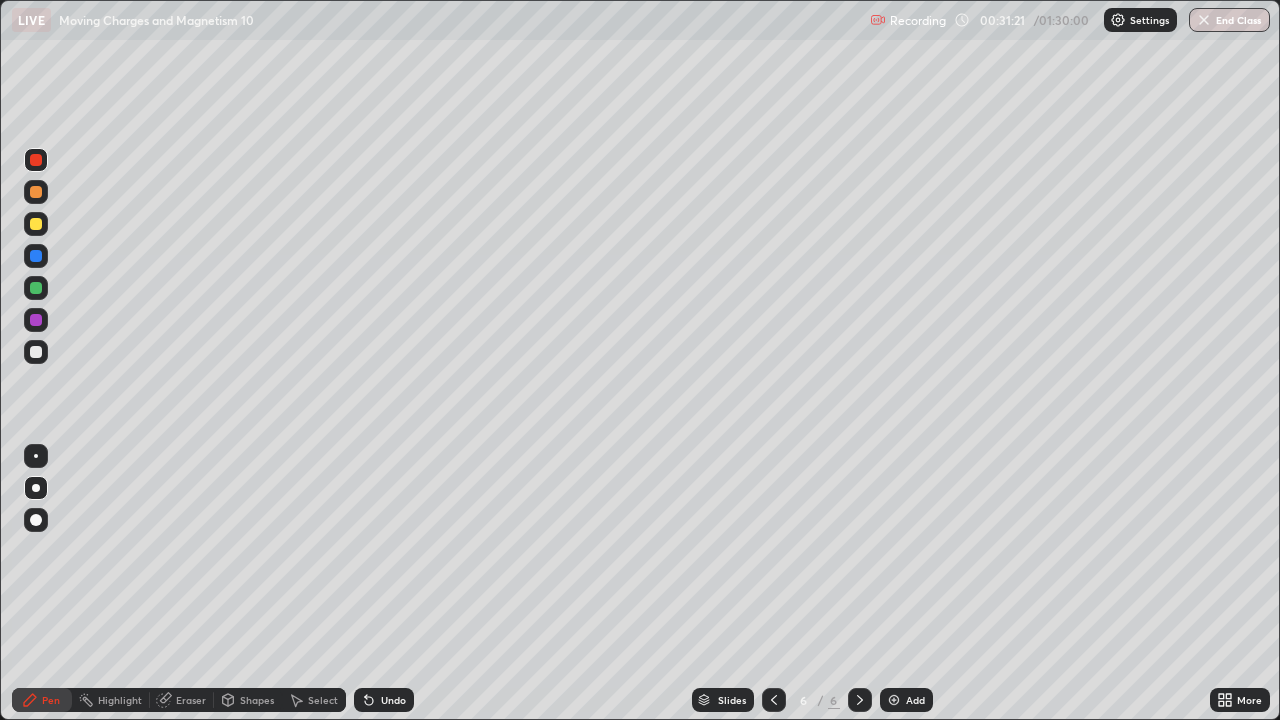 click at bounding box center [36, 192] 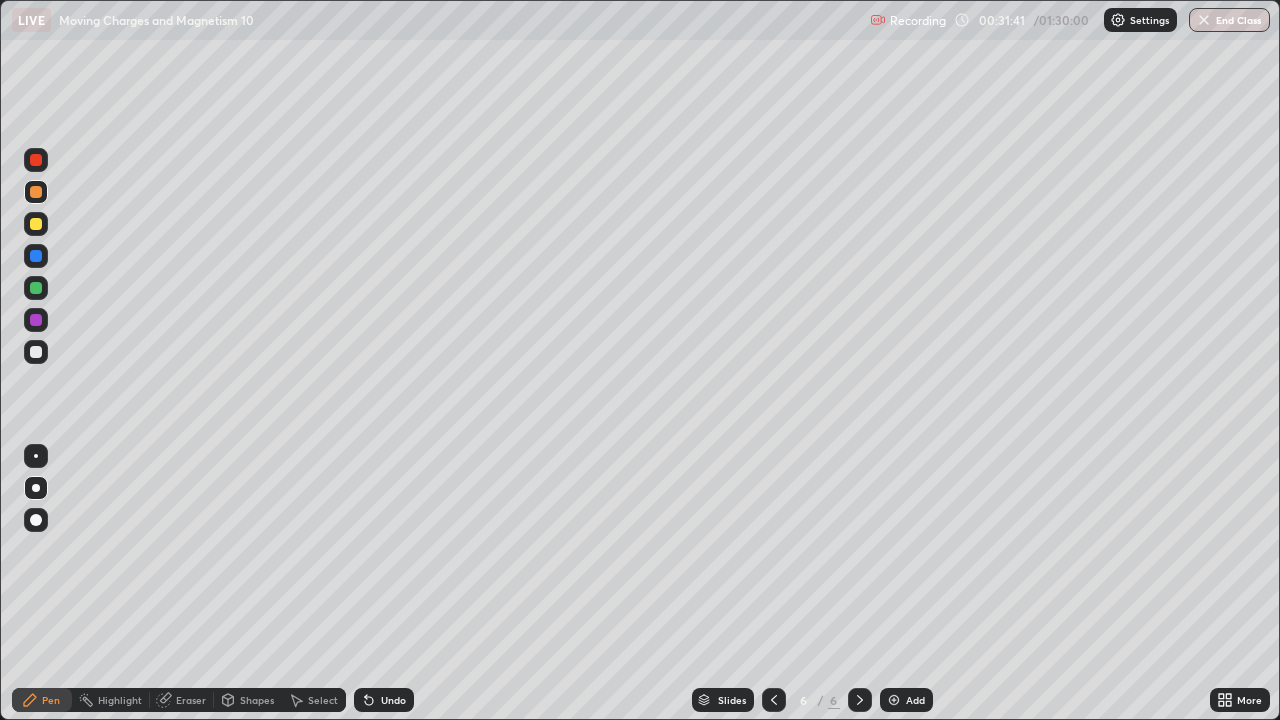 click at bounding box center [36, 160] 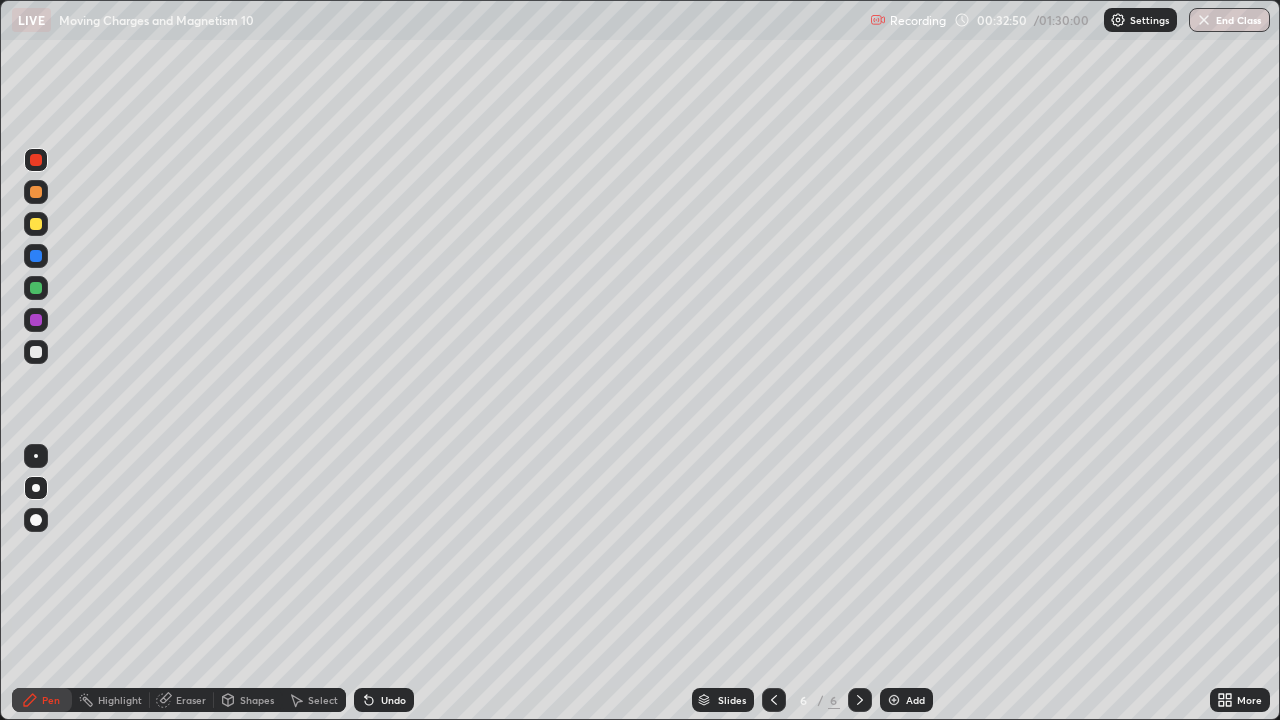 click 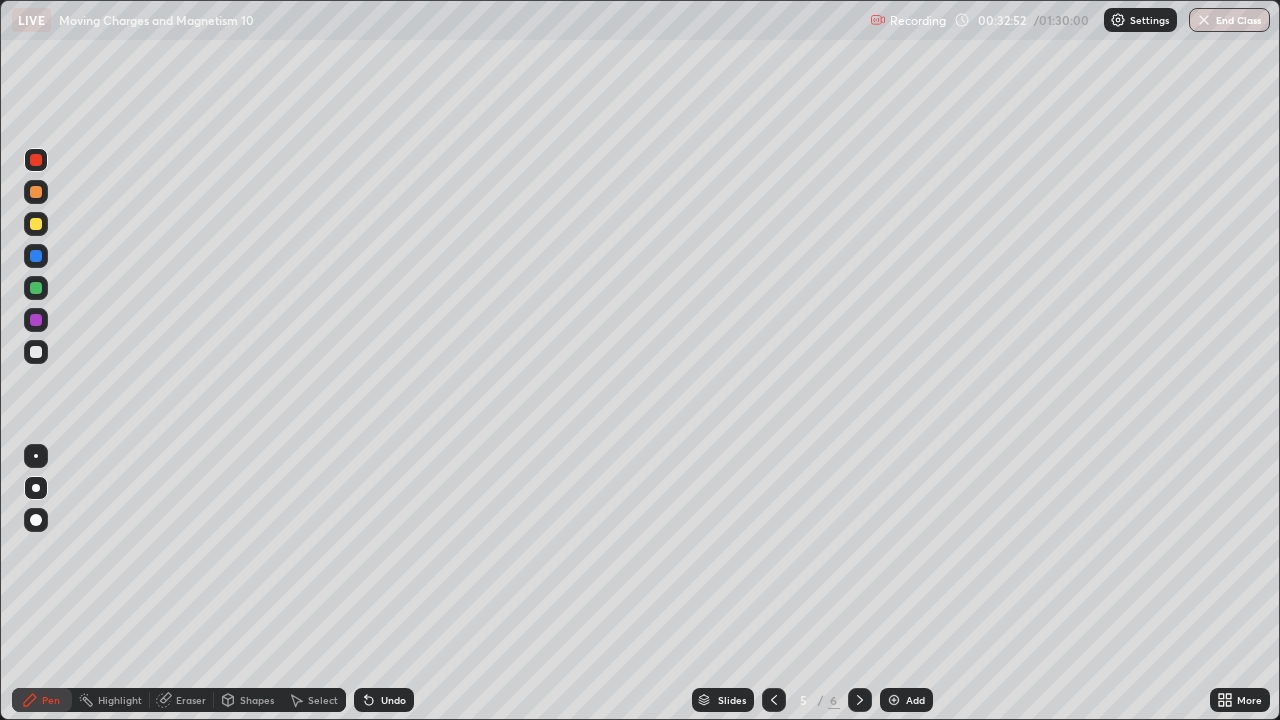 click 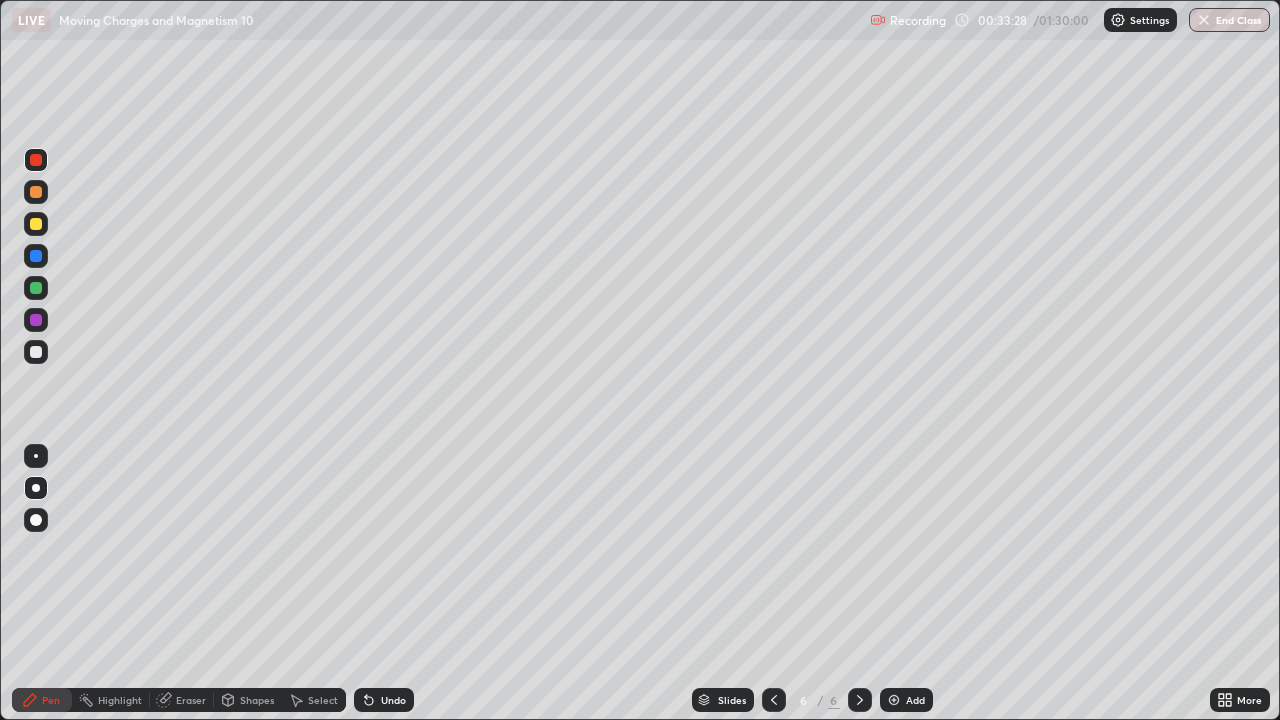 click at bounding box center [36, 352] 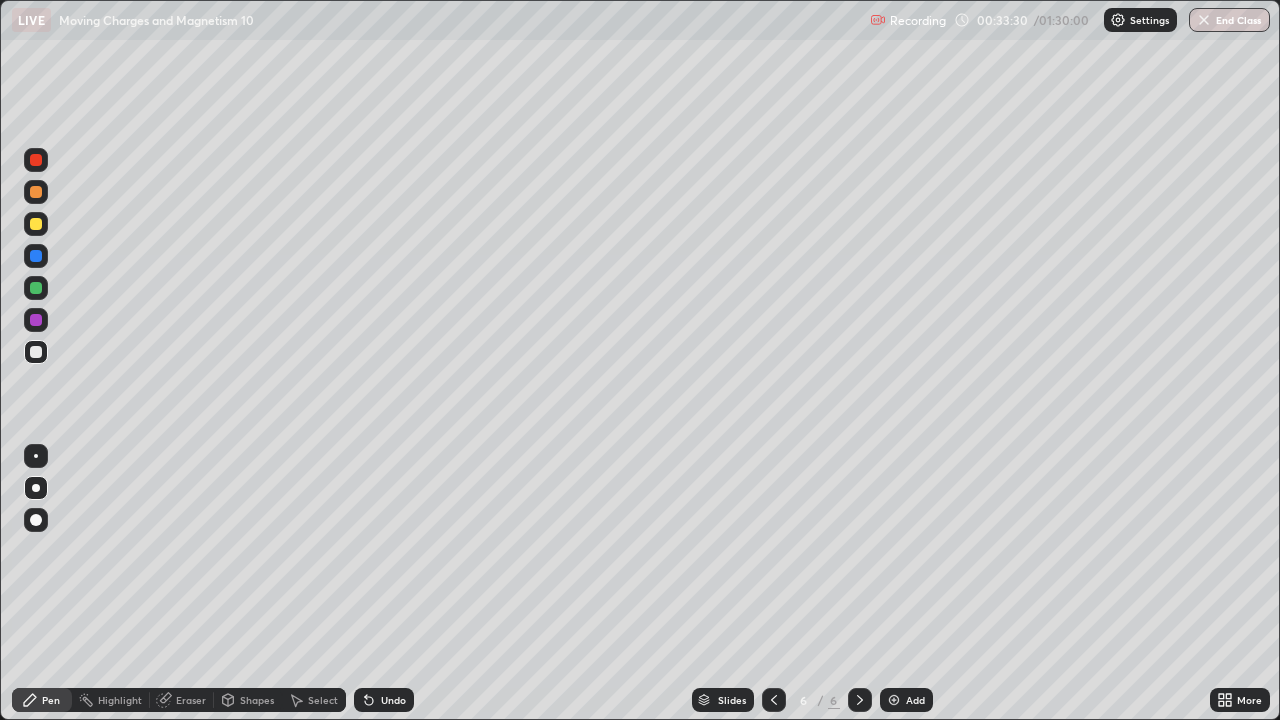 click on "Add" at bounding box center (915, 700) 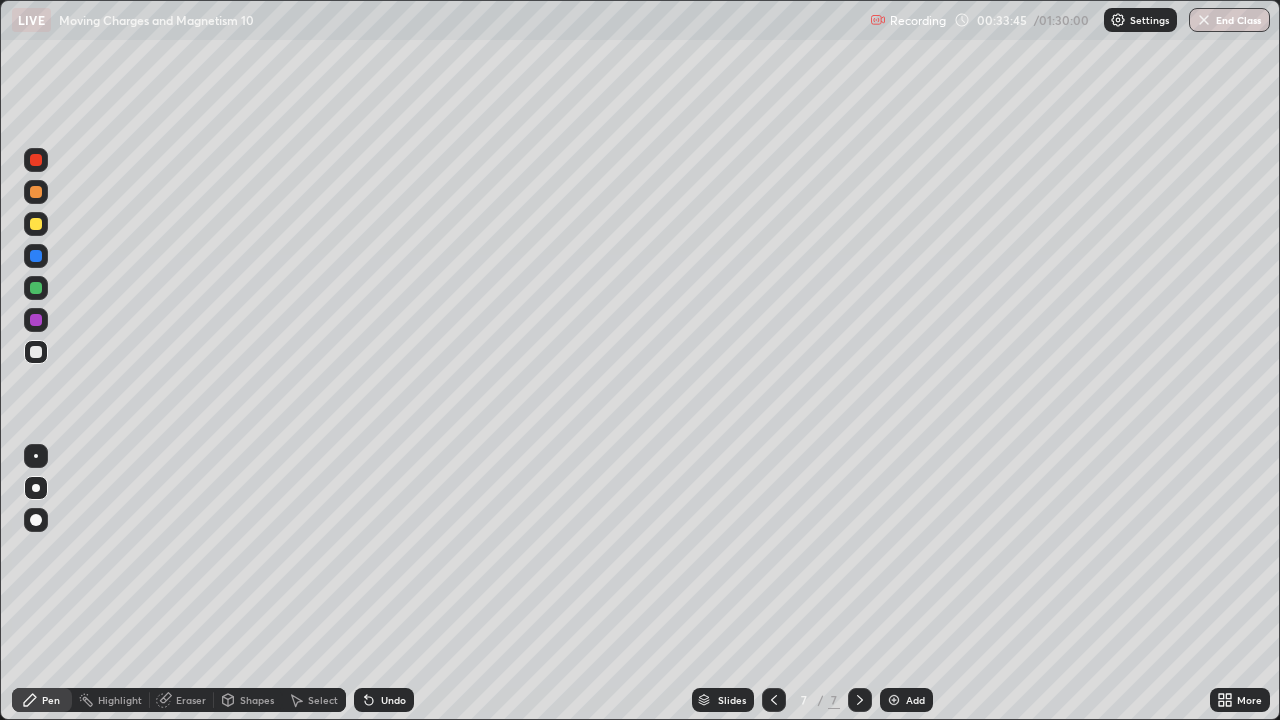click on "Undo" at bounding box center [393, 700] 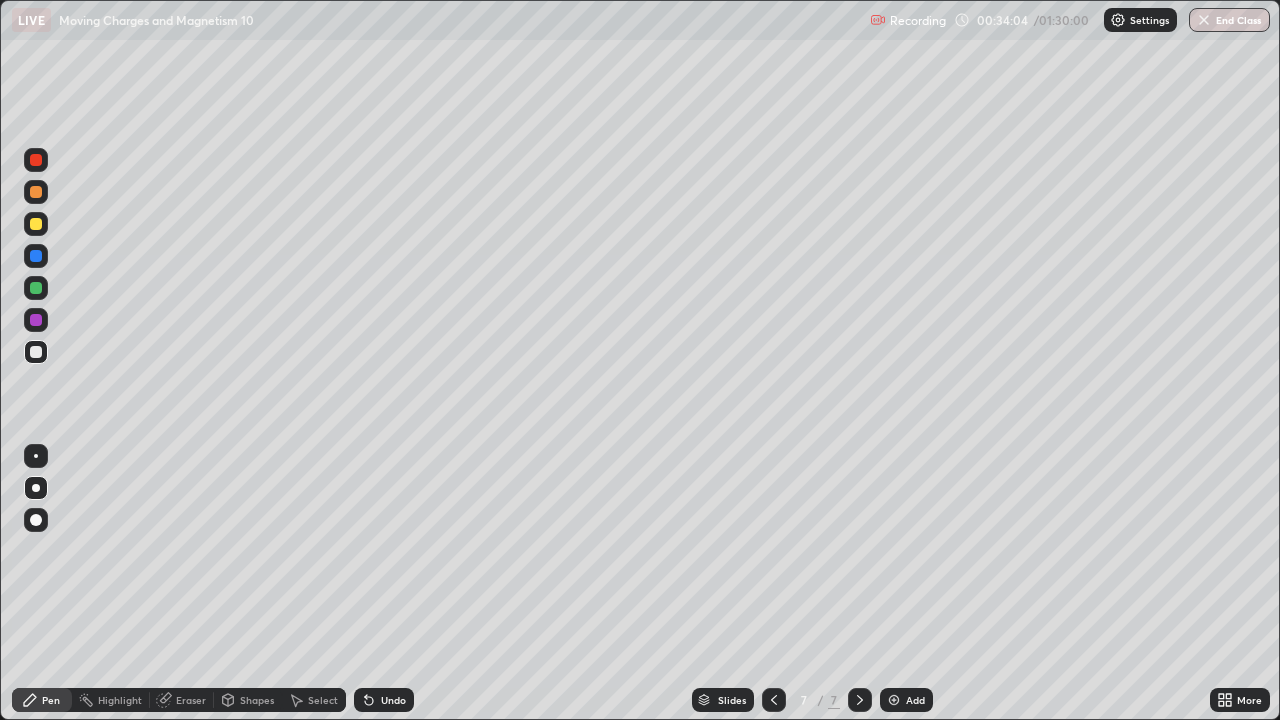 click at bounding box center (36, 224) 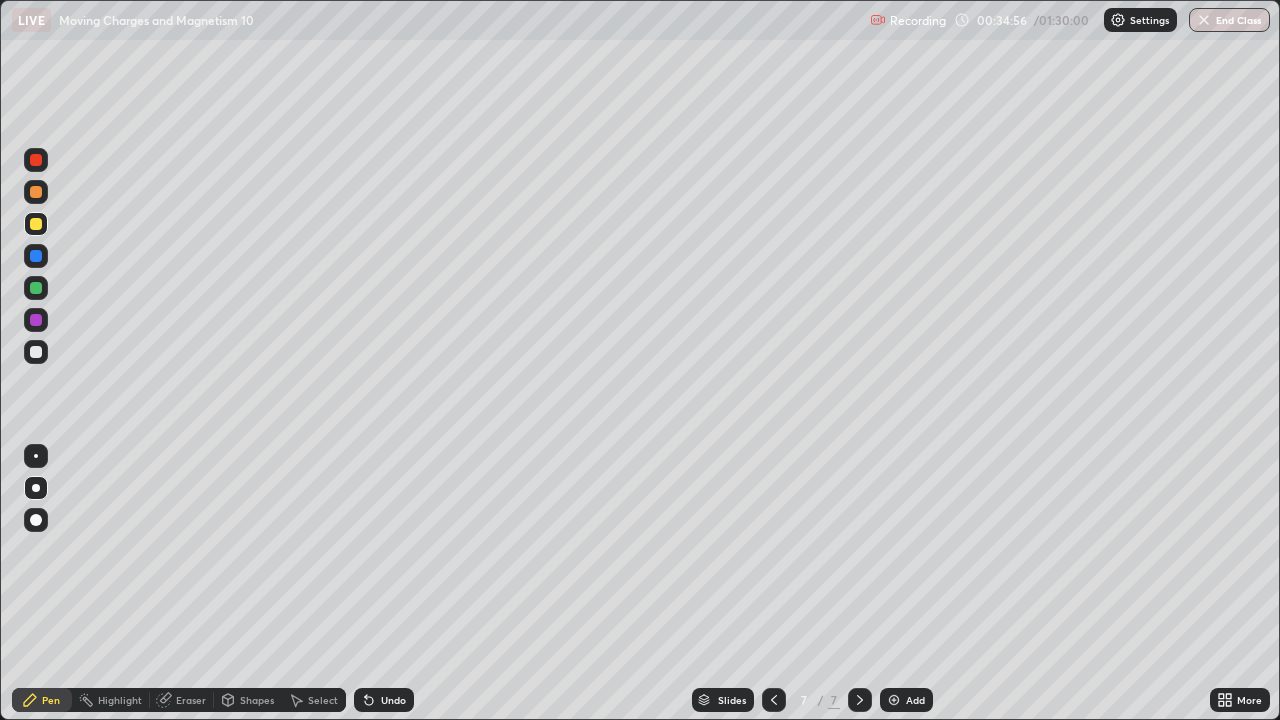 click at bounding box center [36, 192] 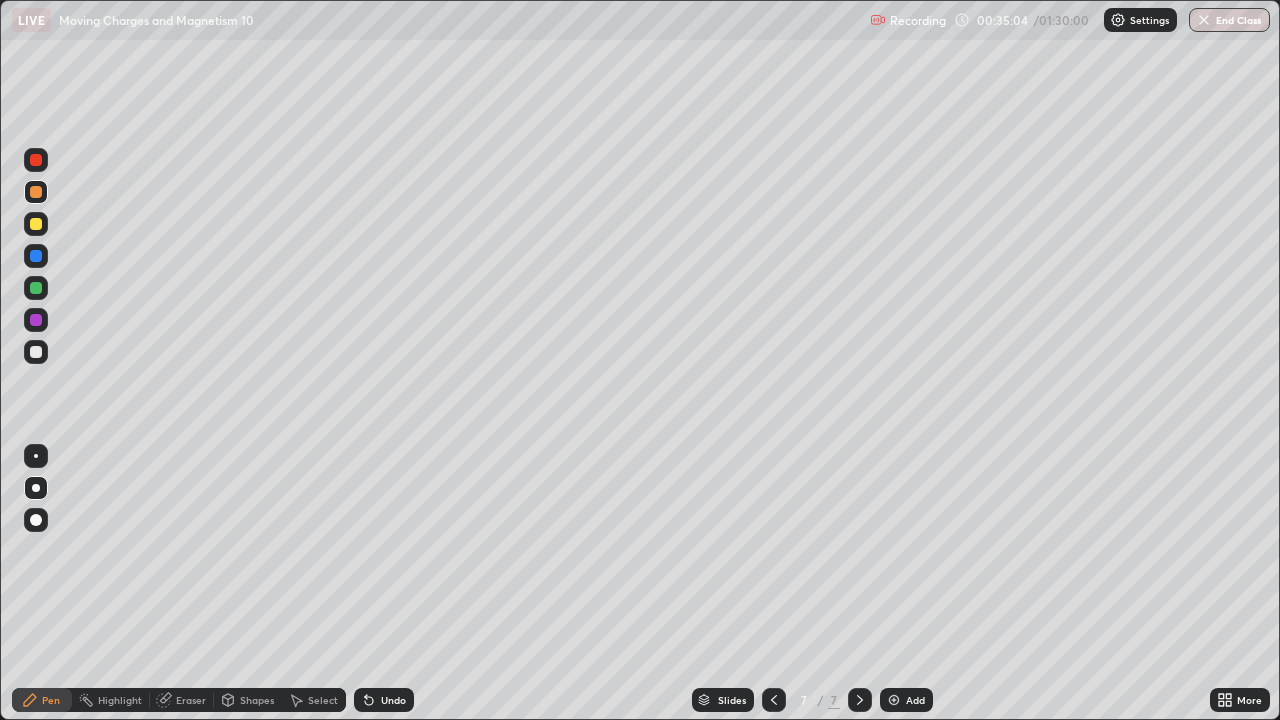 click at bounding box center (36, 160) 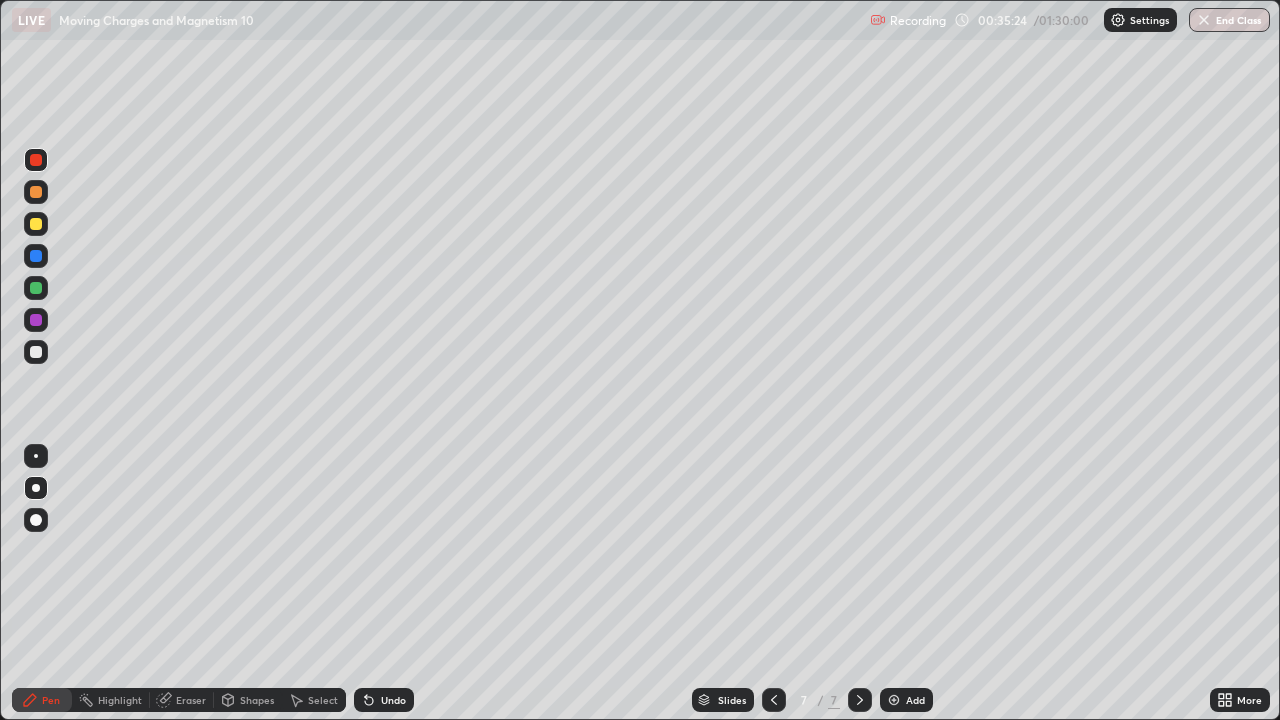 click at bounding box center (36, 224) 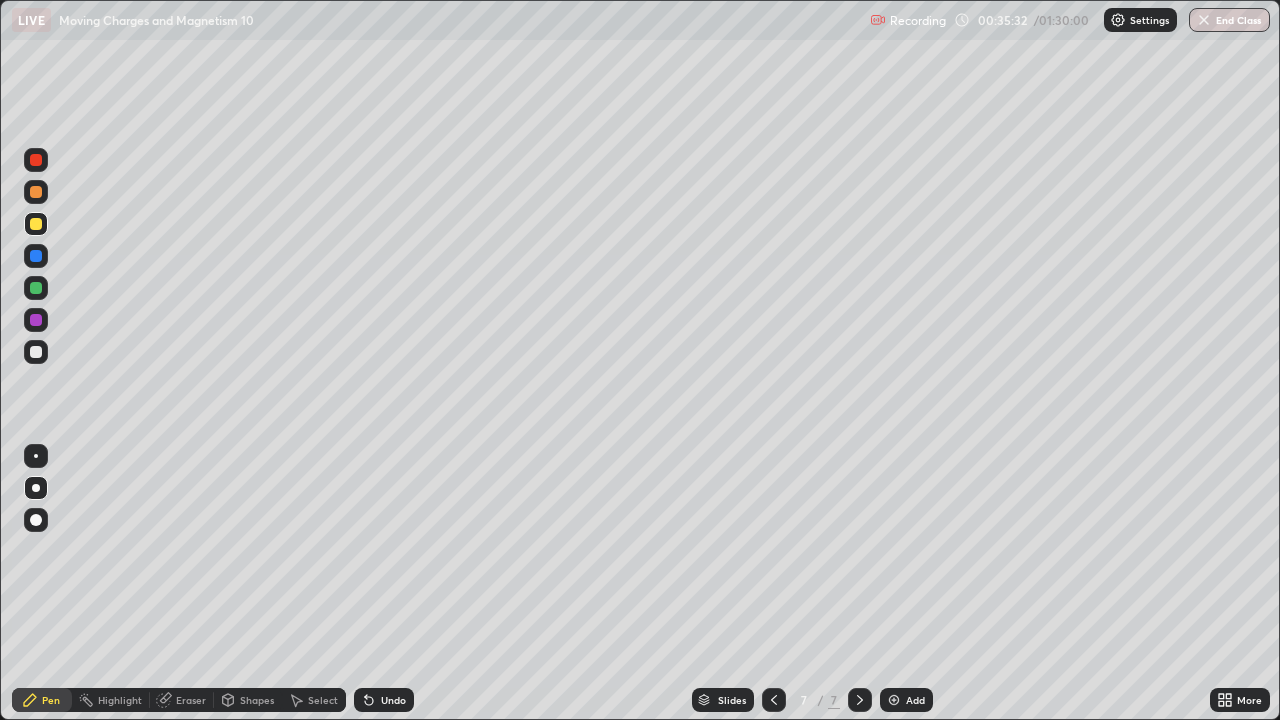 click at bounding box center (36, 160) 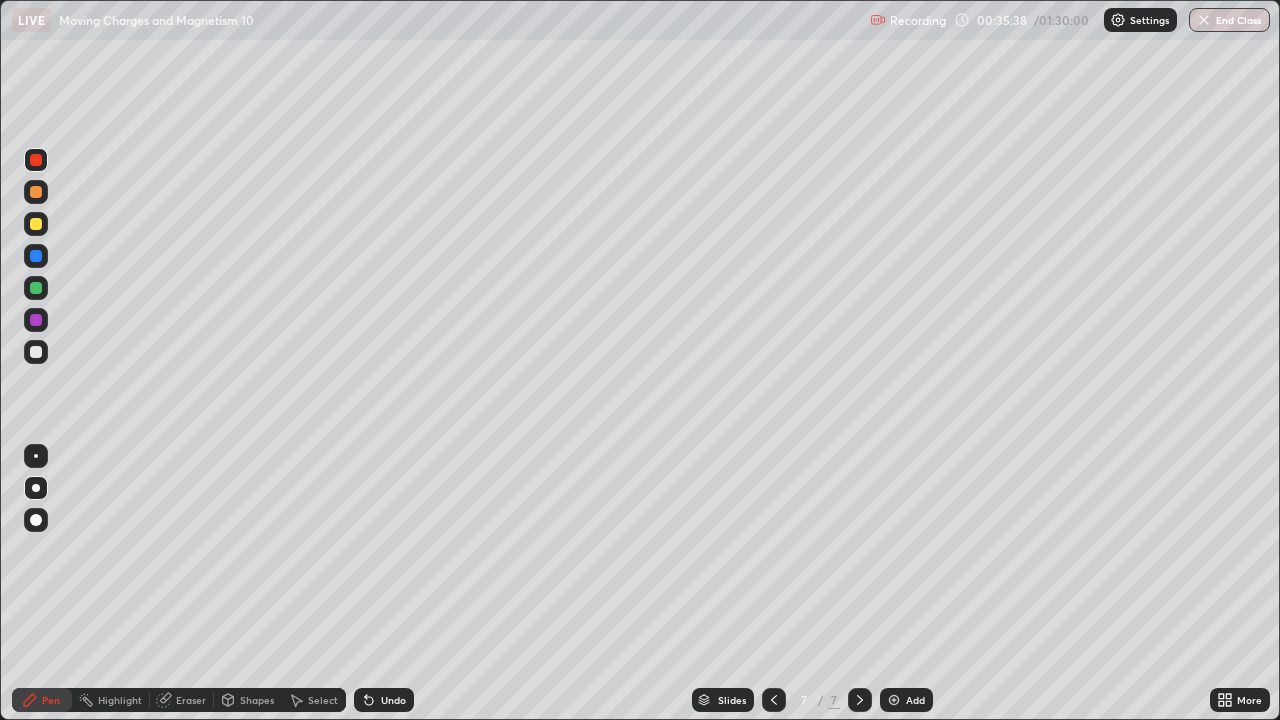 click at bounding box center [36, 288] 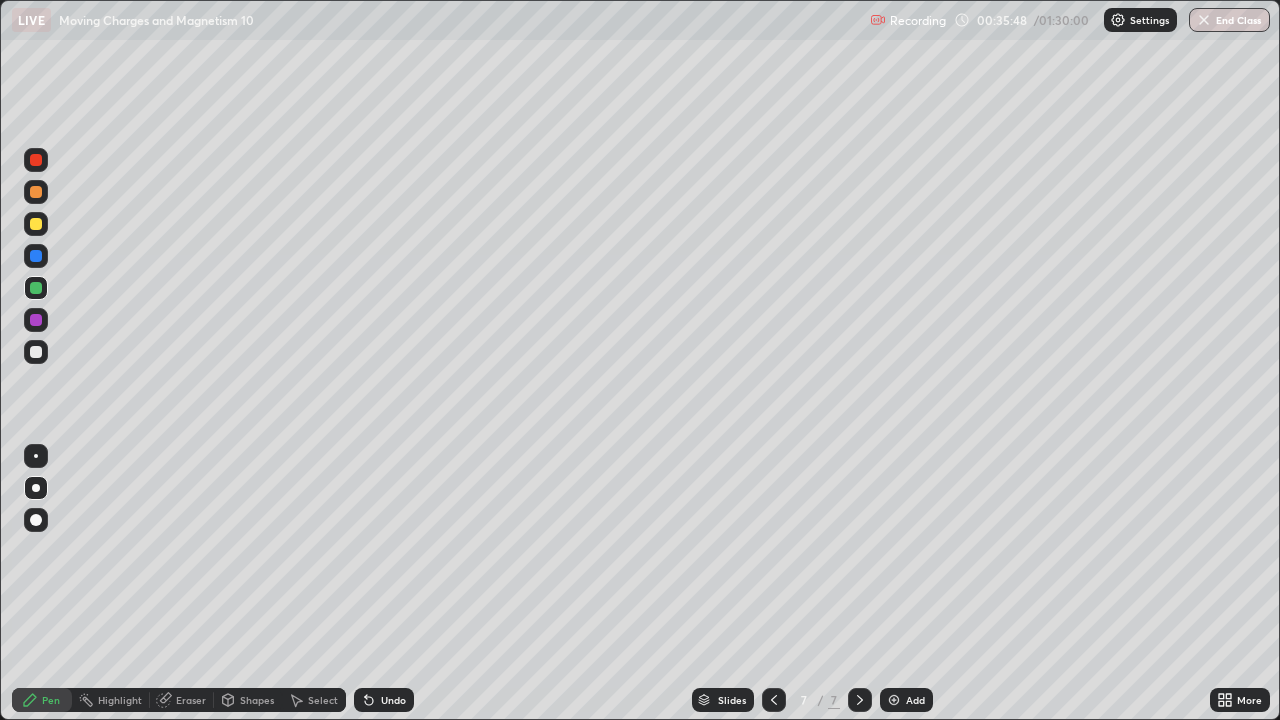 click at bounding box center [36, 456] 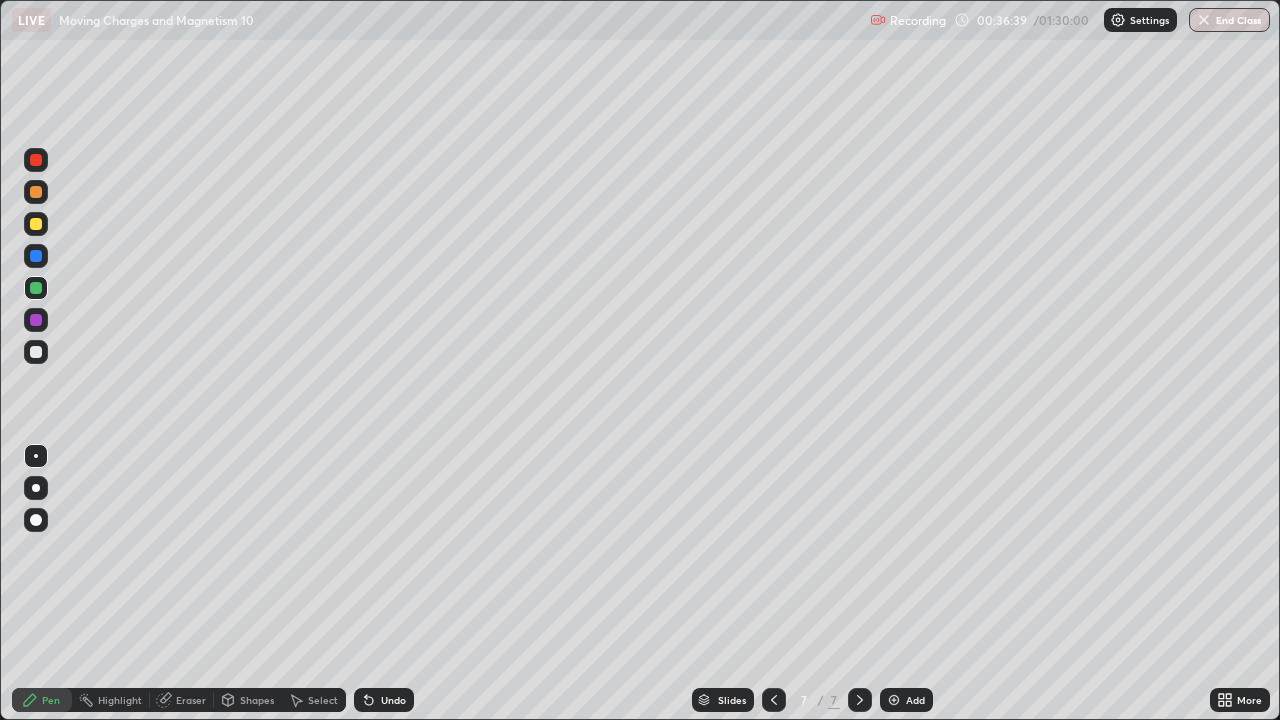click on "Undo" at bounding box center [393, 700] 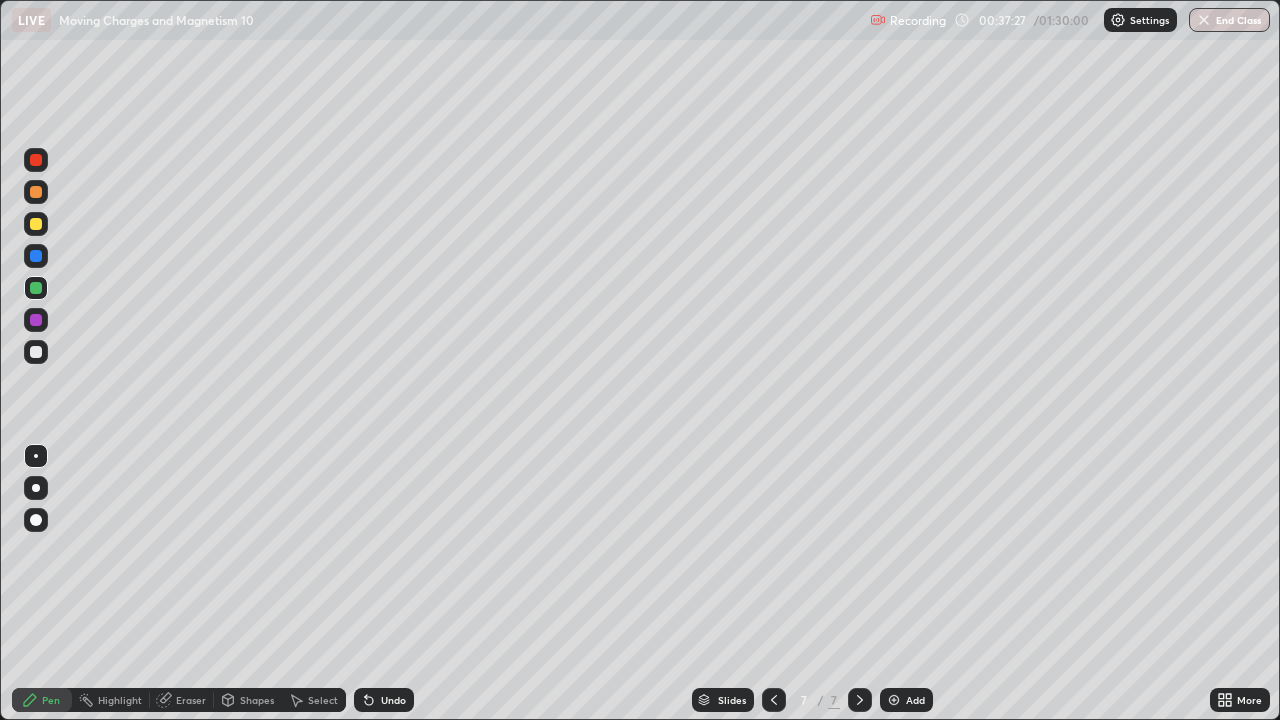 click at bounding box center (36, 224) 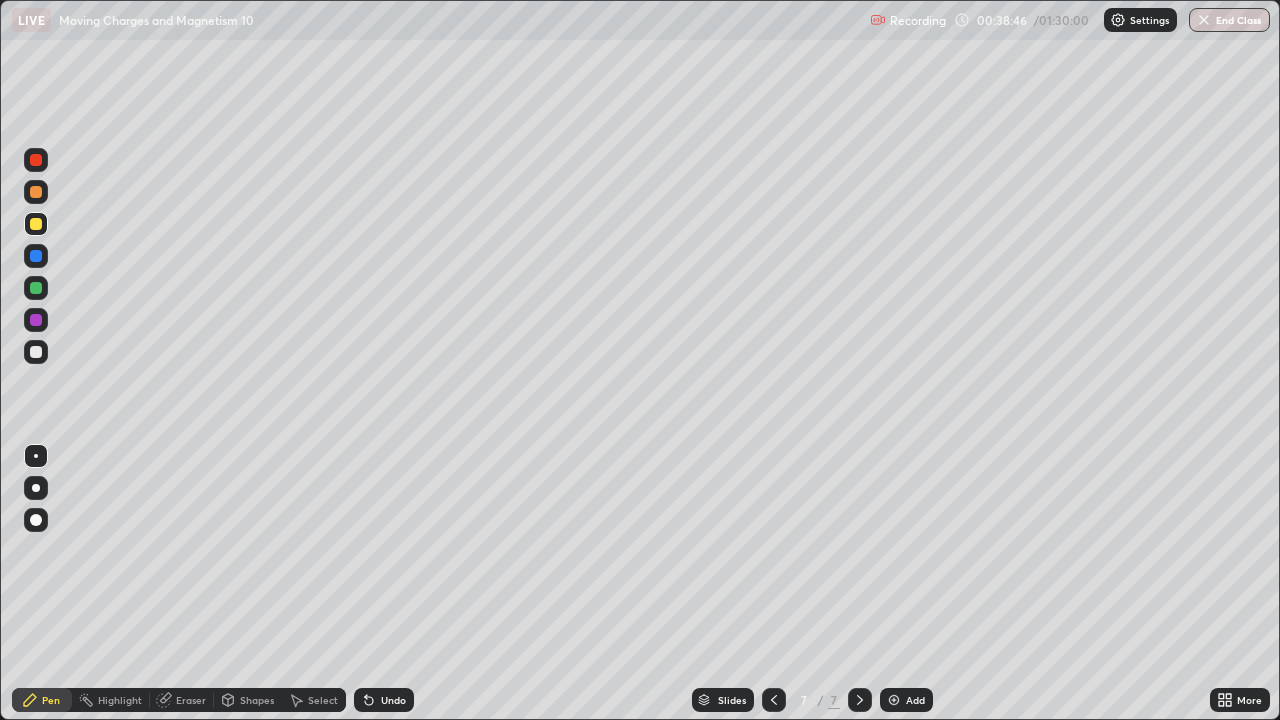click at bounding box center (36, 192) 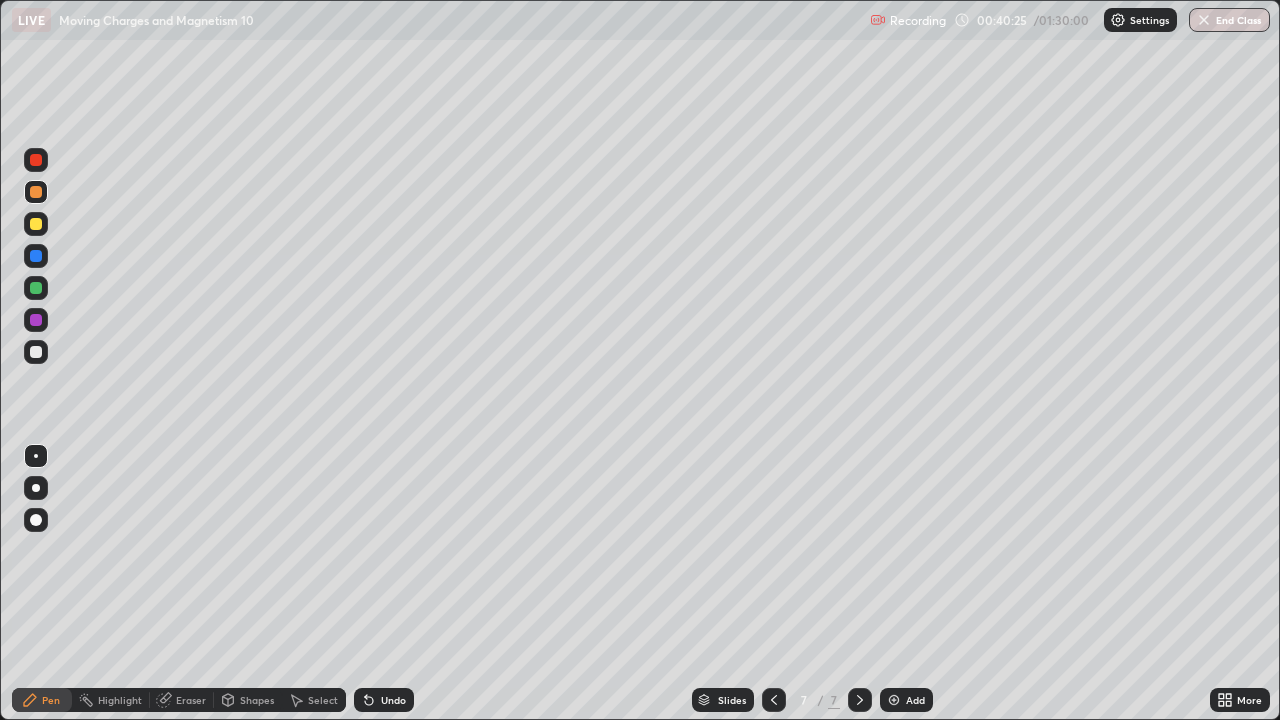 click at bounding box center (894, 700) 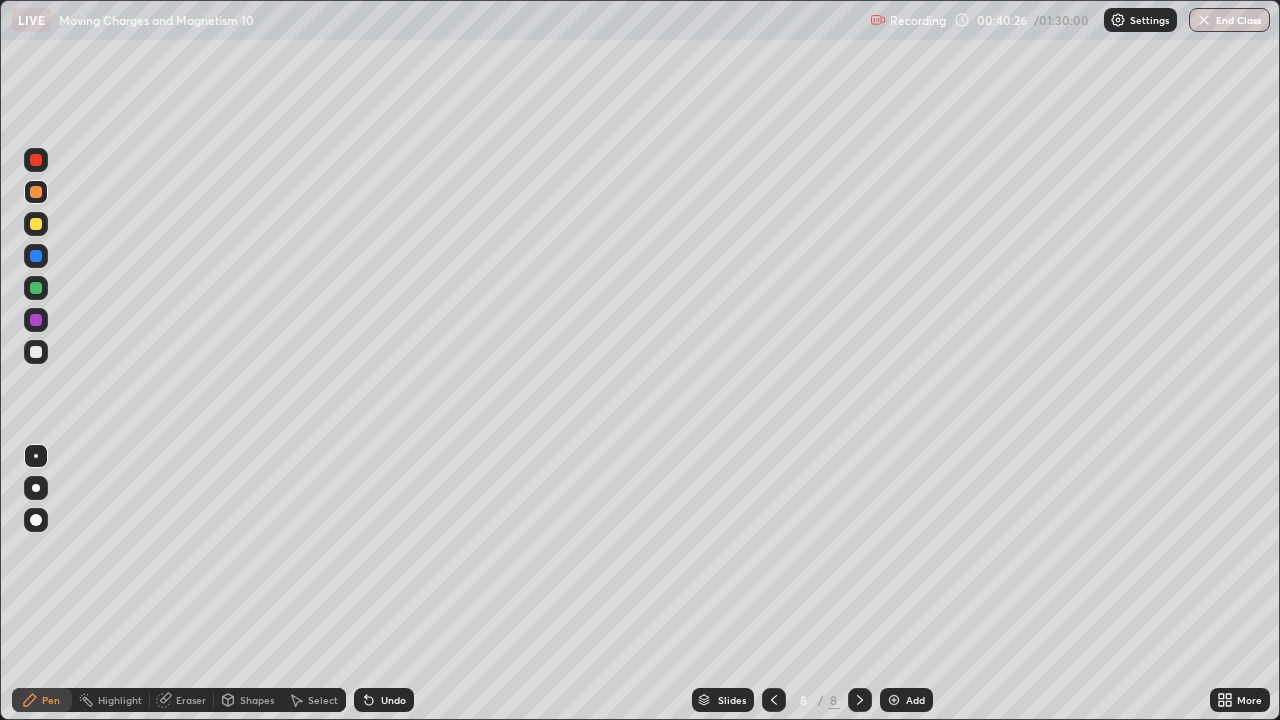 click at bounding box center (36, 352) 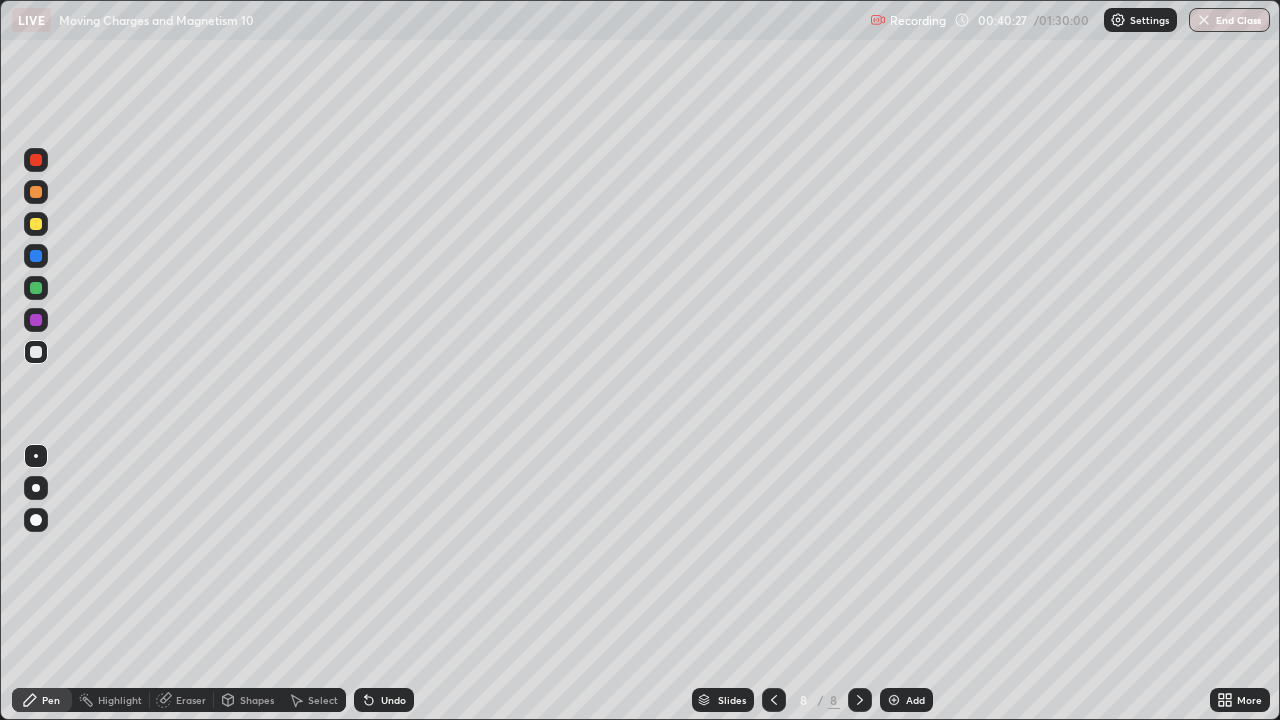 click 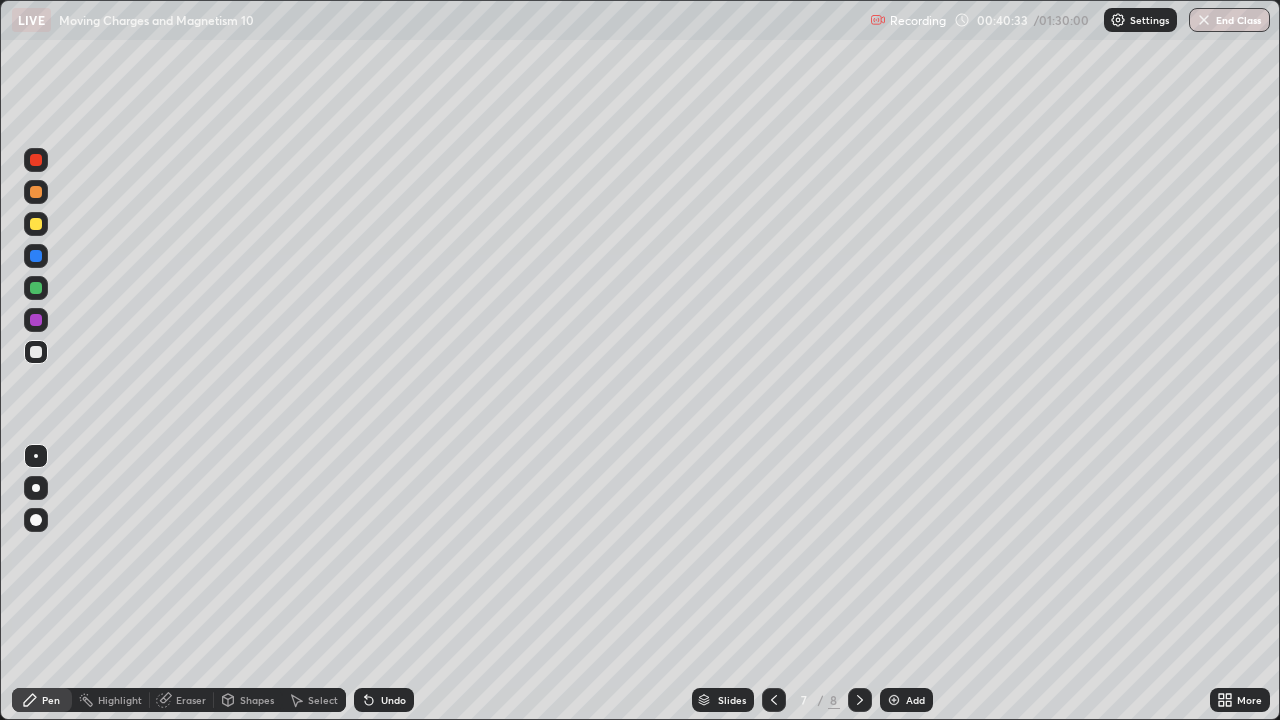 click 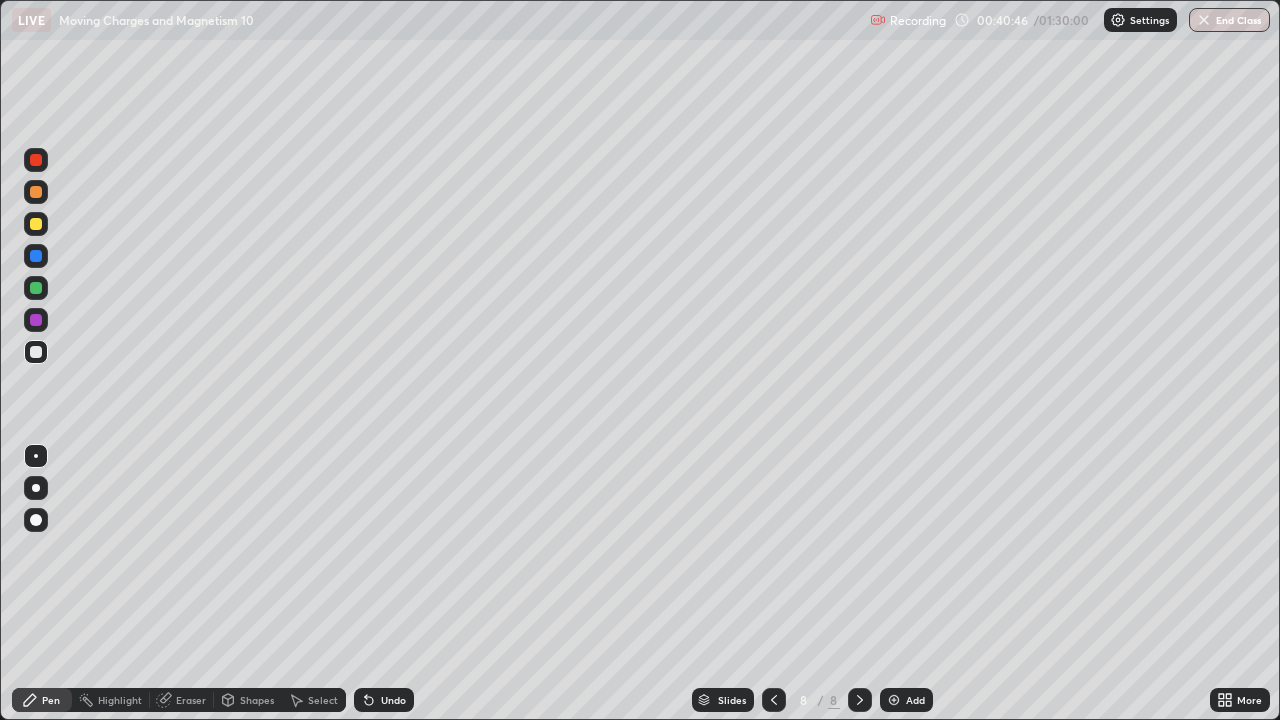 click on "Undo" at bounding box center (384, 700) 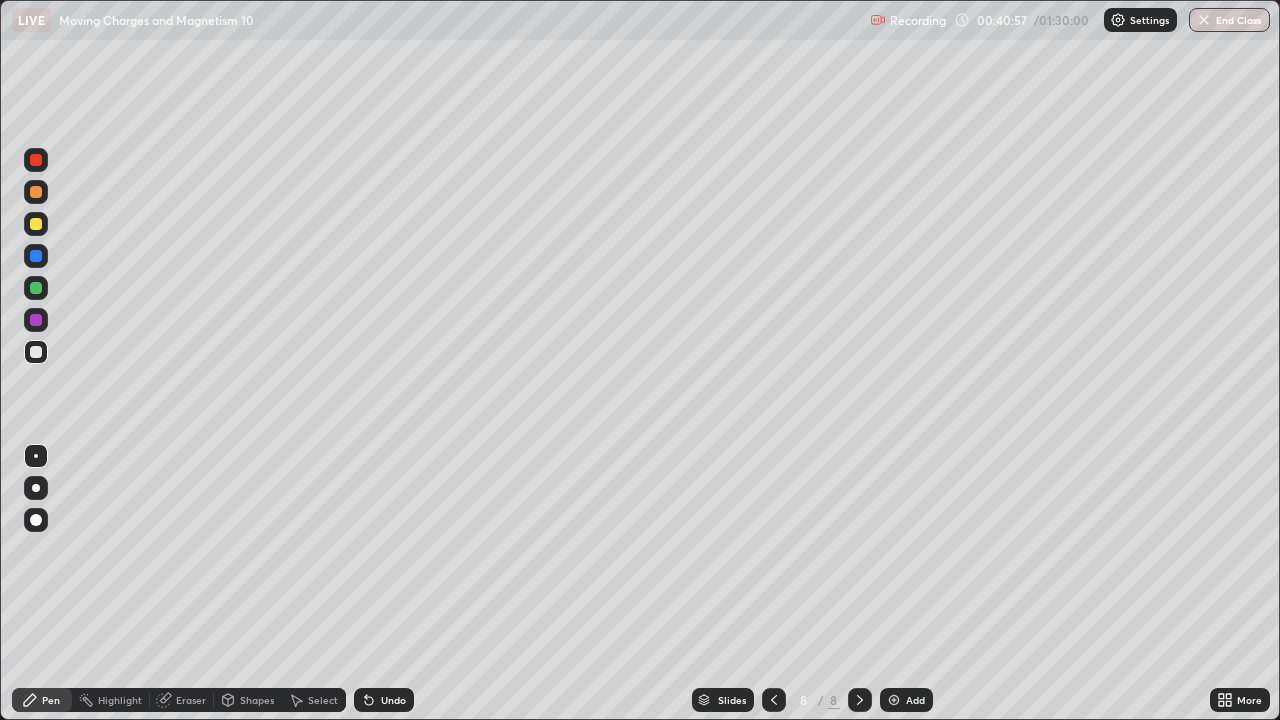 click at bounding box center [36, 224] 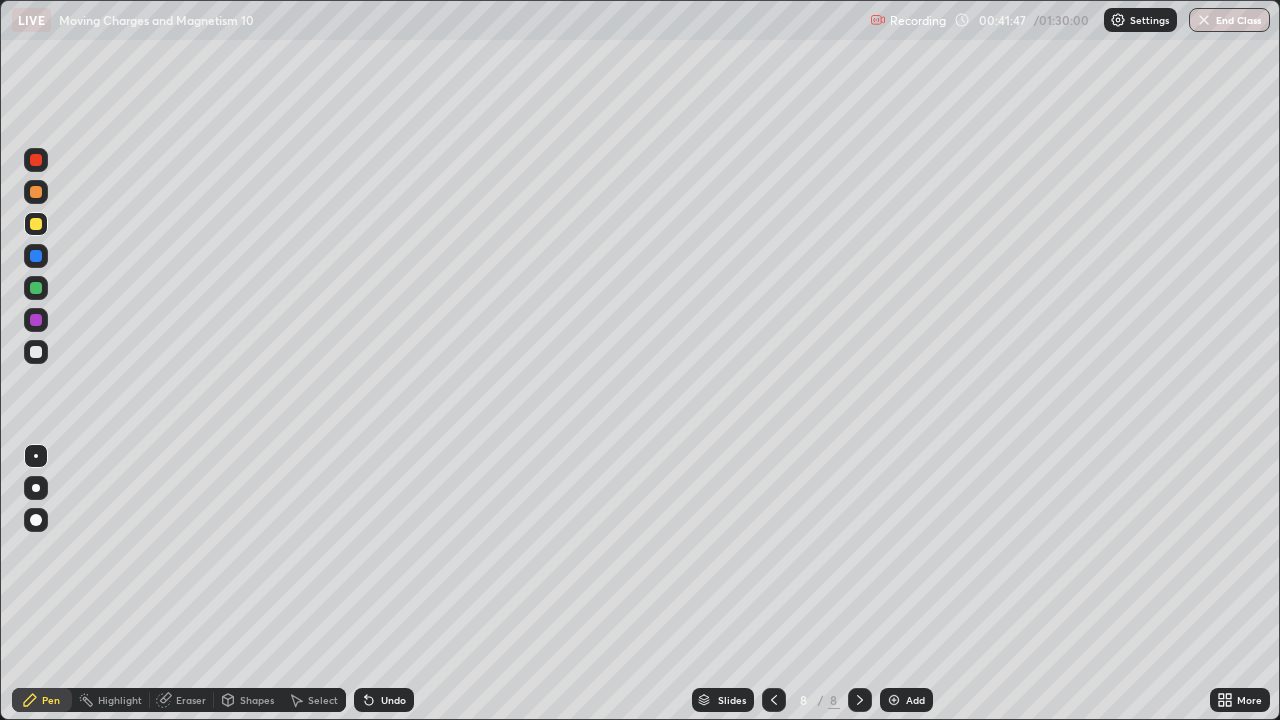 click at bounding box center [36, 192] 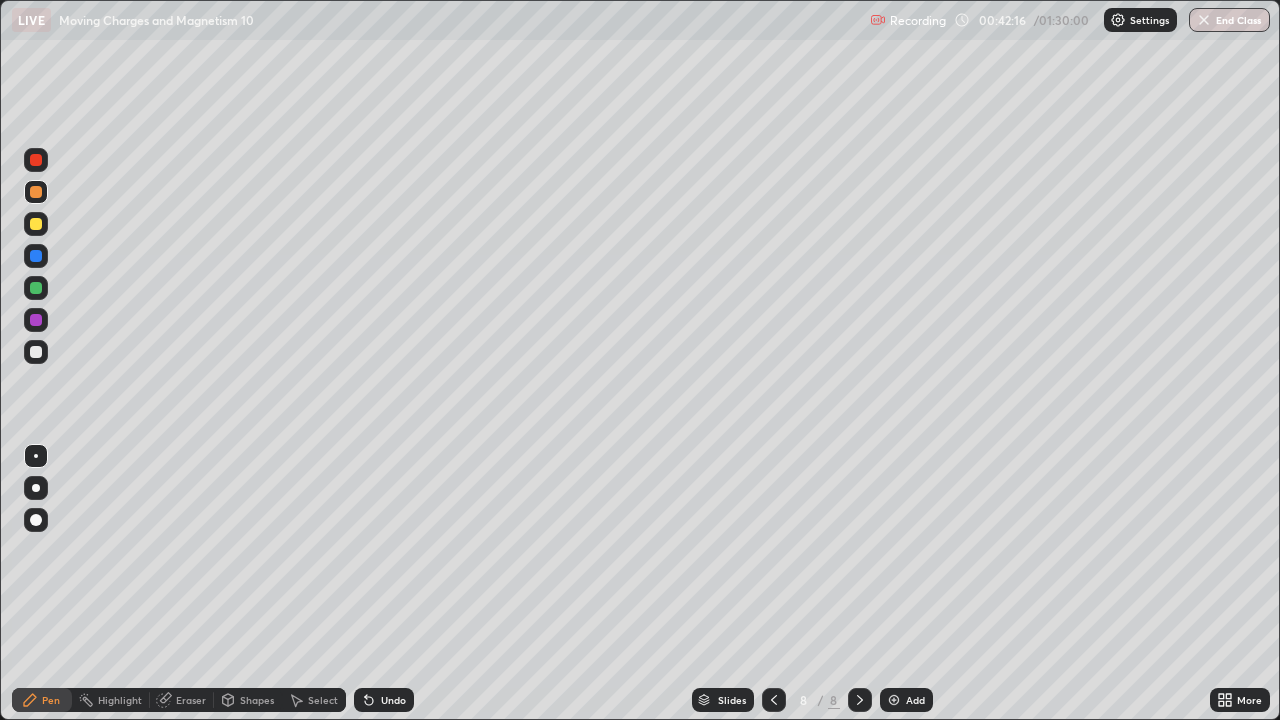 click at bounding box center [36, 224] 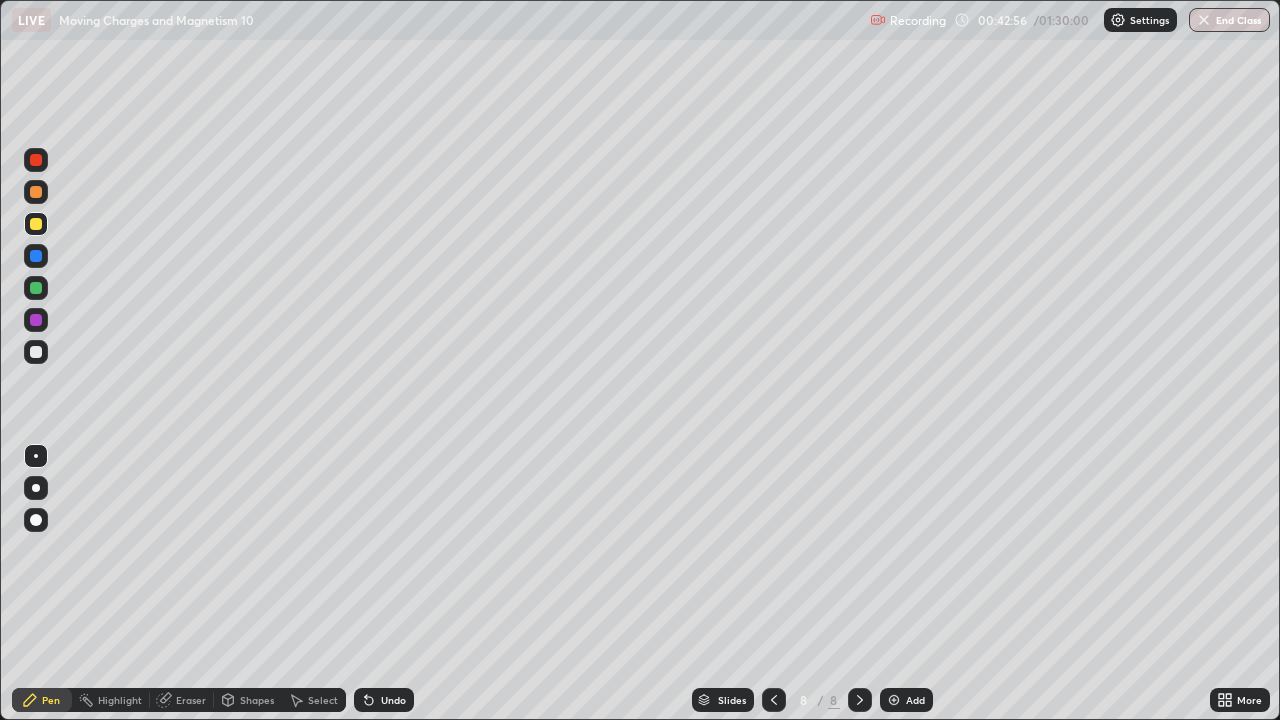 click at bounding box center [36, 192] 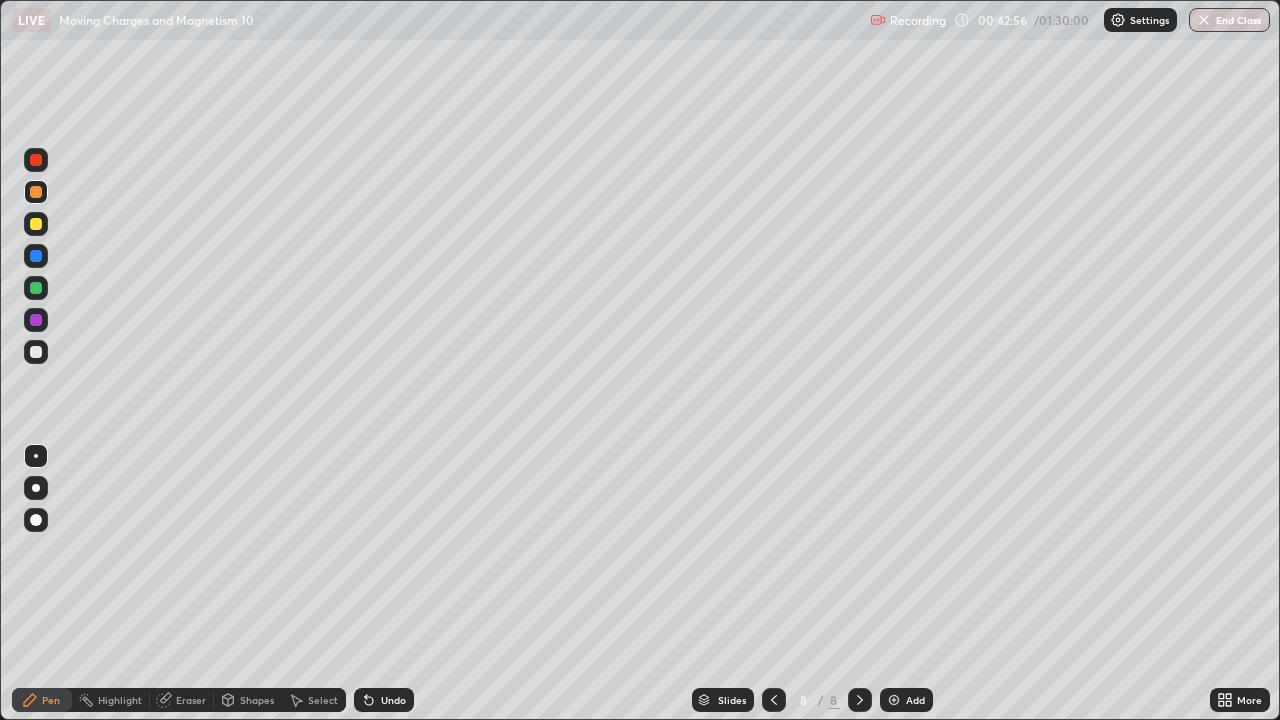 click at bounding box center [36, 160] 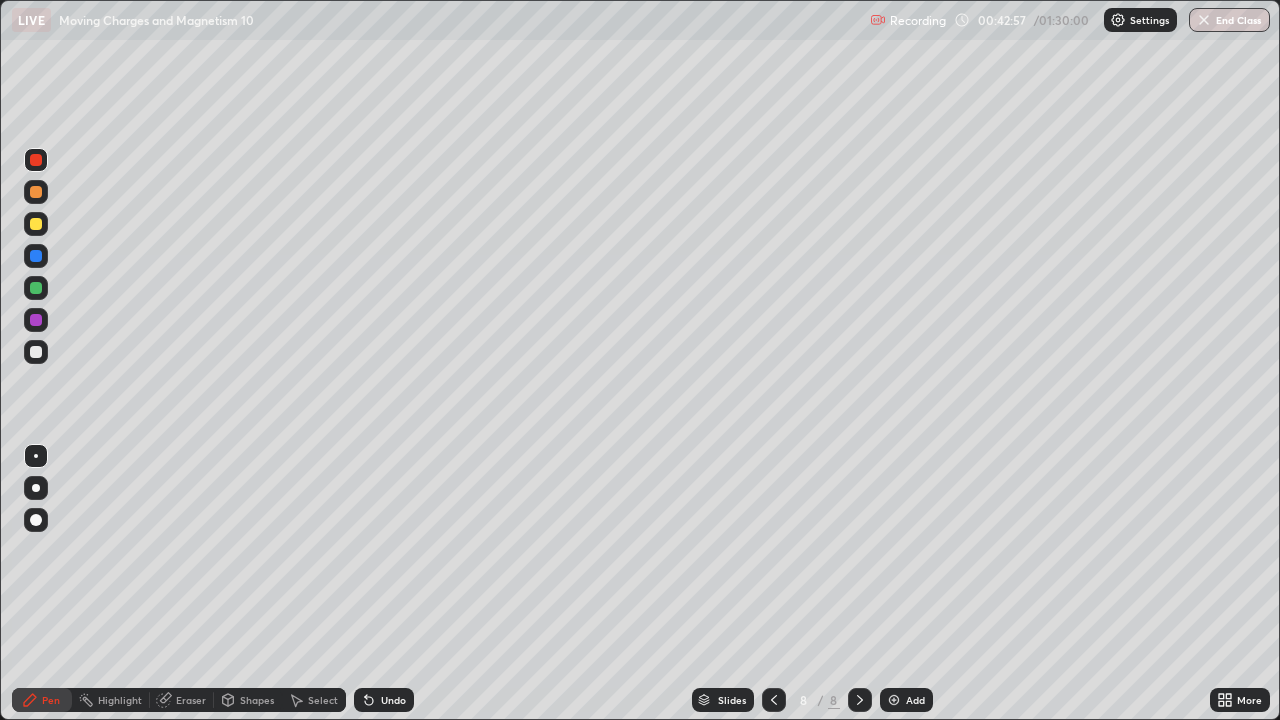 click at bounding box center (36, 224) 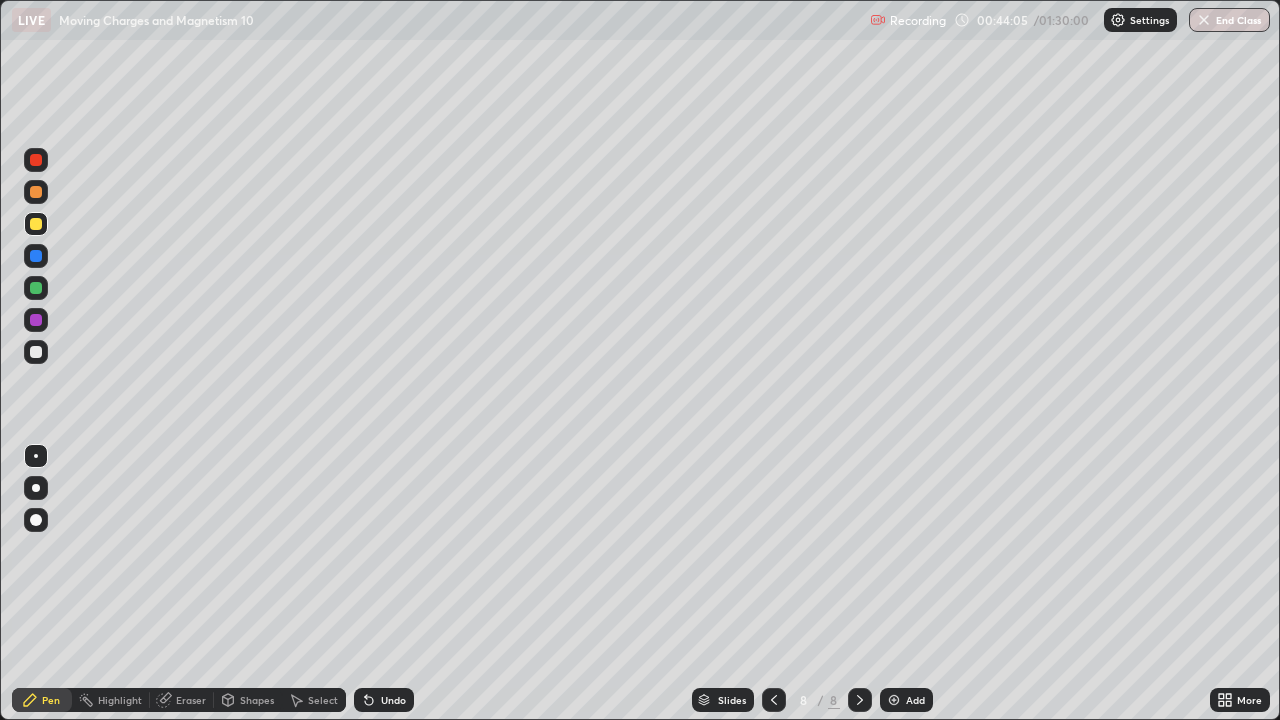 click on "Add" at bounding box center (915, 700) 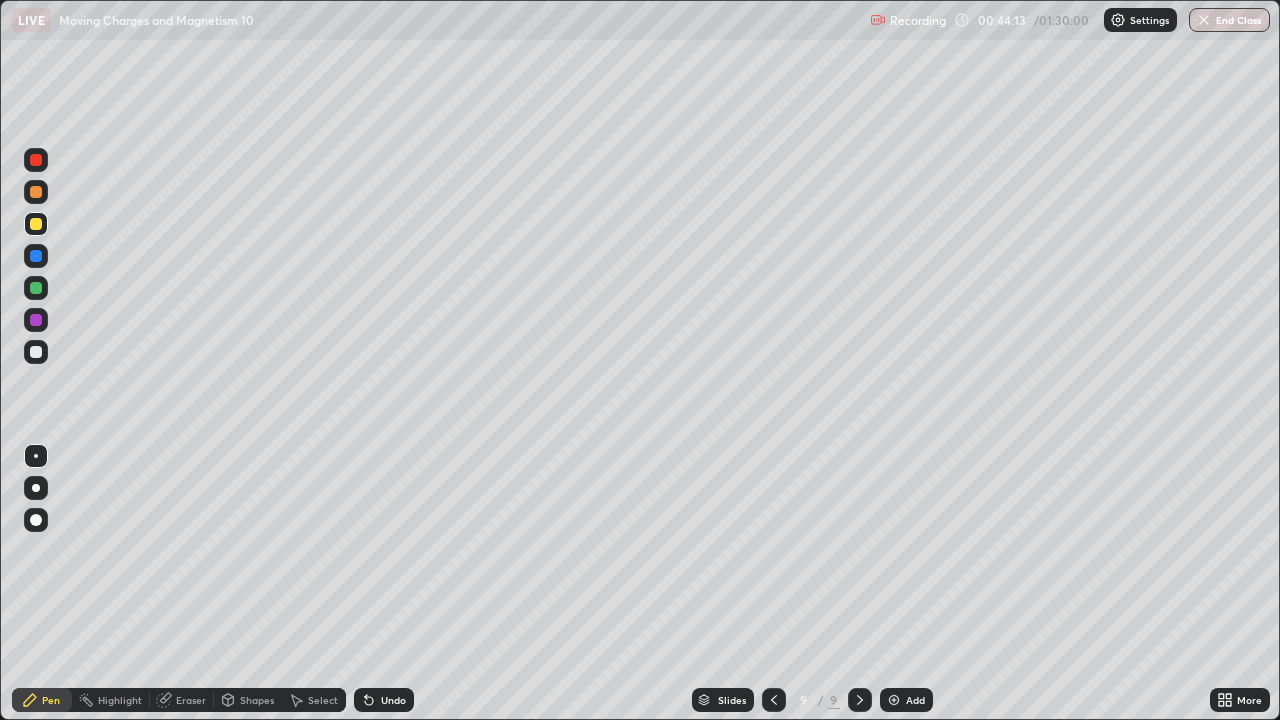 click at bounding box center (36, 192) 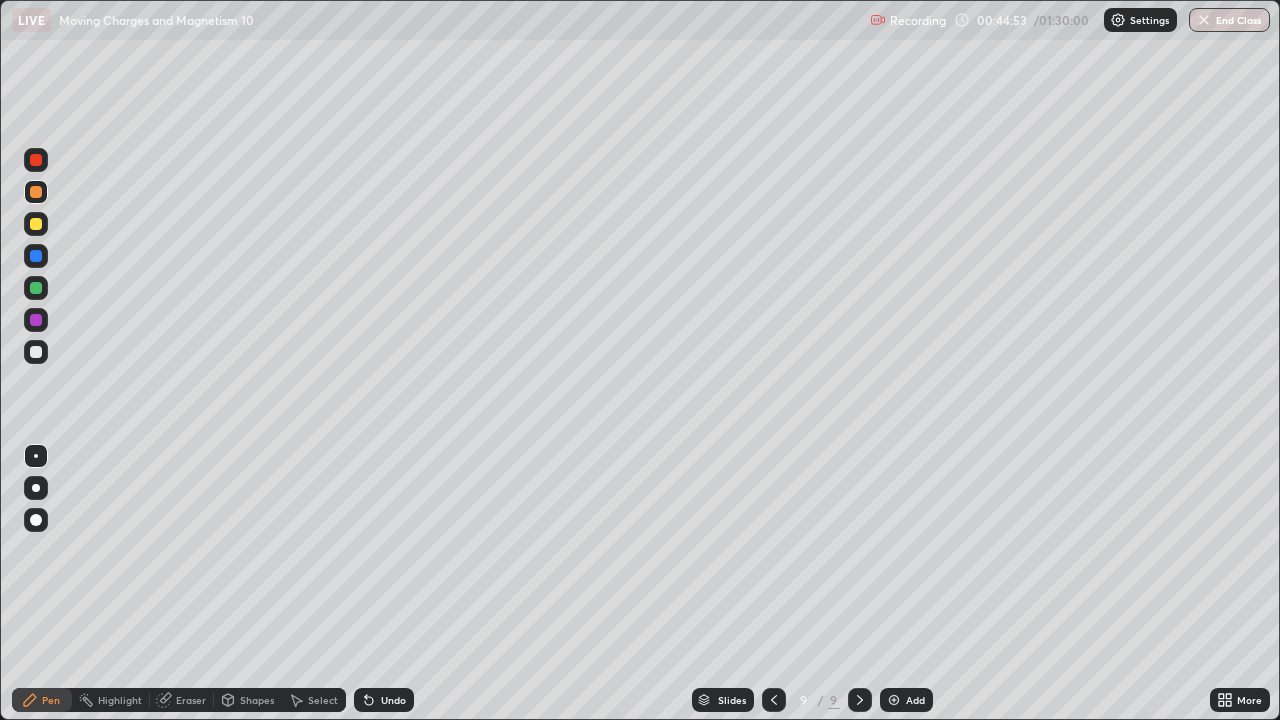 click at bounding box center (894, 700) 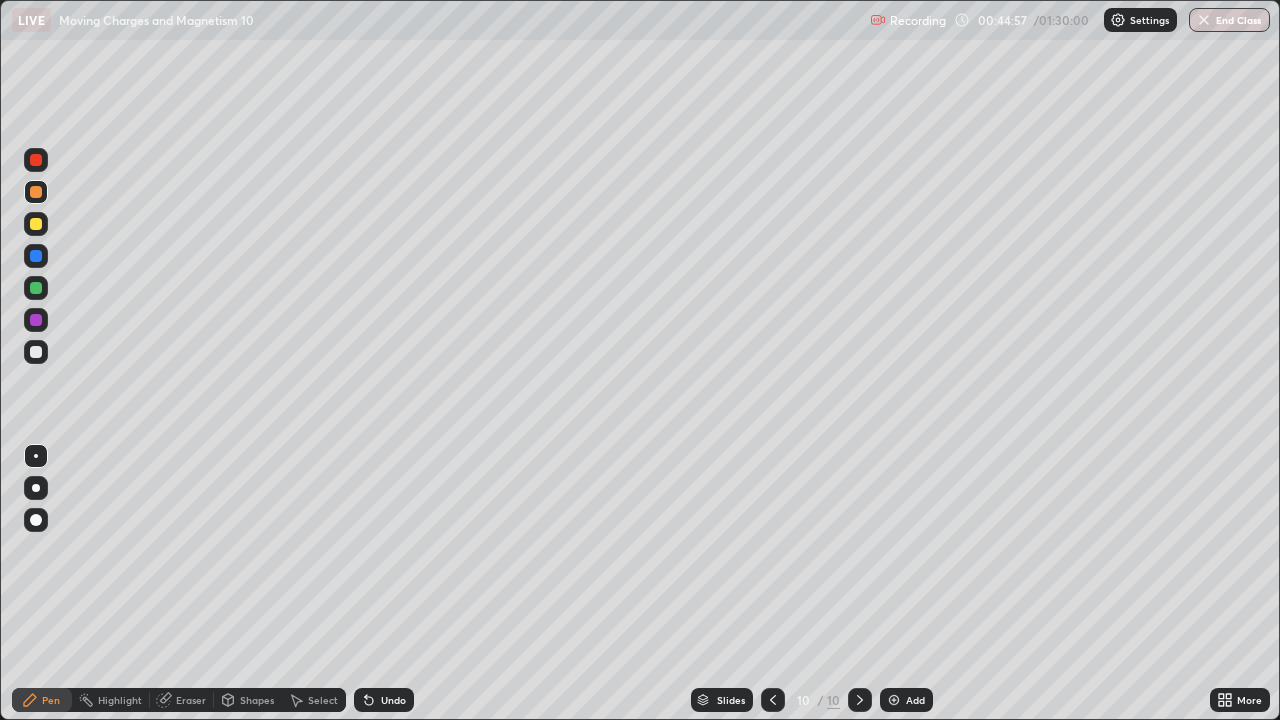 click at bounding box center (773, 700) 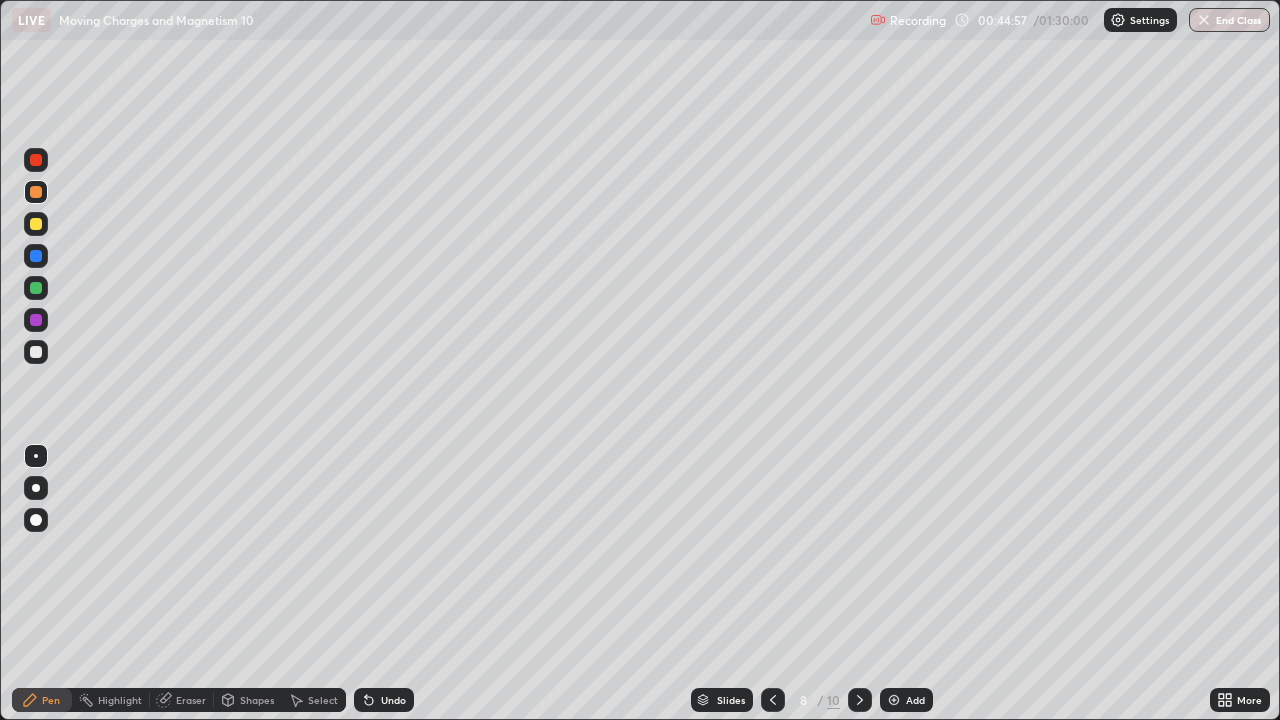click at bounding box center (773, 700) 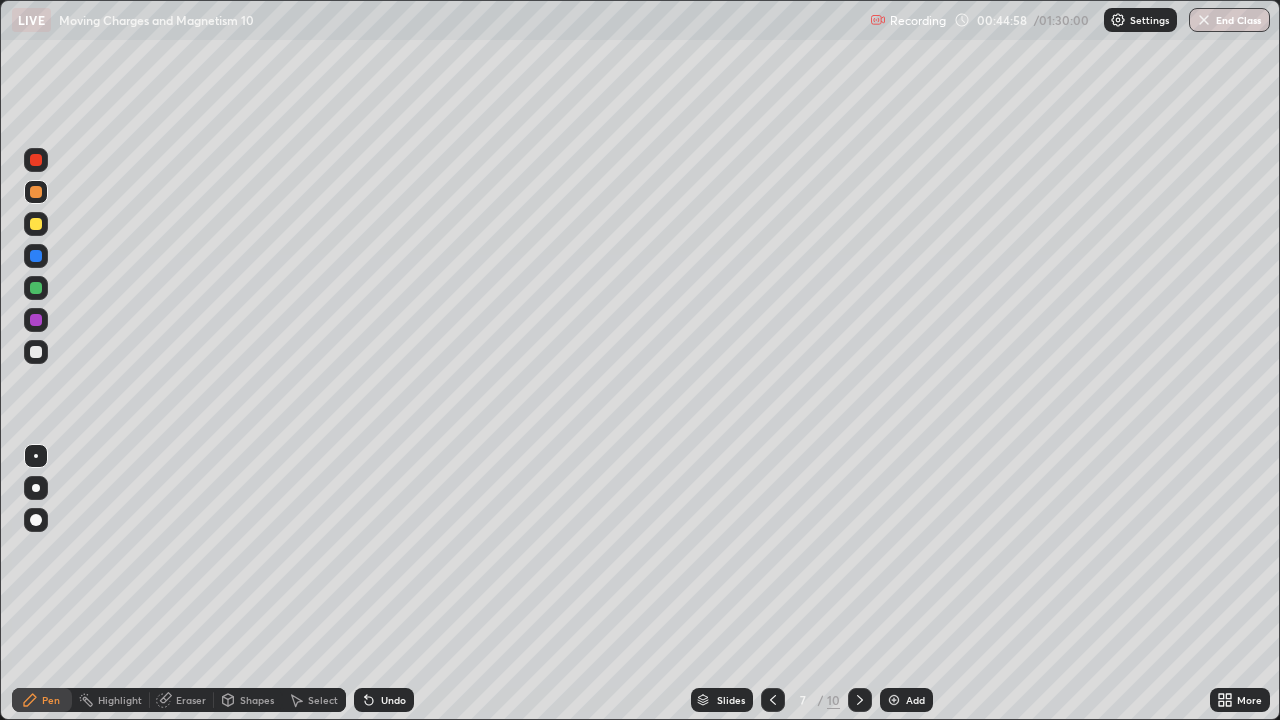 click at bounding box center [860, 700] 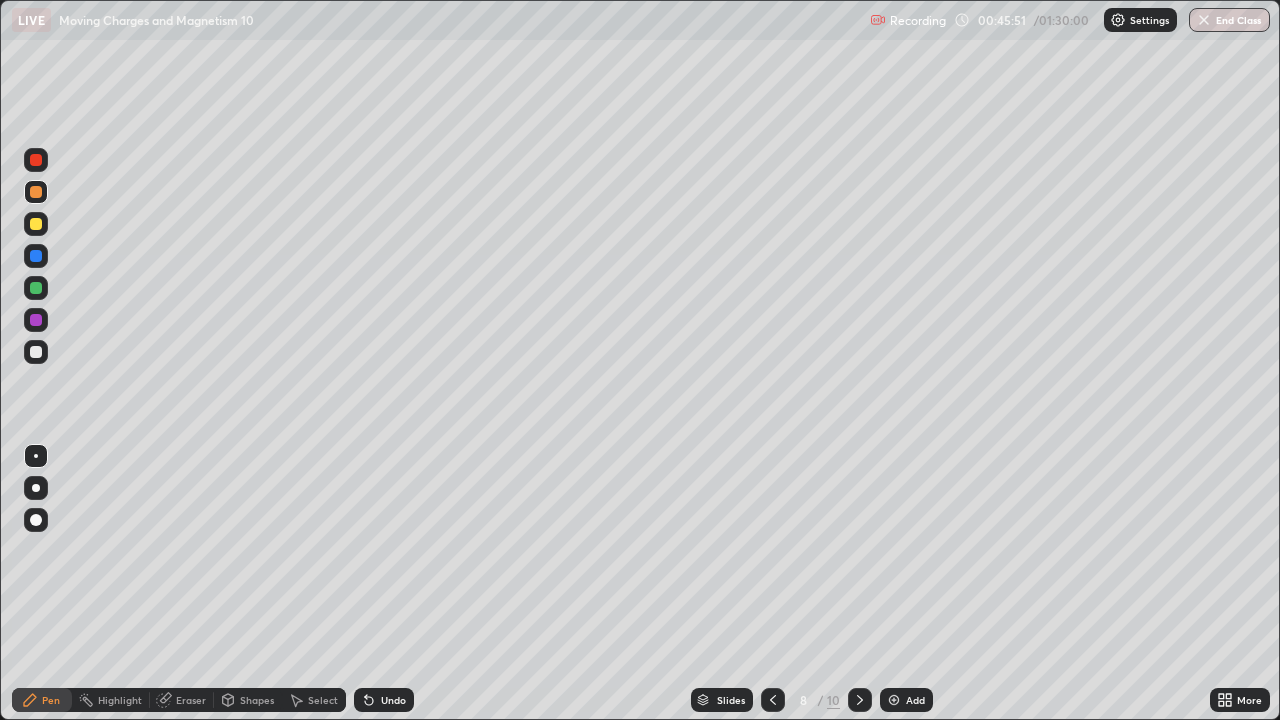 click at bounding box center [36, 352] 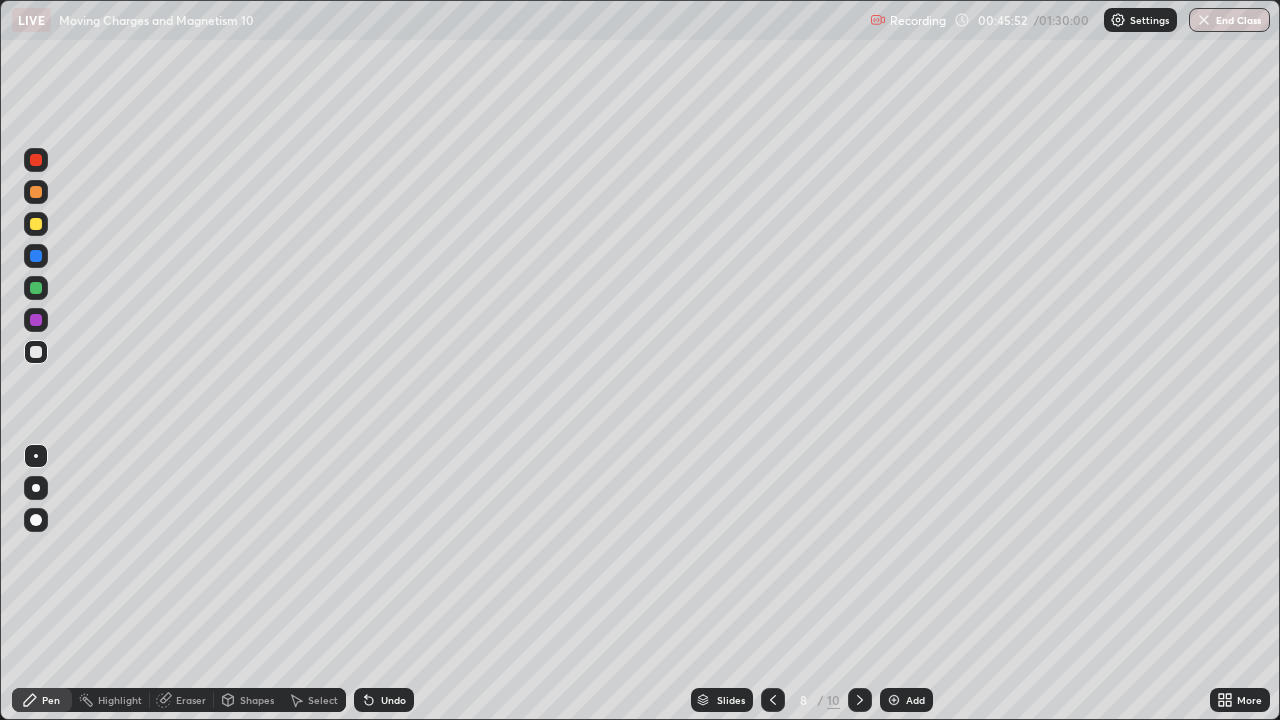 click 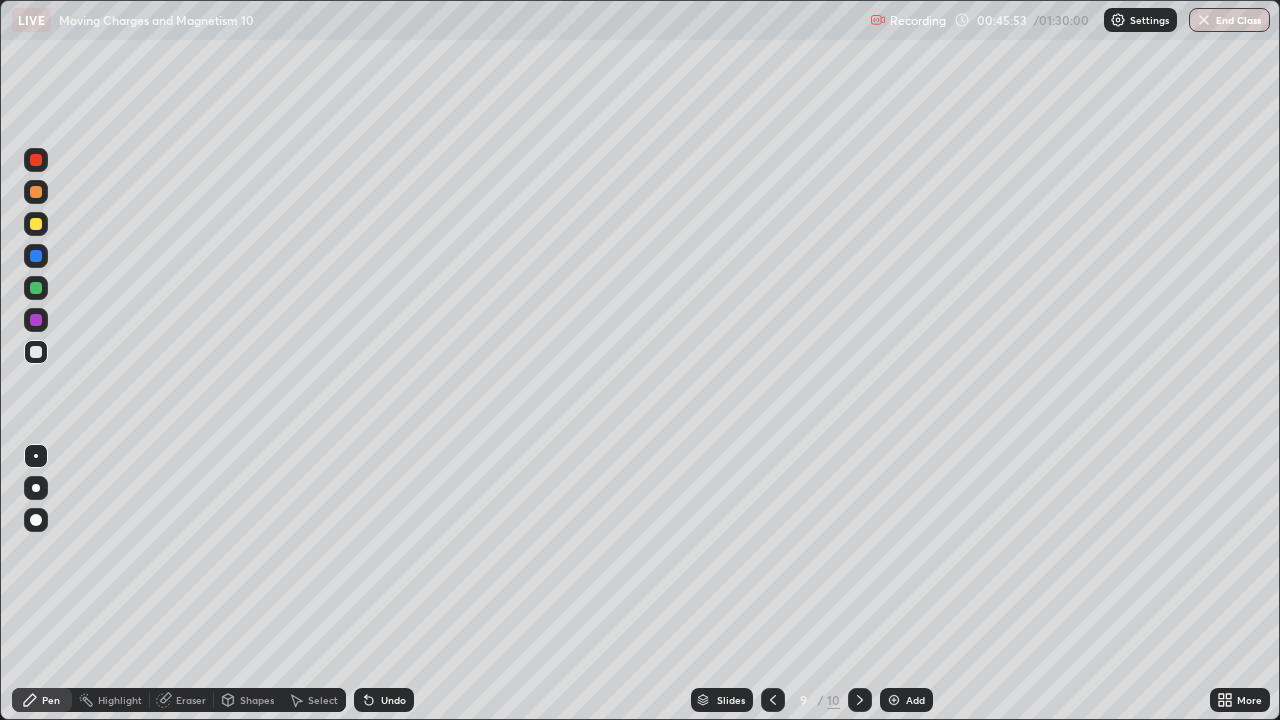 click 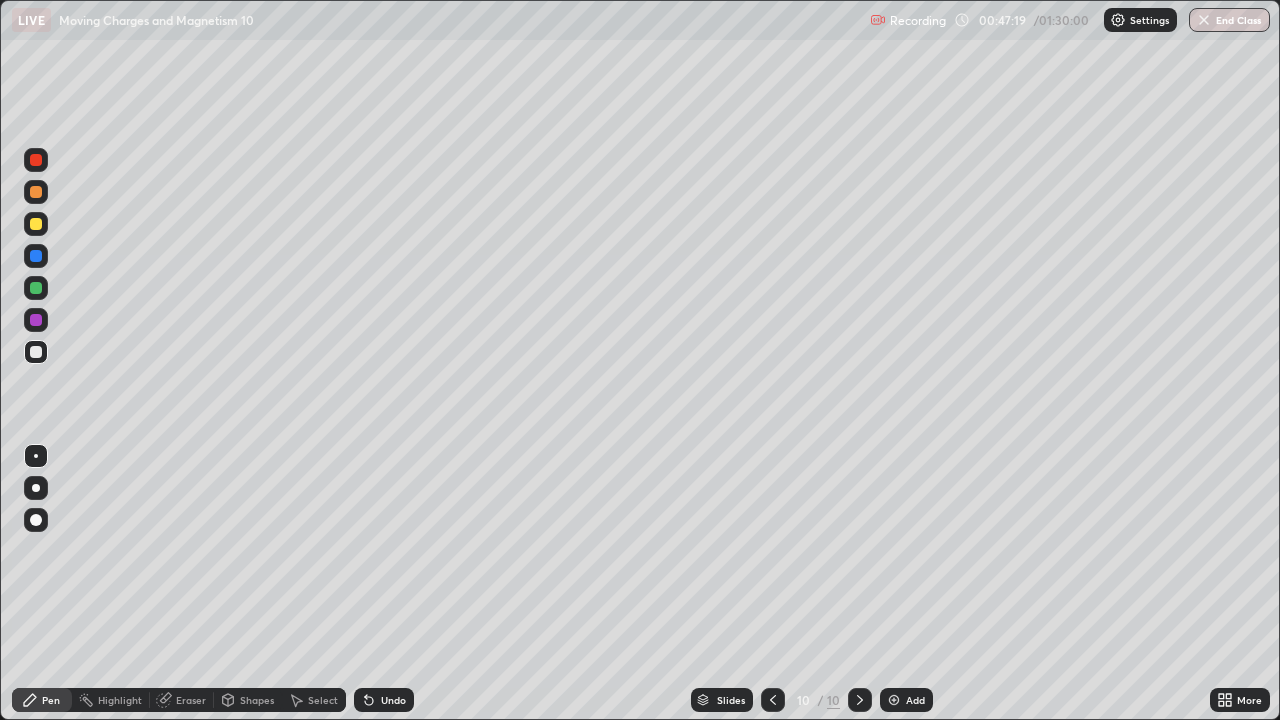 click on "Add" at bounding box center [915, 700] 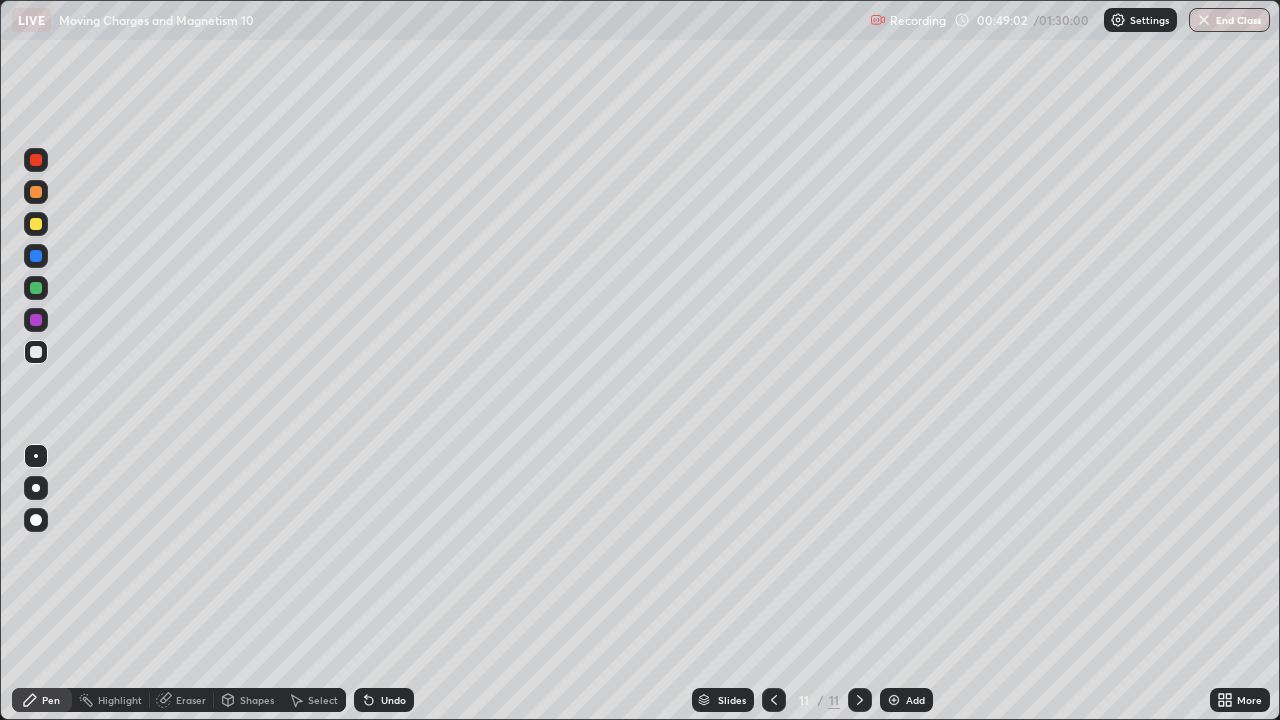 click on "Undo" at bounding box center (393, 700) 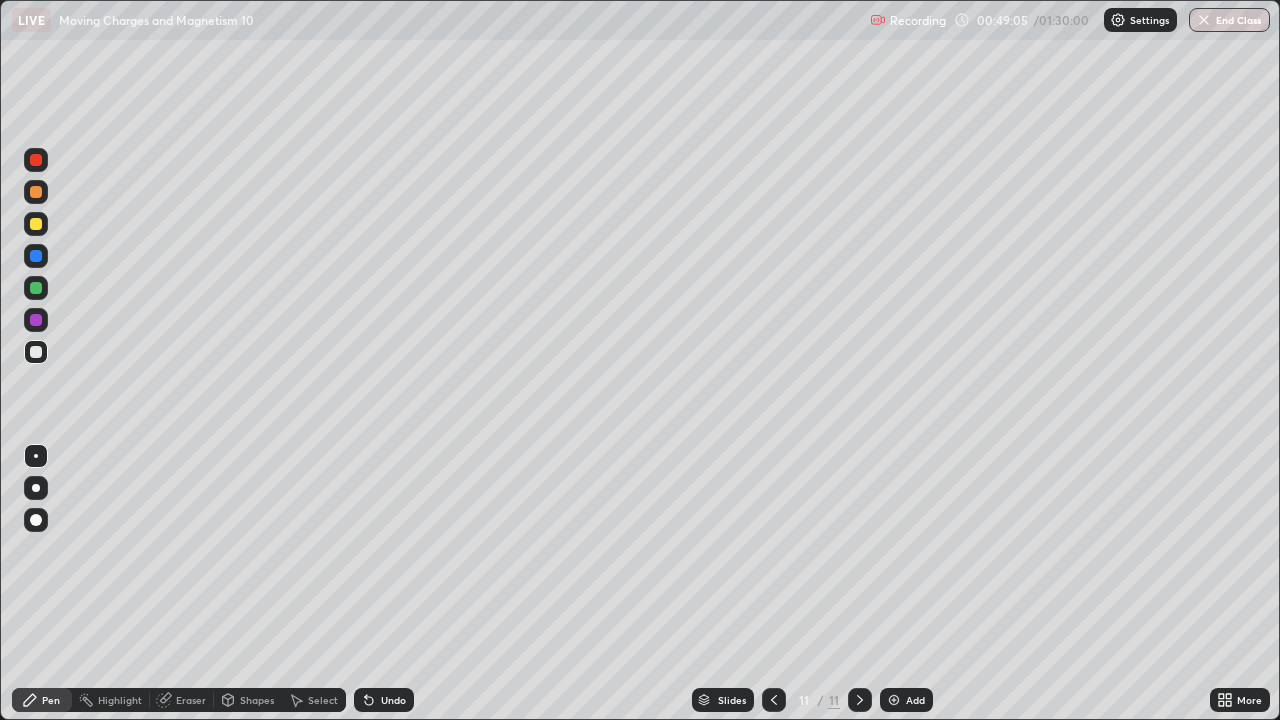 click at bounding box center [36, 224] 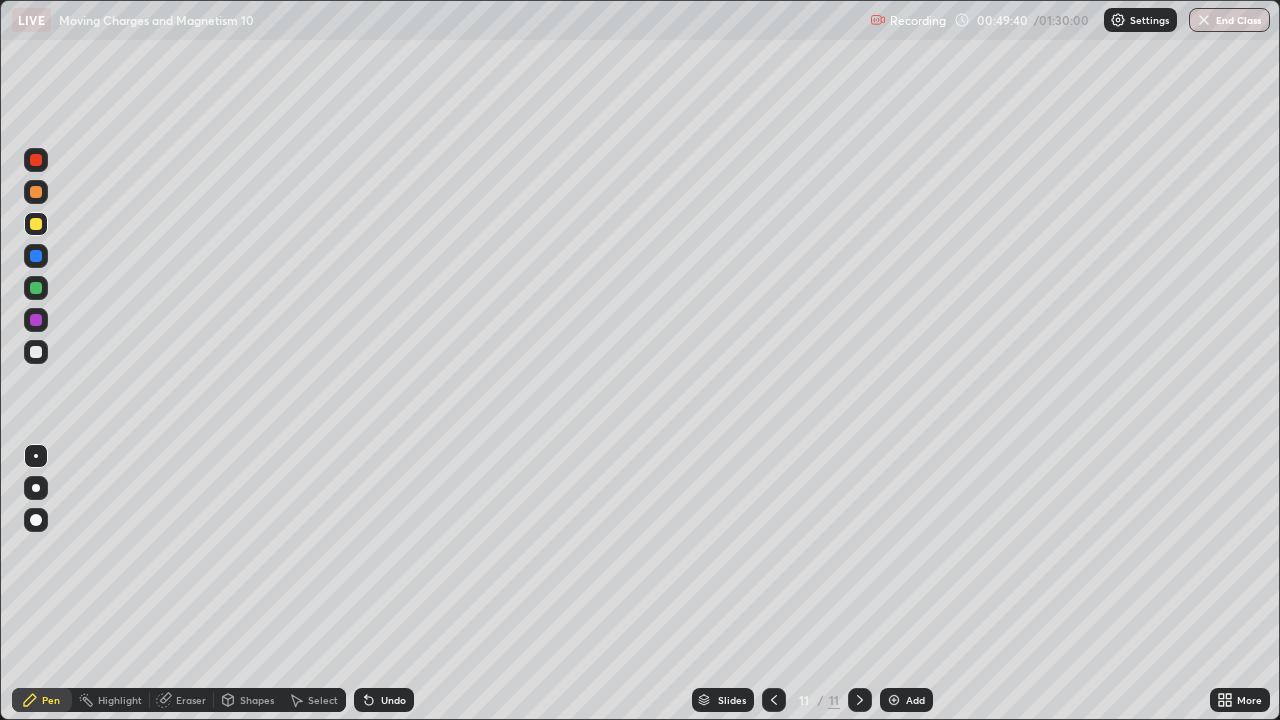 click on "Undo" at bounding box center [393, 700] 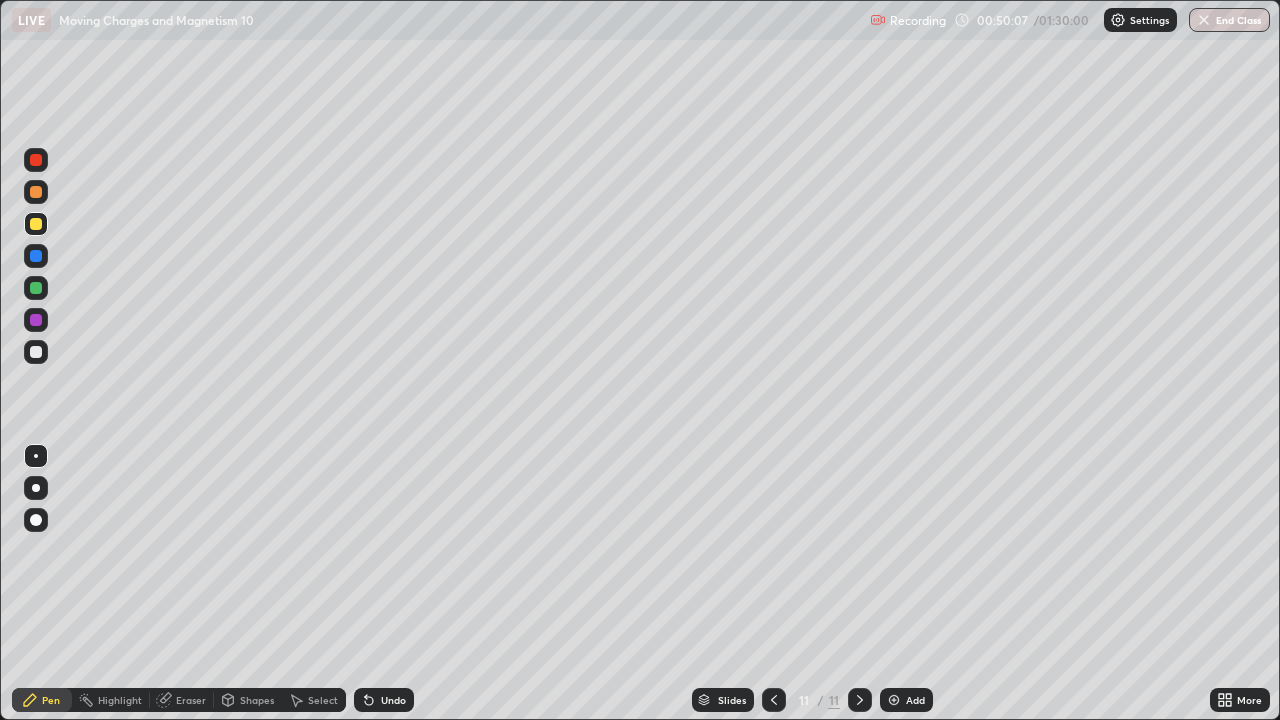 click at bounding box center [36, 160] 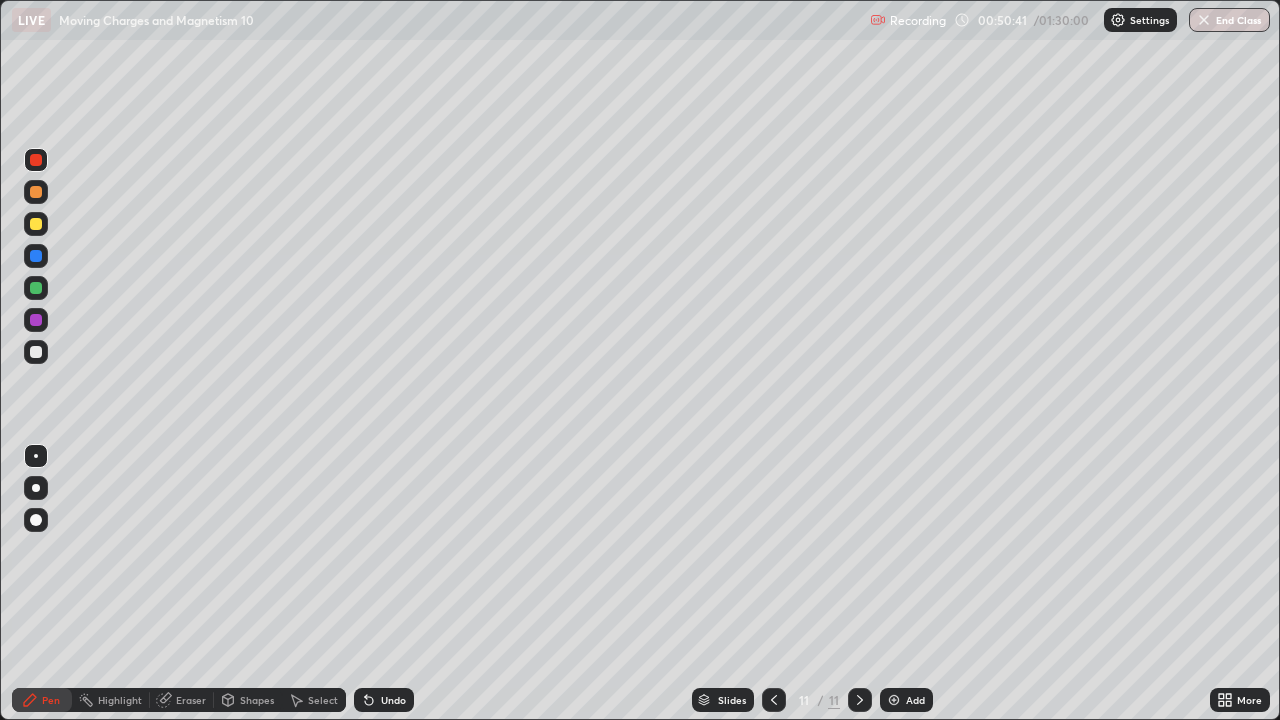 click 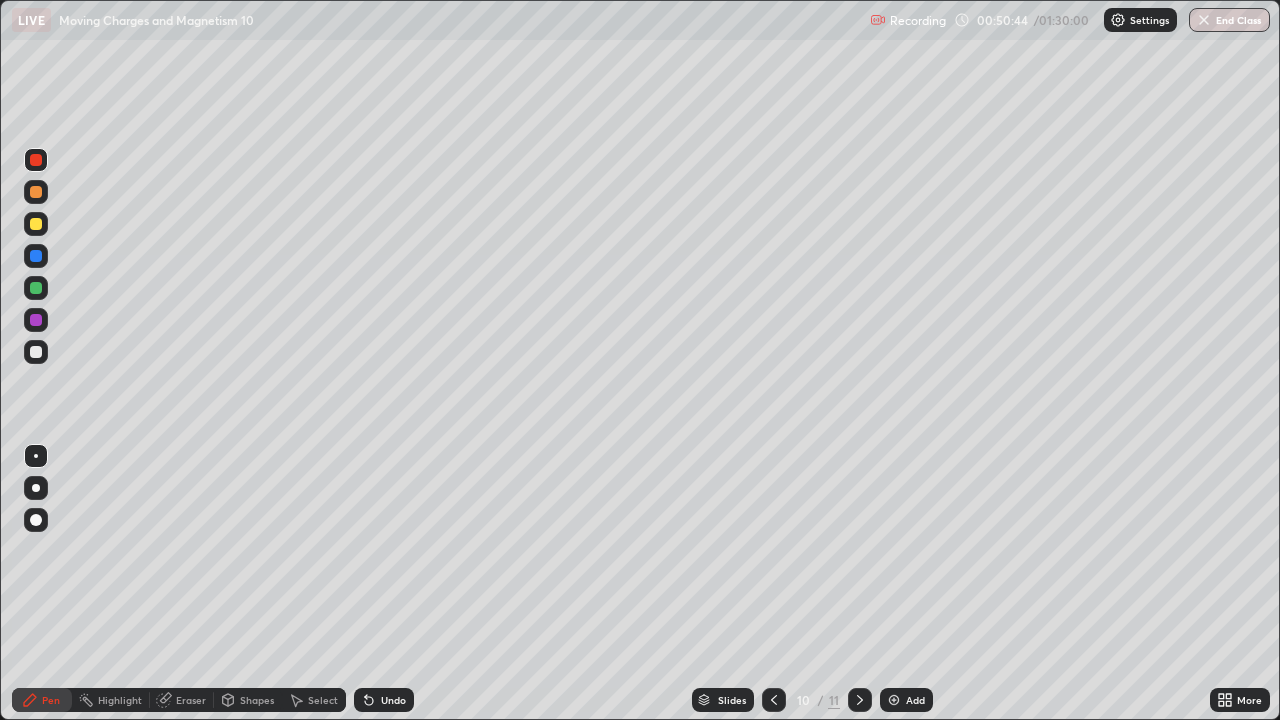 click 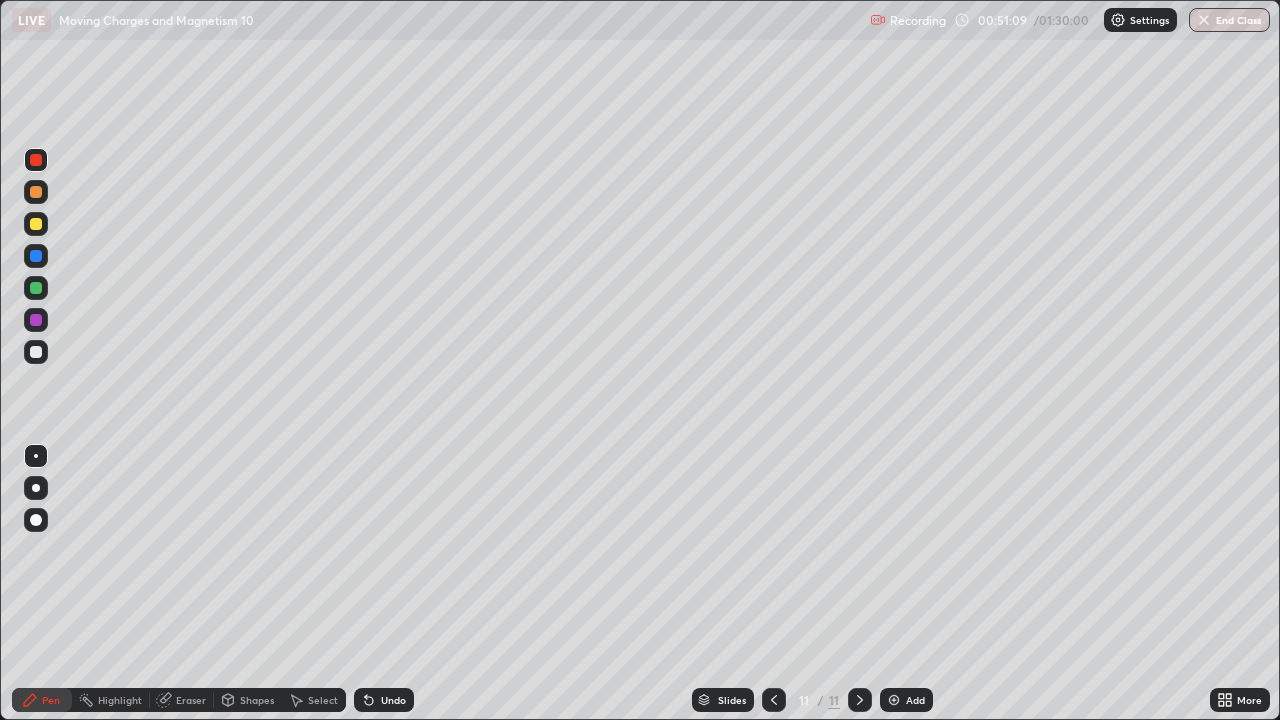 click at bounding box center (36, 288) 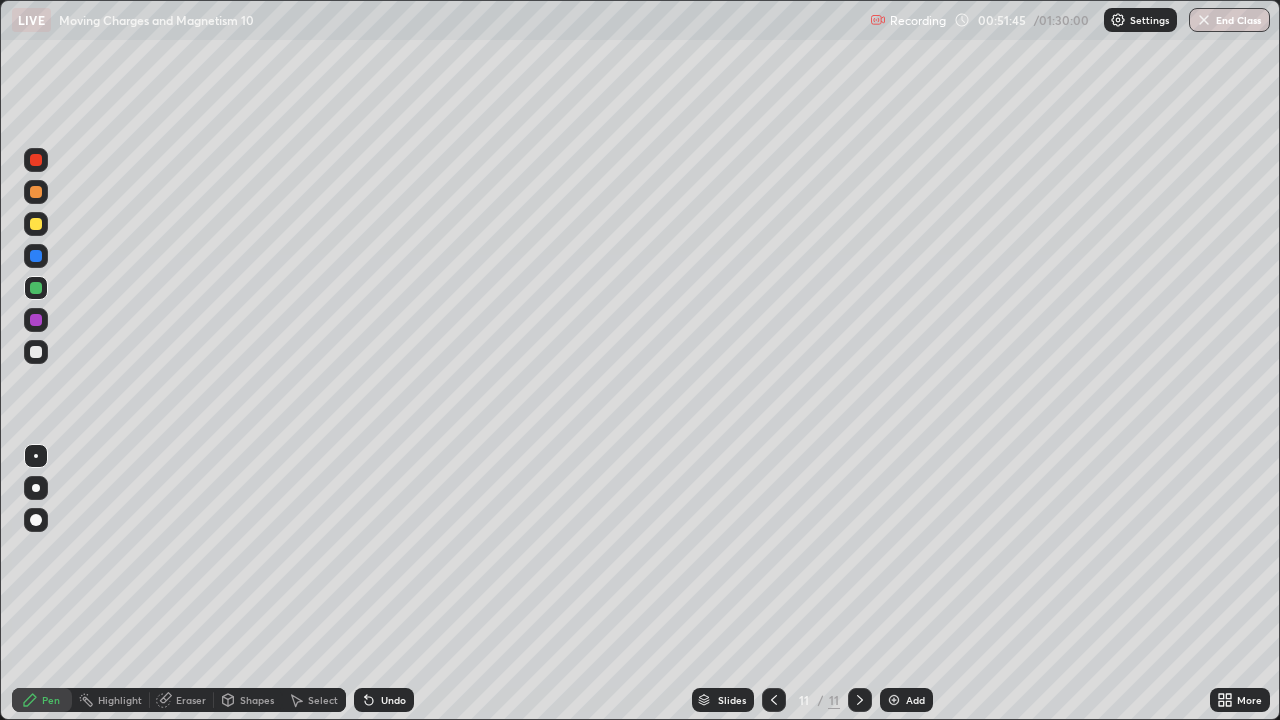 click at bounding box center [36, 192] 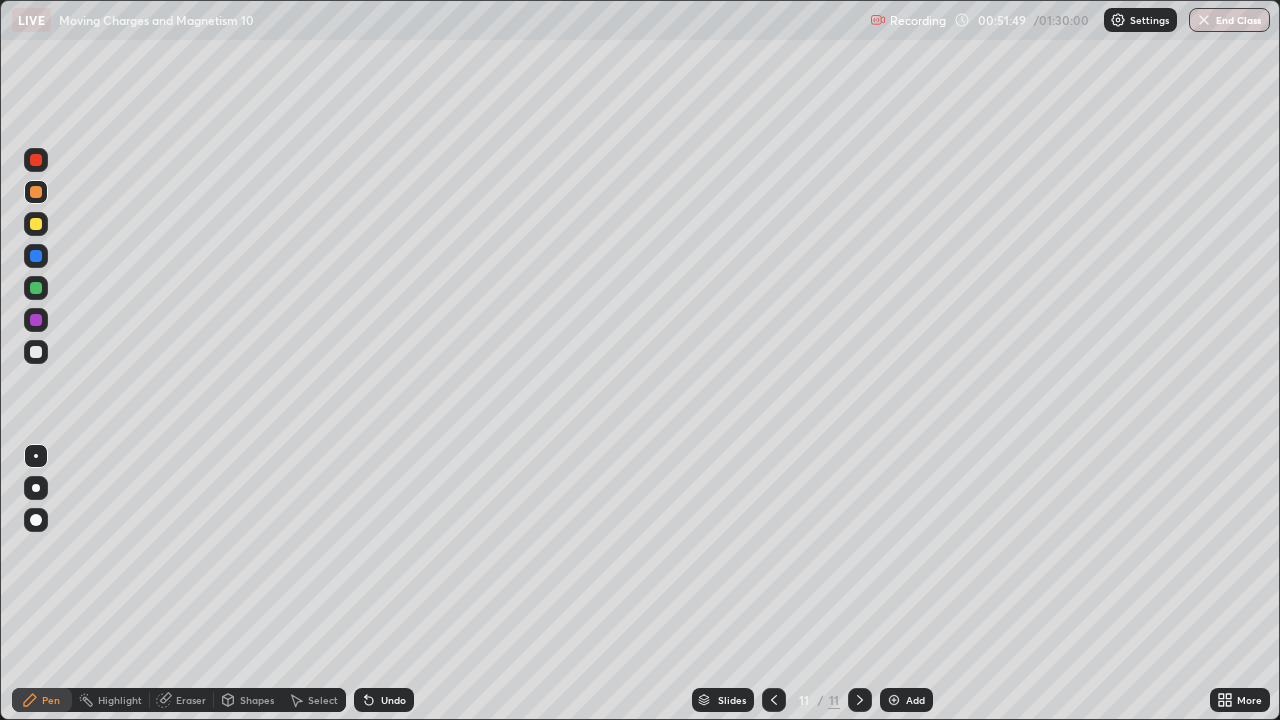 click at bounding box center (36, 288) 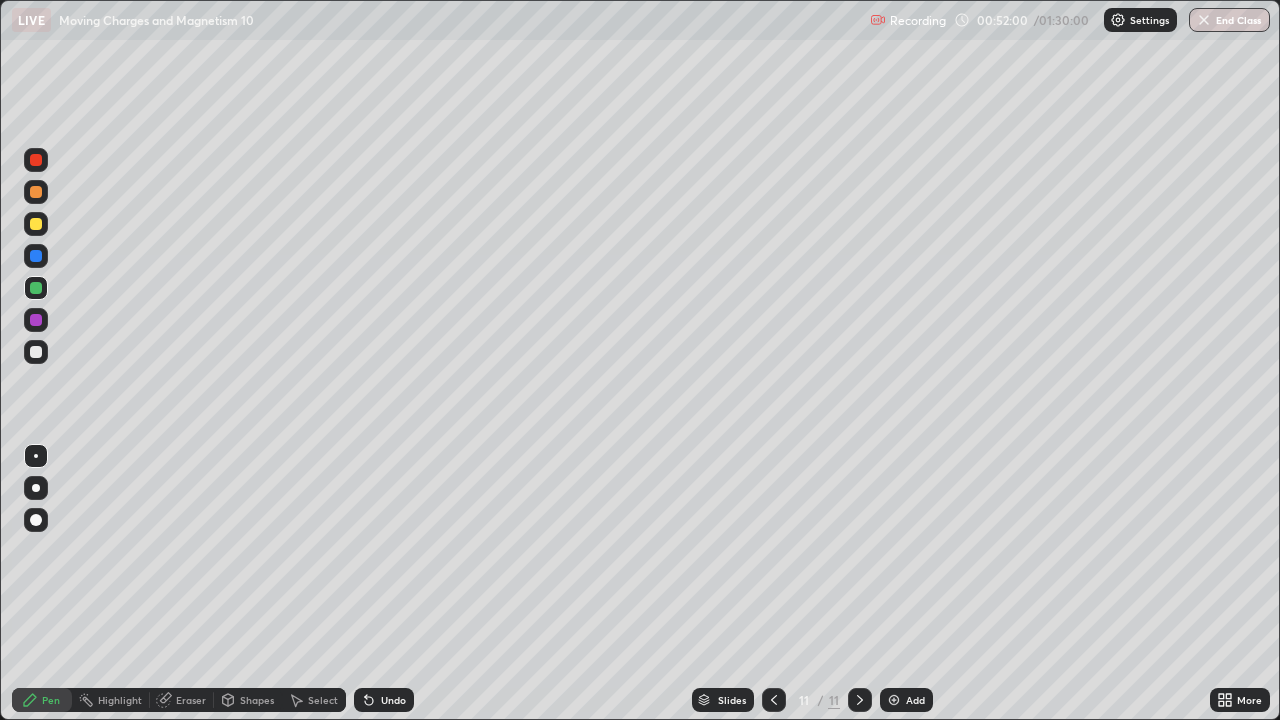 click at bounding box center (36, 160) 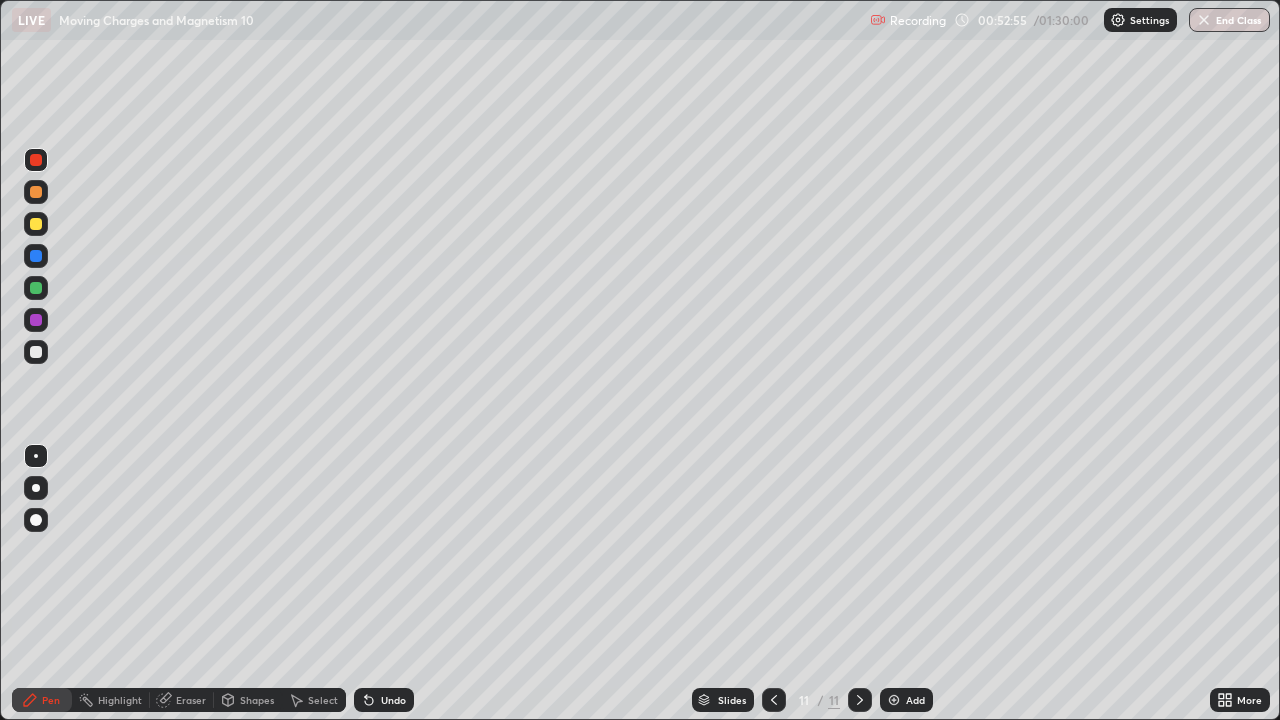 click at bounding box center (36, 352) 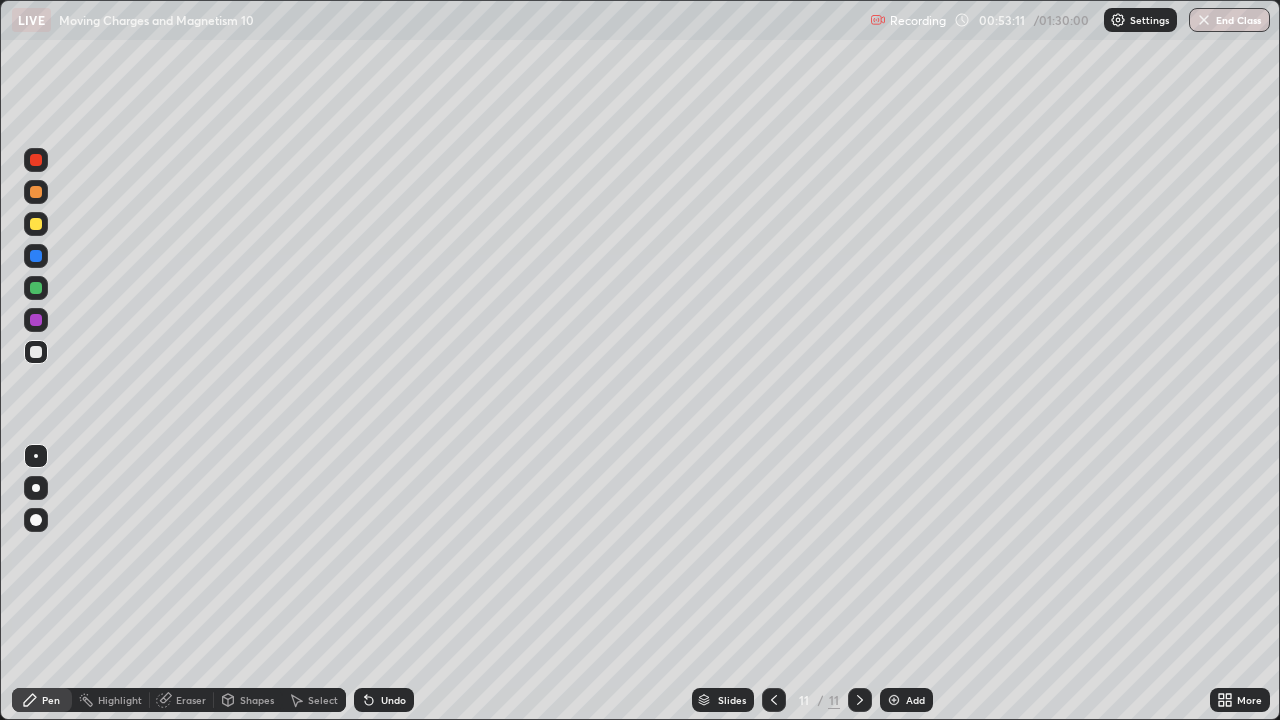 click on "Add" at bounding box center [906, 700] 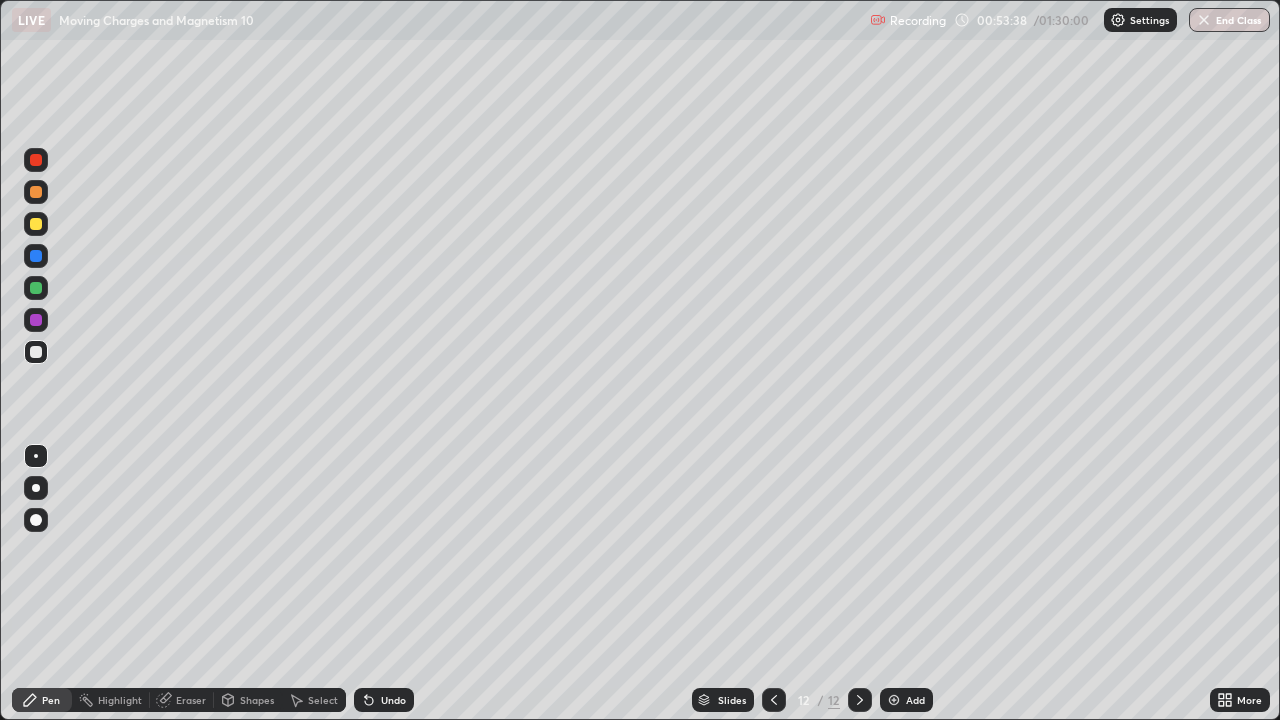 click at bounding box center (36, 224) 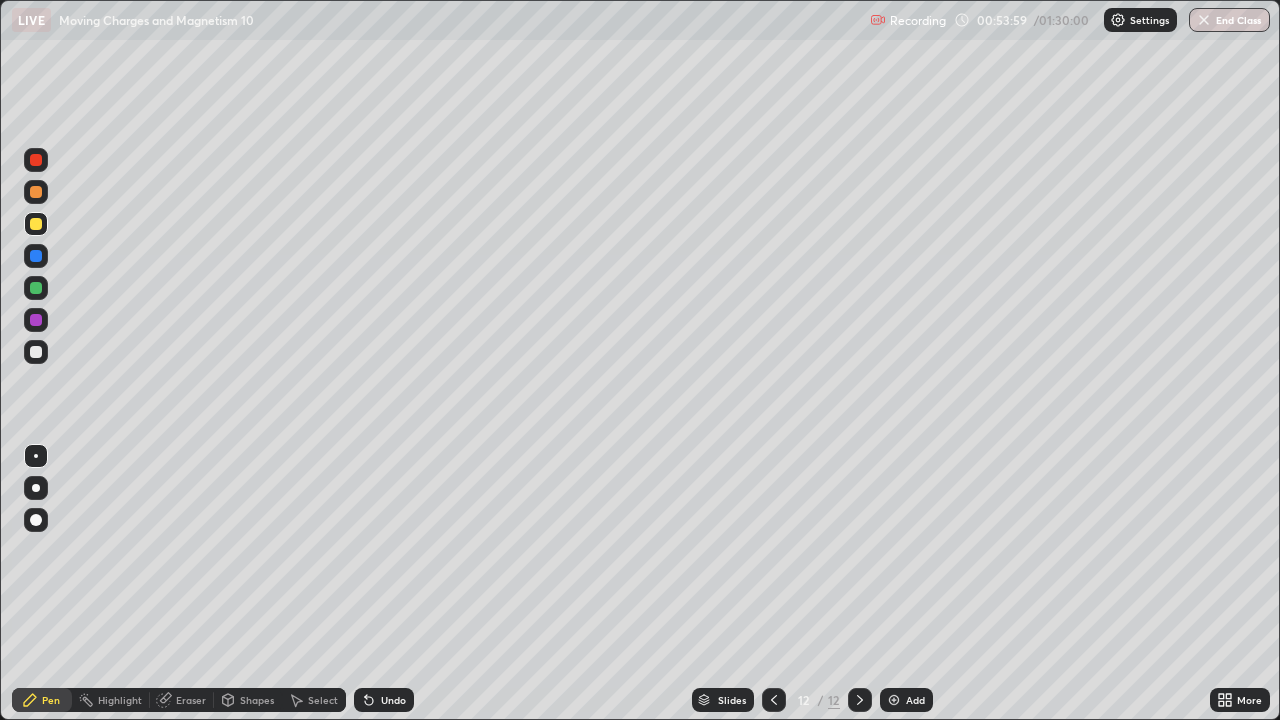 click at bounding box center [36, 288] 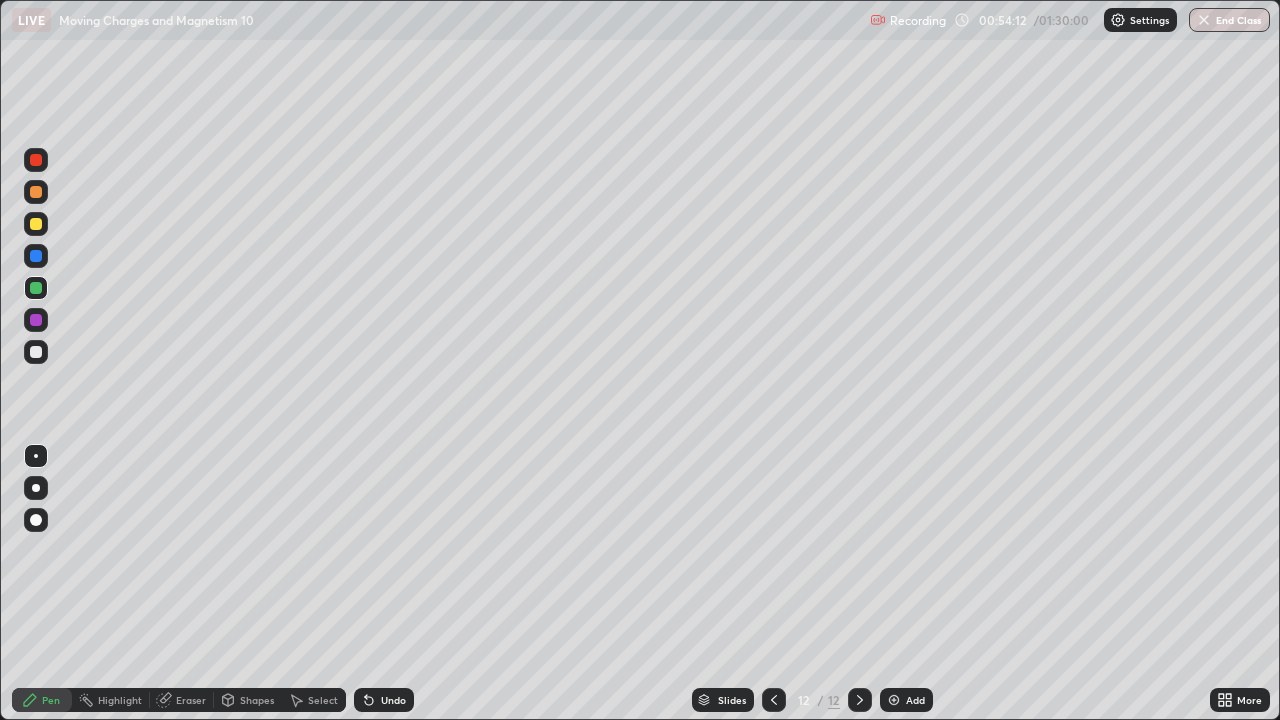click at bounding box center [36, 224] 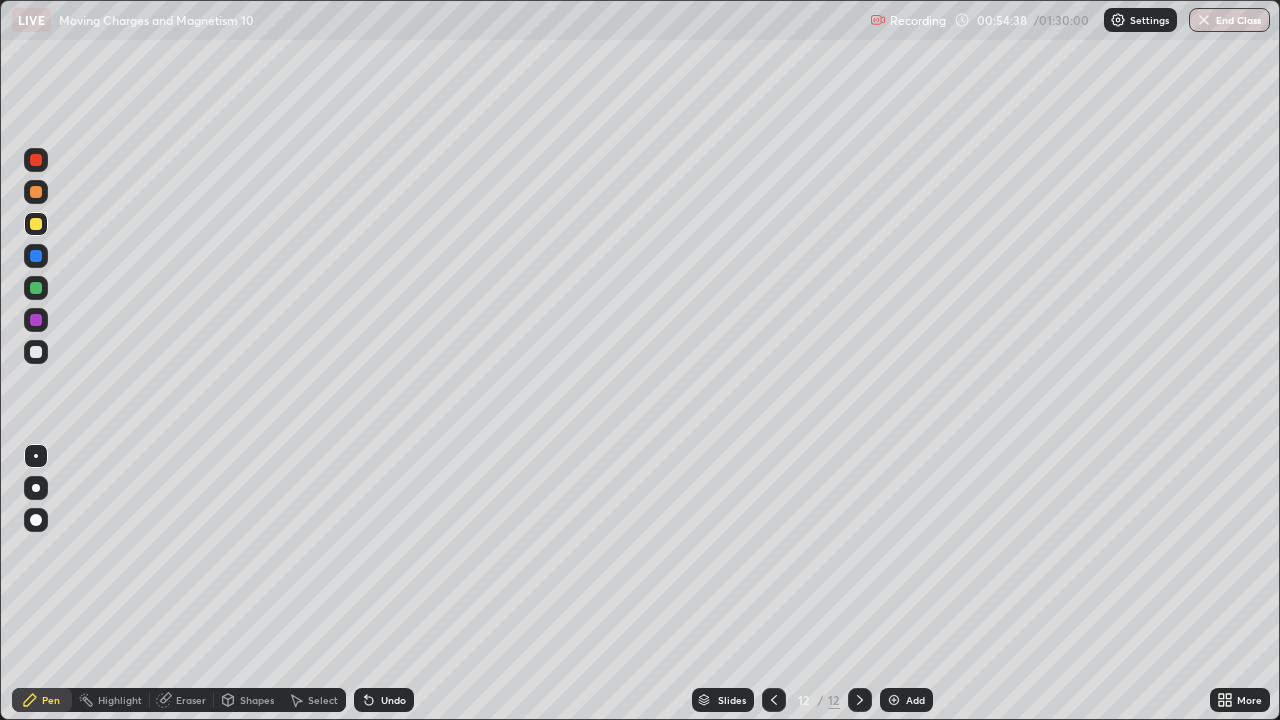 click 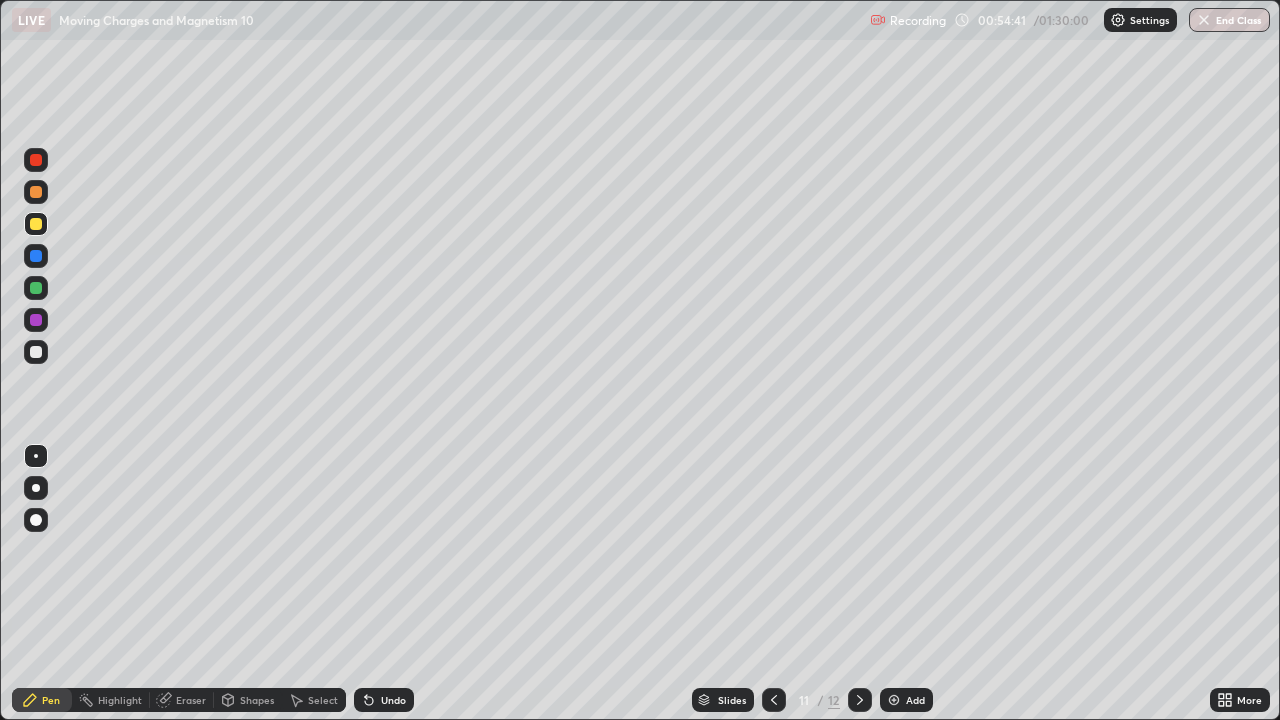 click 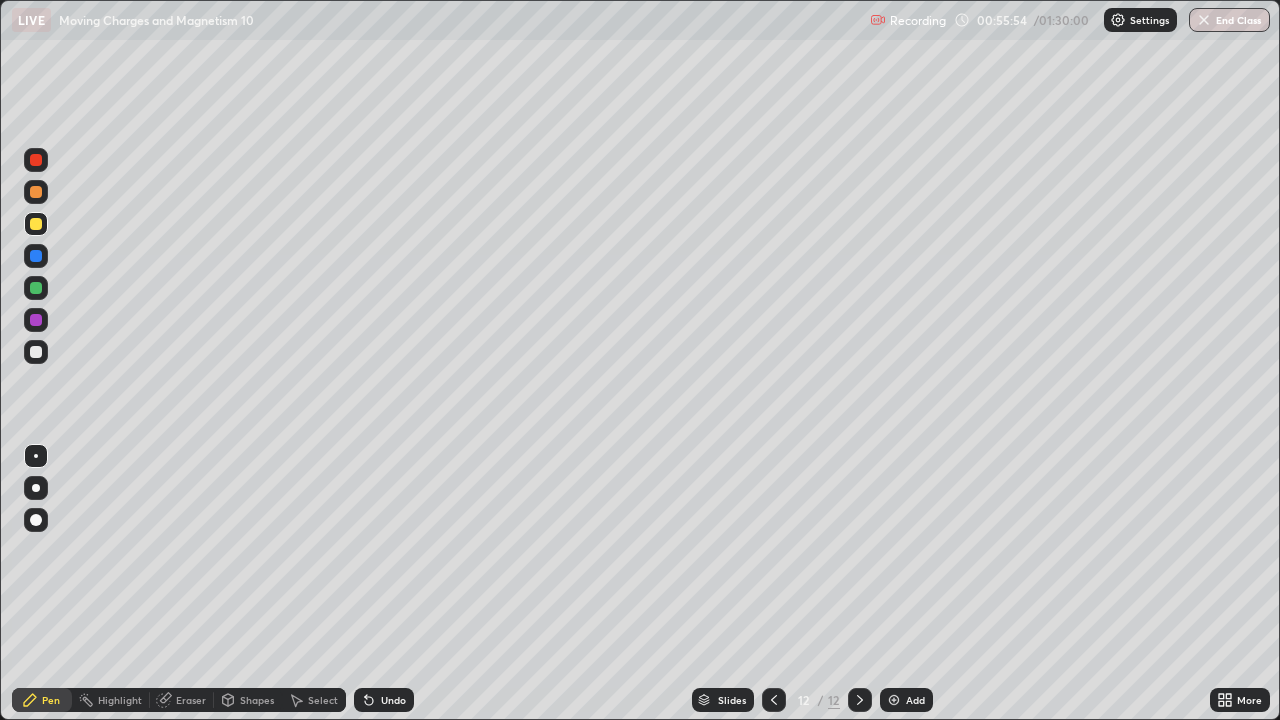 click on "Undo" at bounding box center (393, 700) 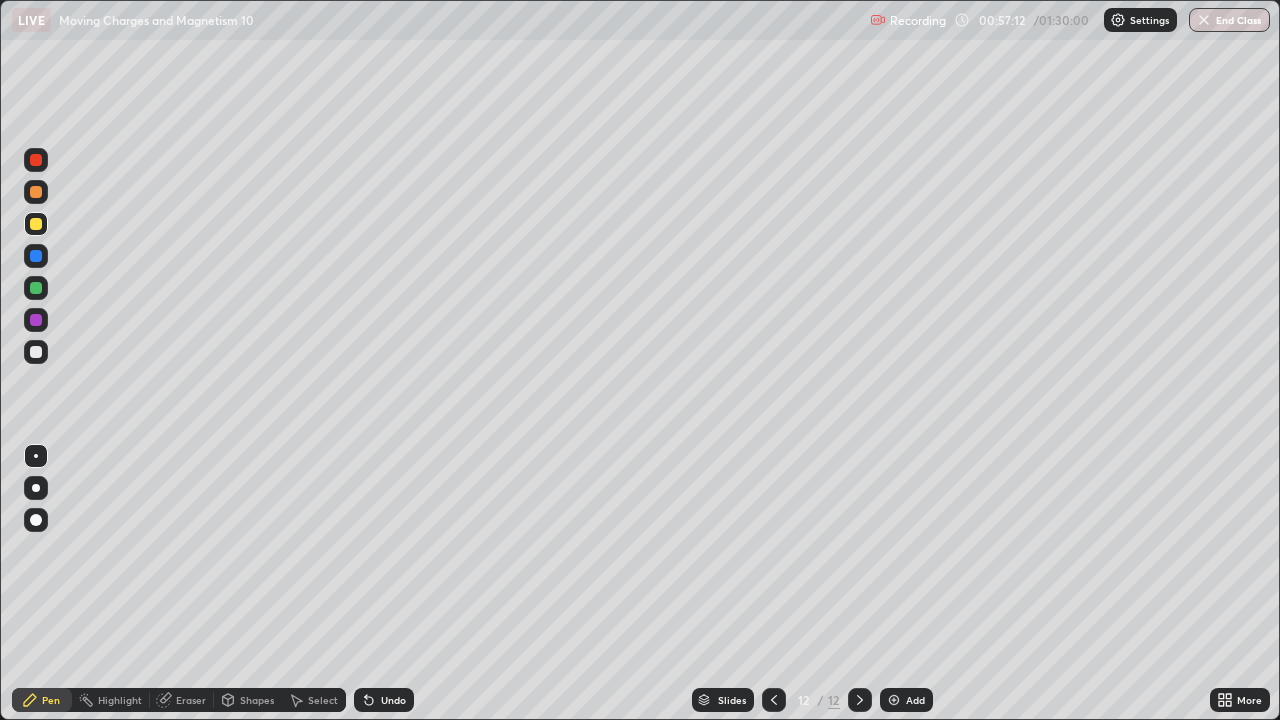 click on "Add" at bounding box center (906, 700) 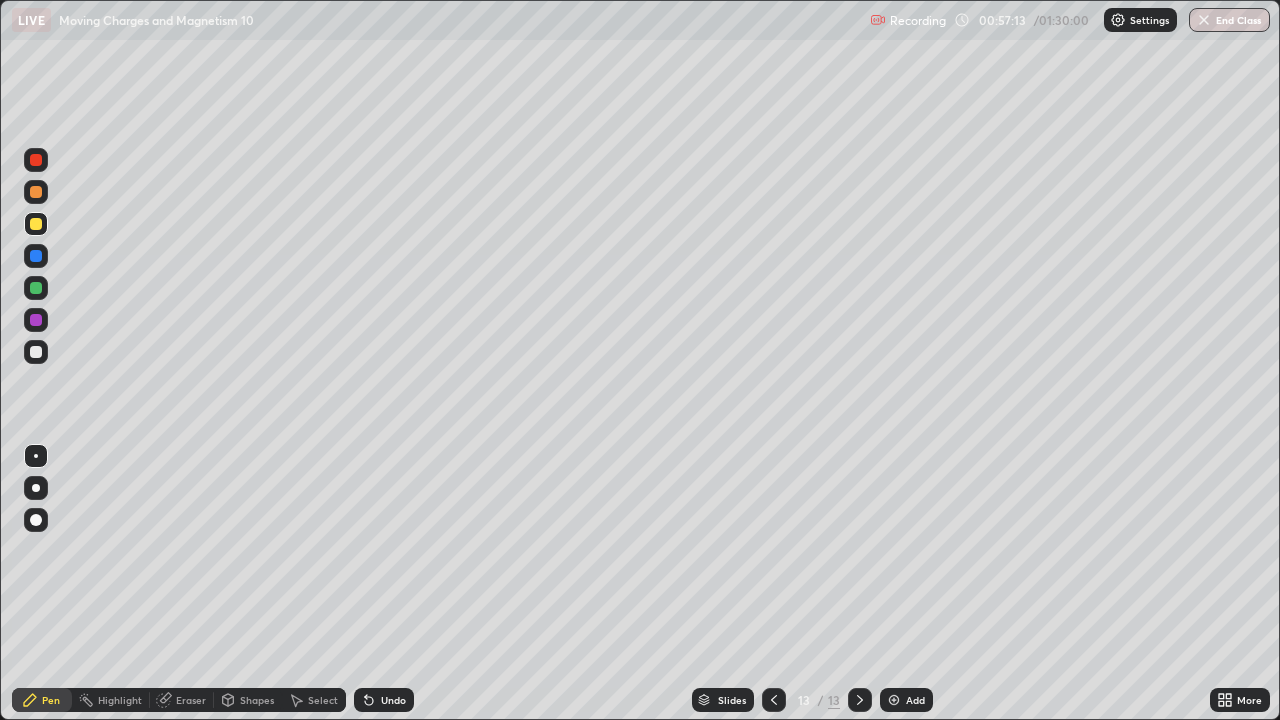 click at bounding box center [36, 352] 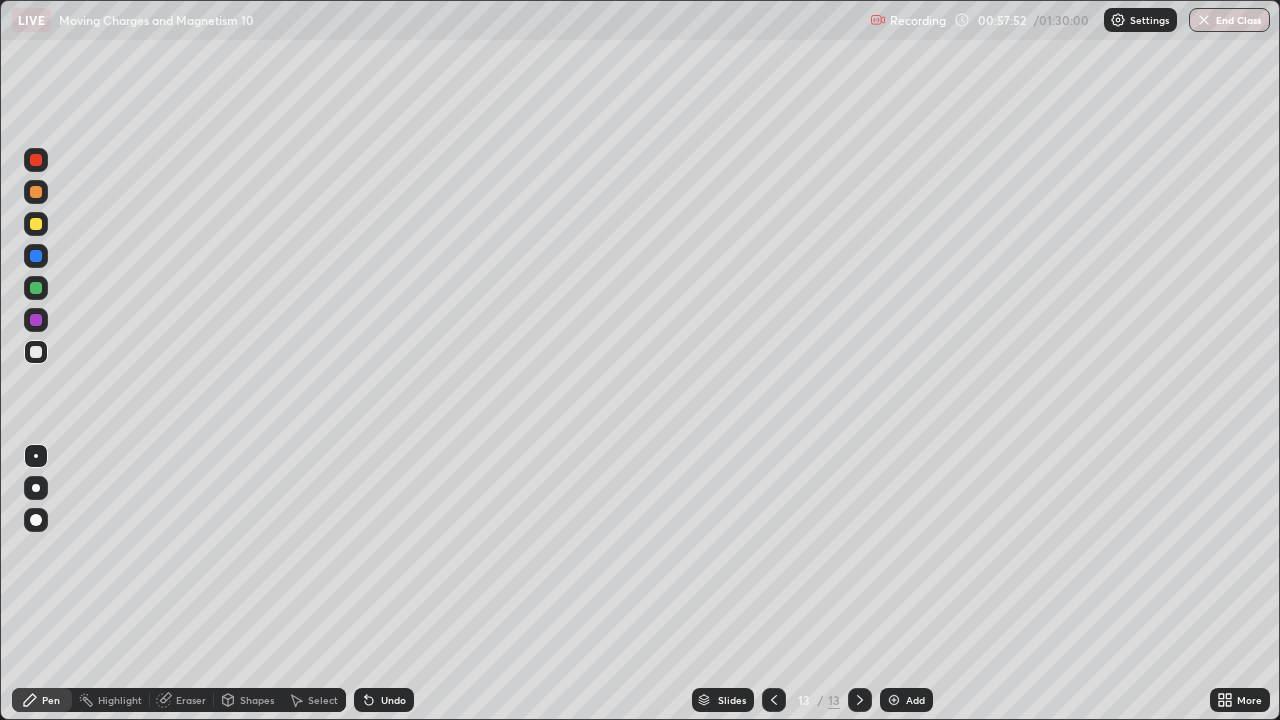 click 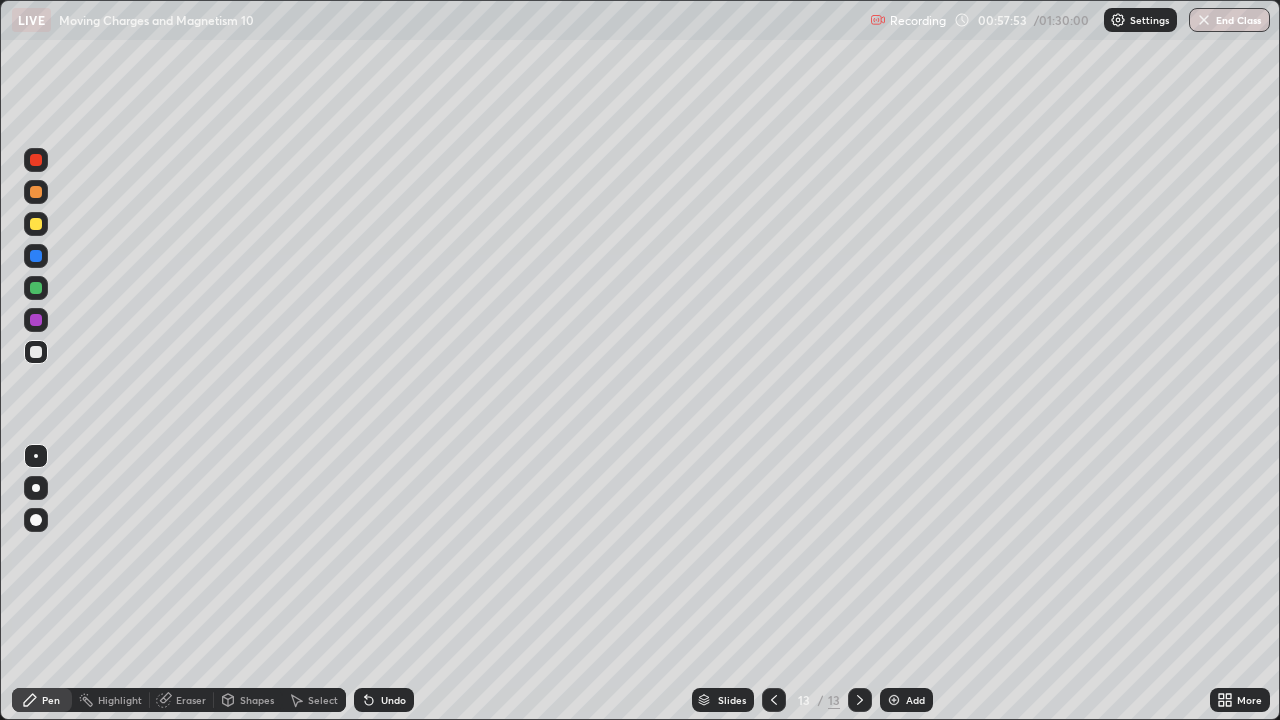 click on "Undo" at bounding box center [384, 700] 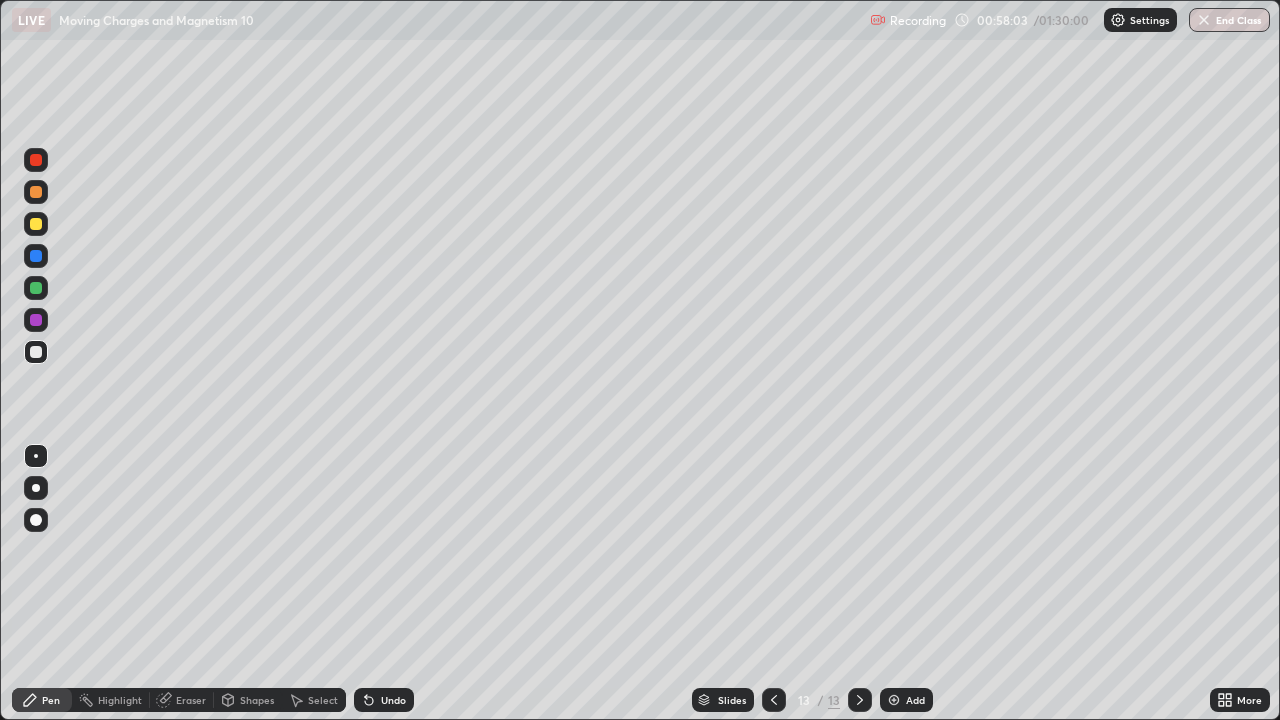 click at bounding box center [36, 224] 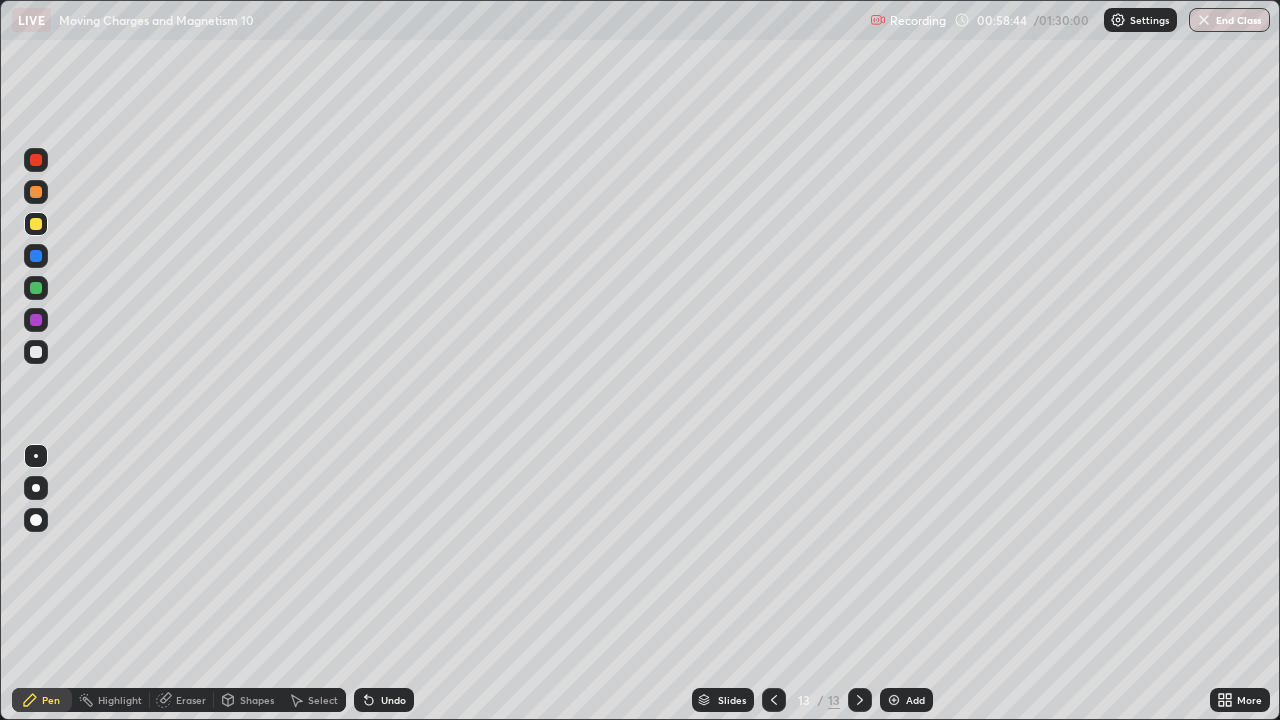click at bounding box center (36, 352) 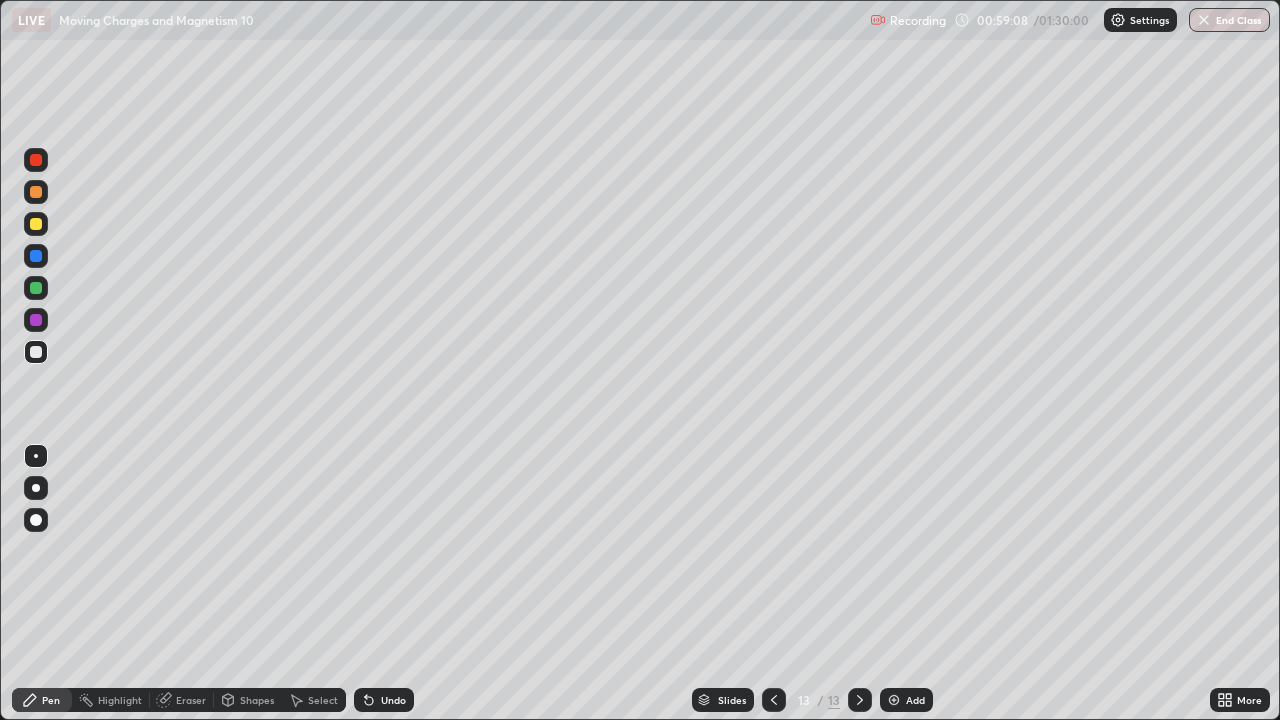 click on "Undo" at bounding box center (393, 700) 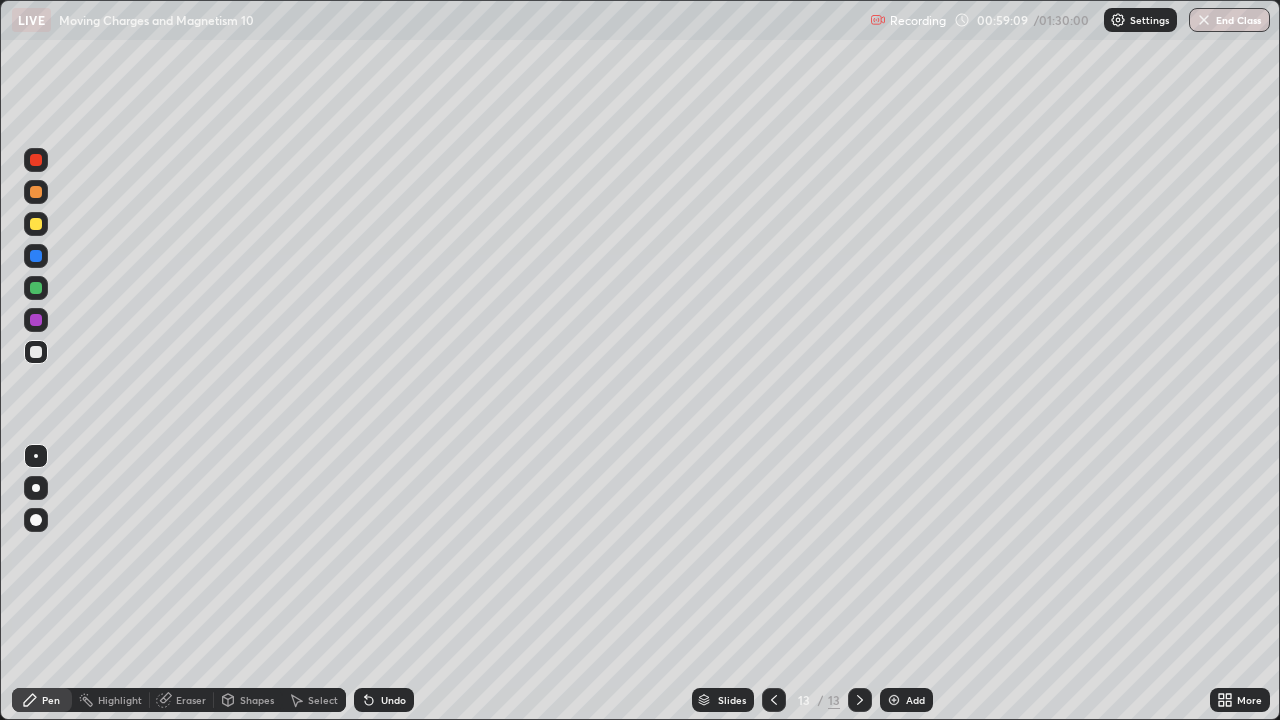click on "Undo" at bounding box center [393, 700] 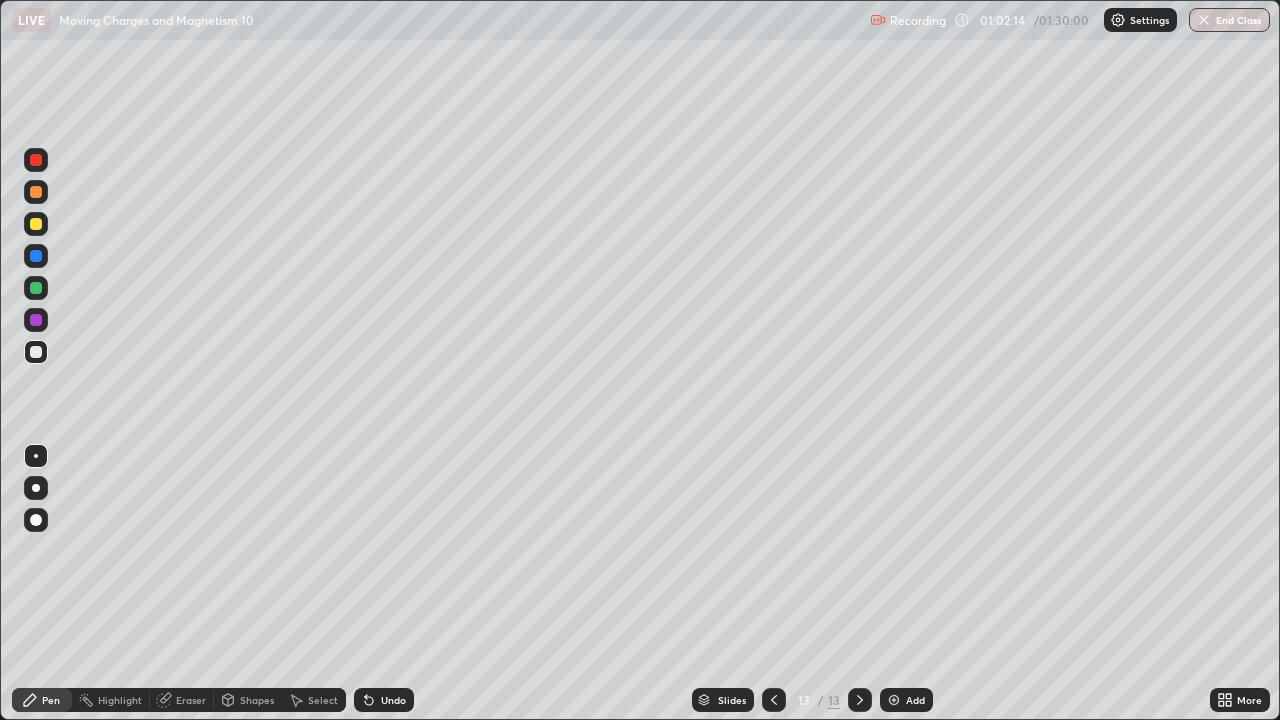 click at bounding box center [36, 224] 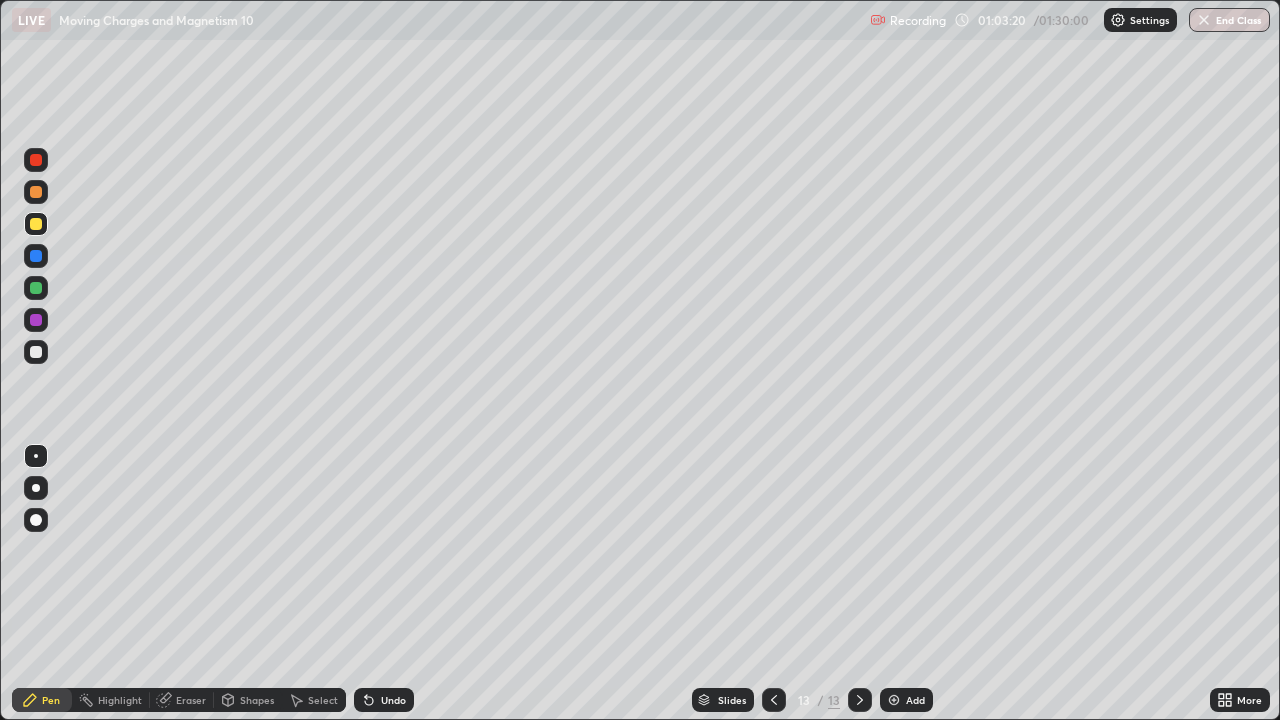 click at bounding box center [36, 192] 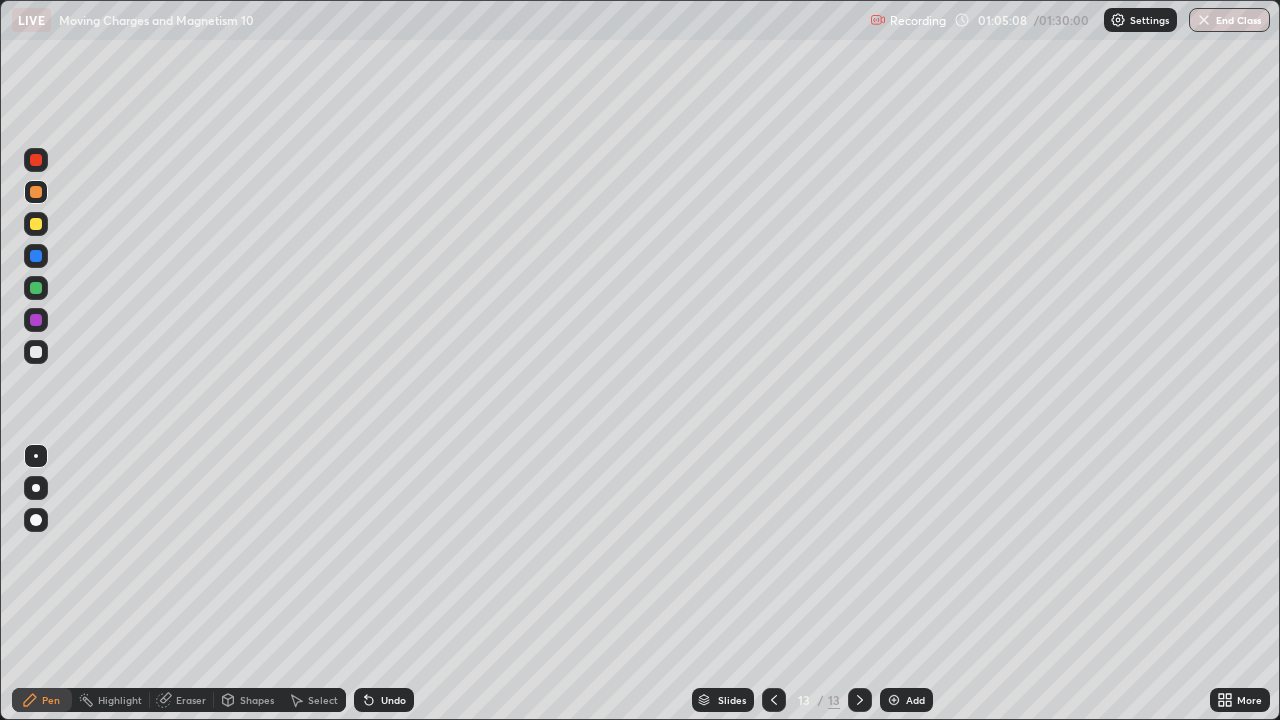 click on "Undo" at bounding box center (384, 700) 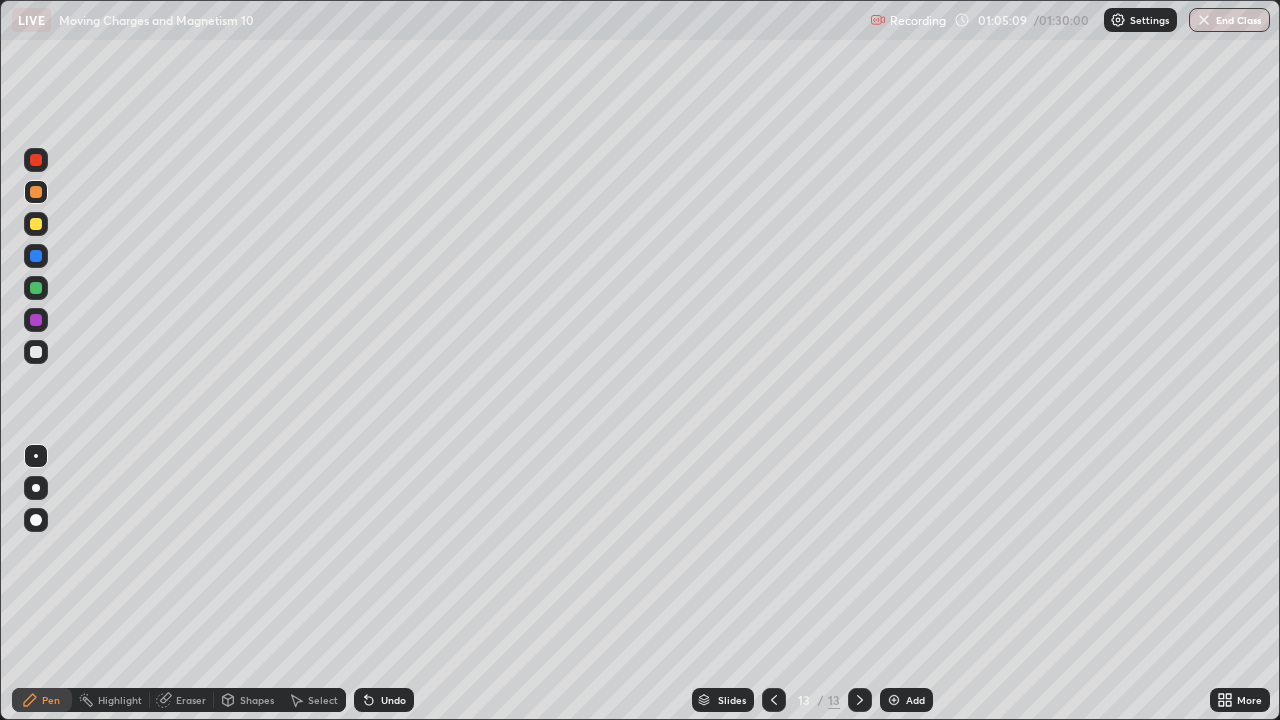 click on "Undo" at bounding box center [393, 700] 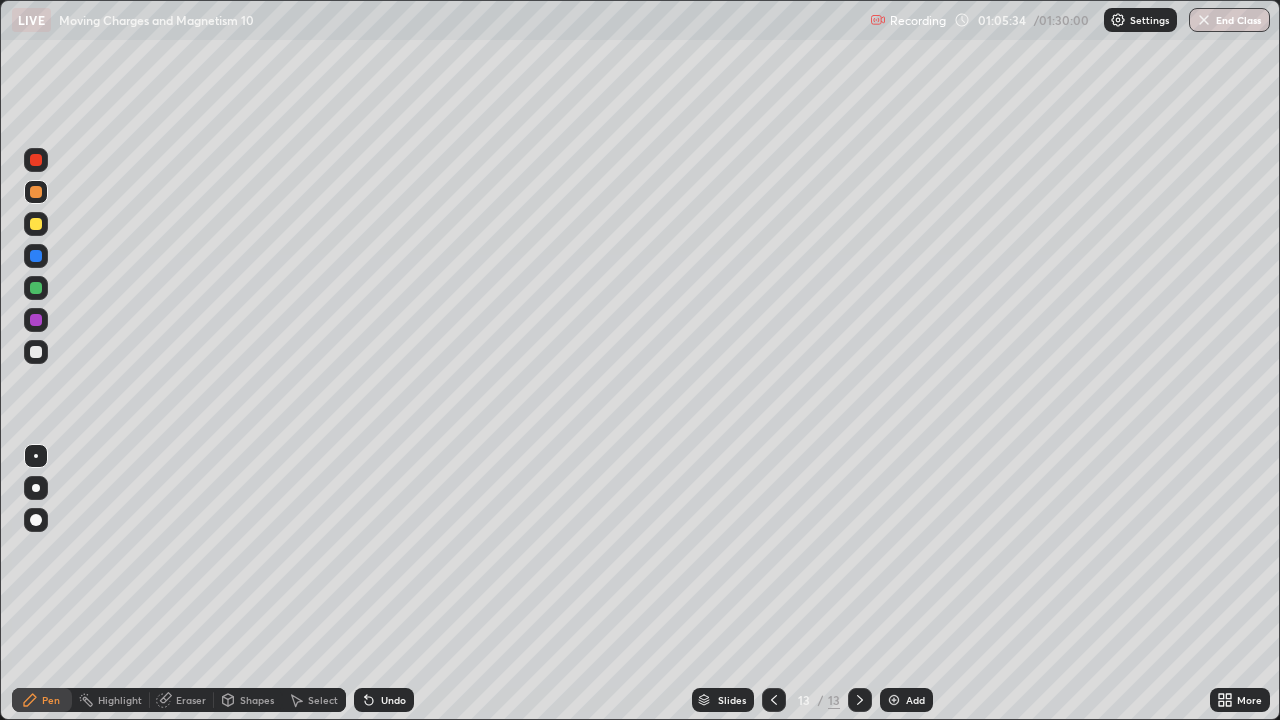 click at bounding box center (36, 224) 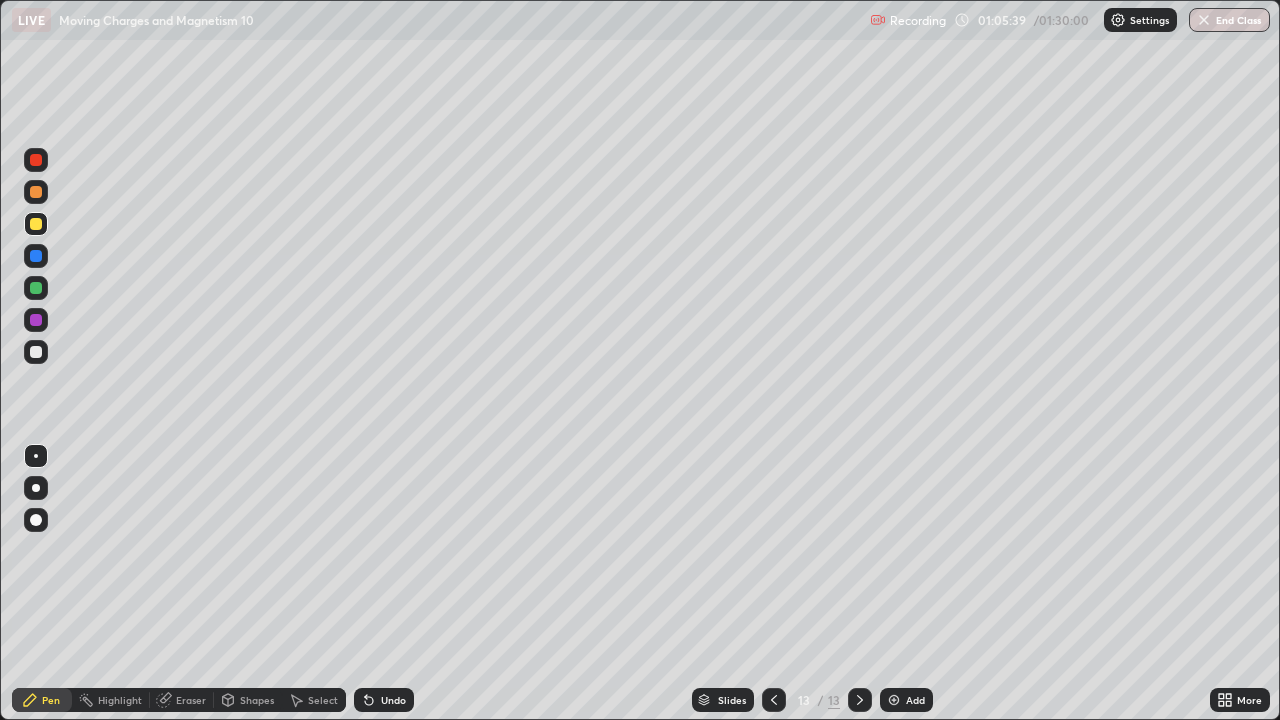 click at bounding box center [36, 192] 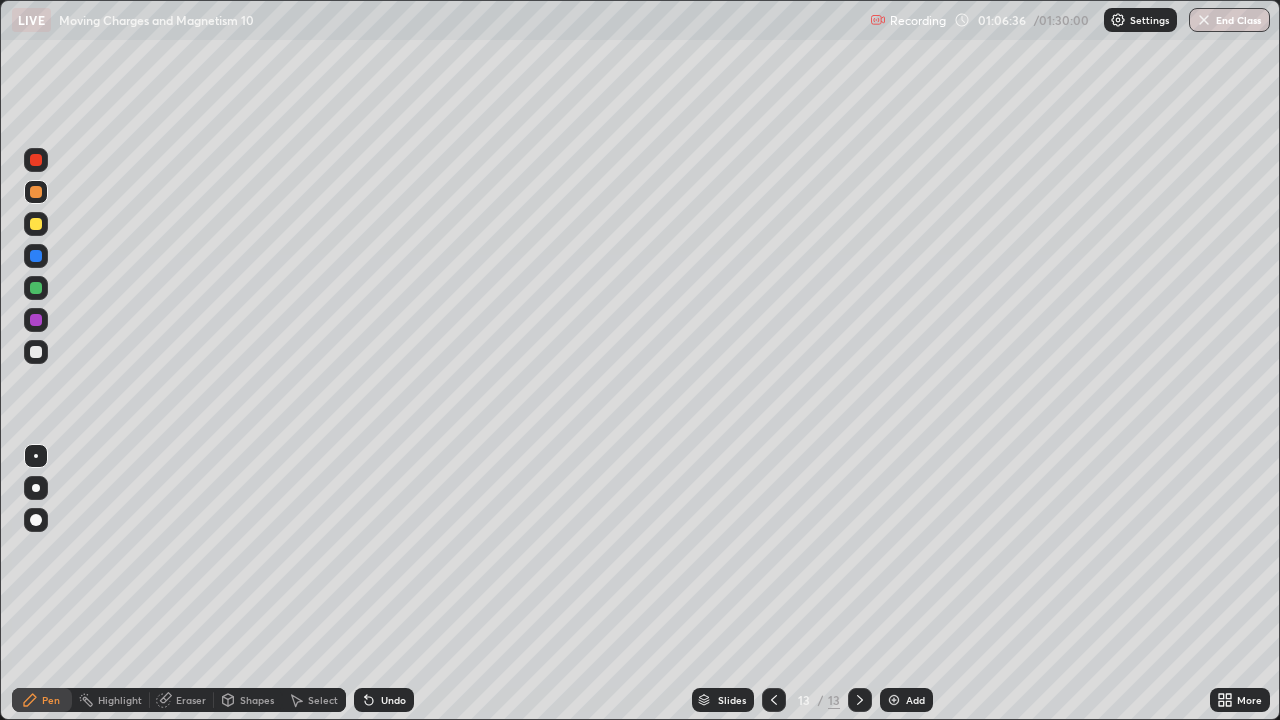click on "Add" at bounding box center (906, 700) 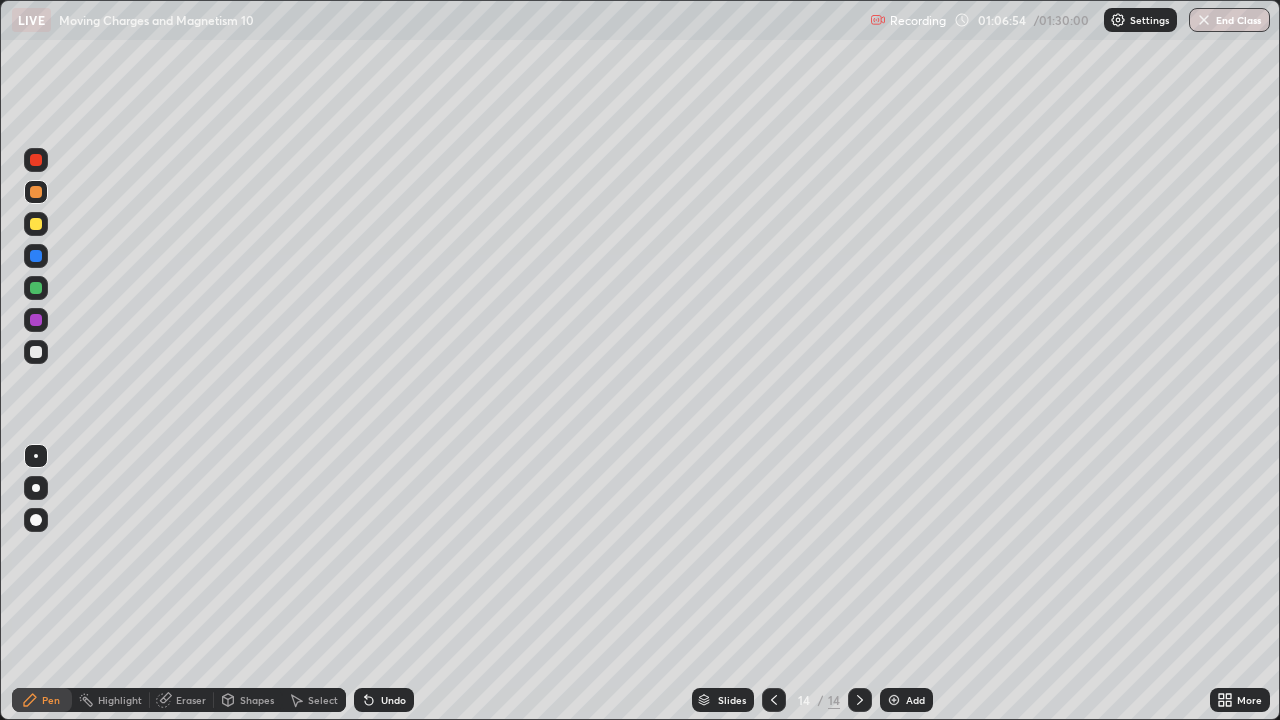click at bounding box center [36, 352] 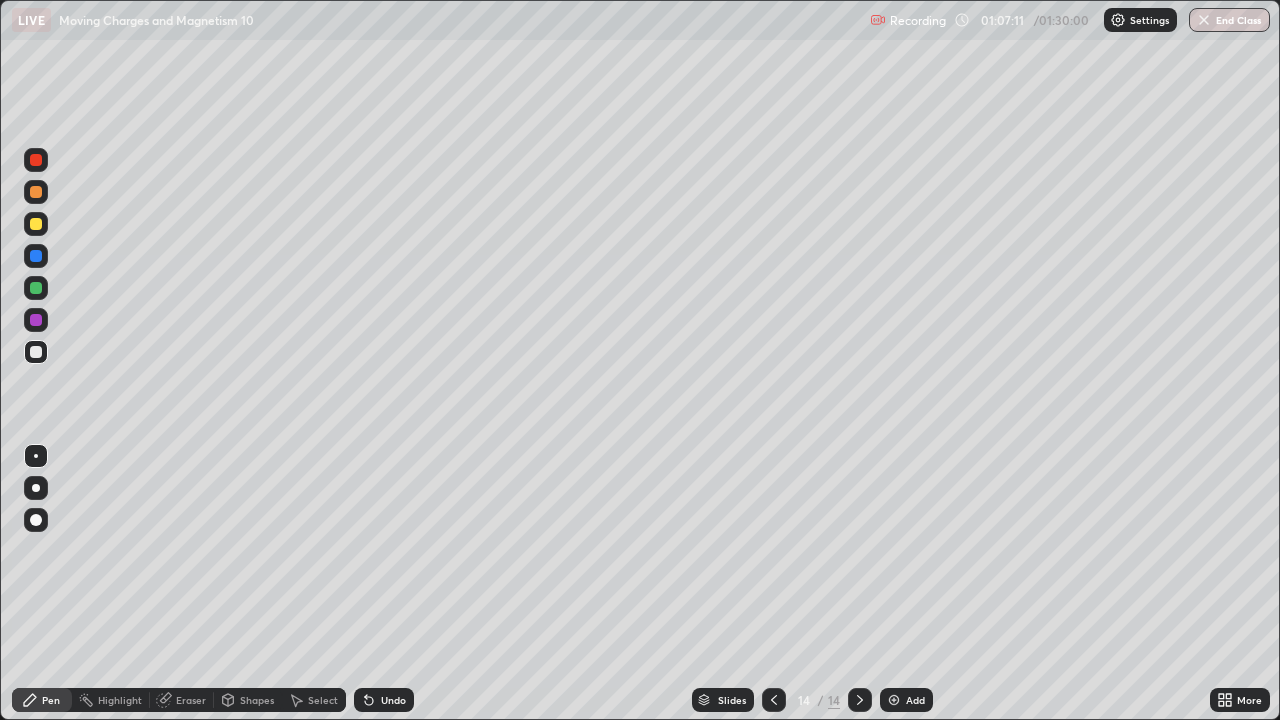 click on "Undo" at bounding box center [384, 700] 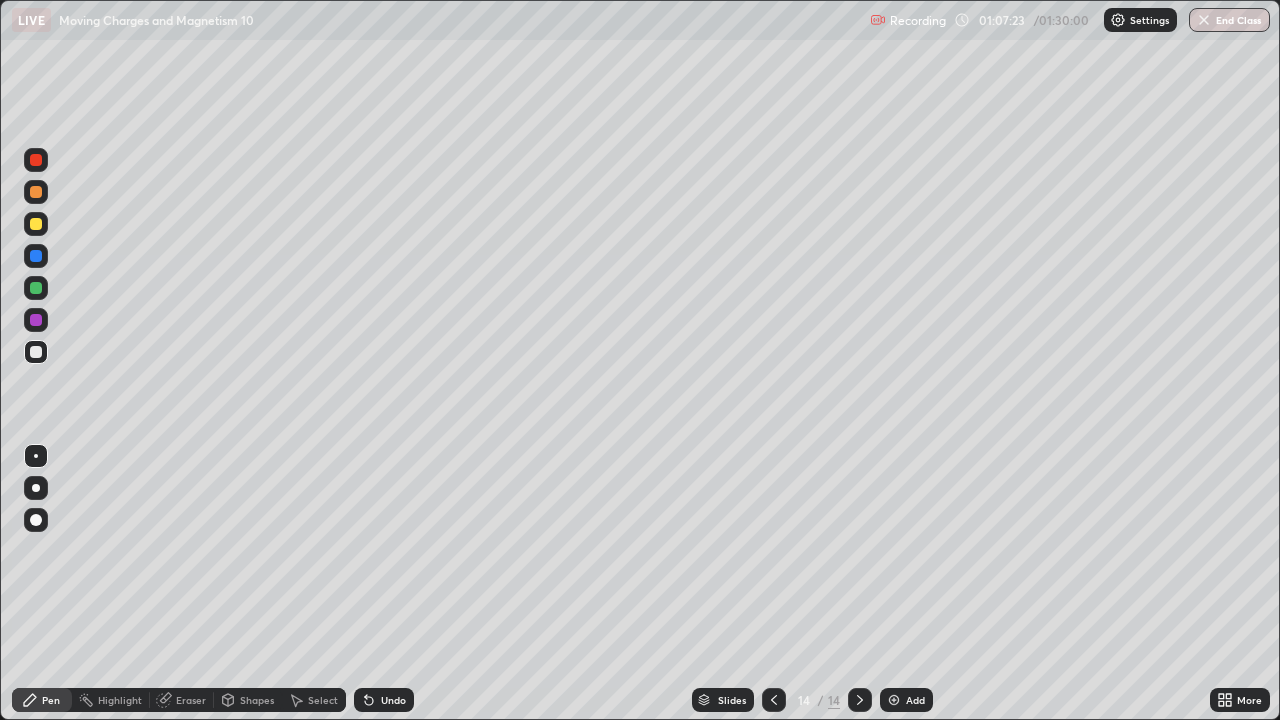 click on "Undo" at bounding box center (384, 700) 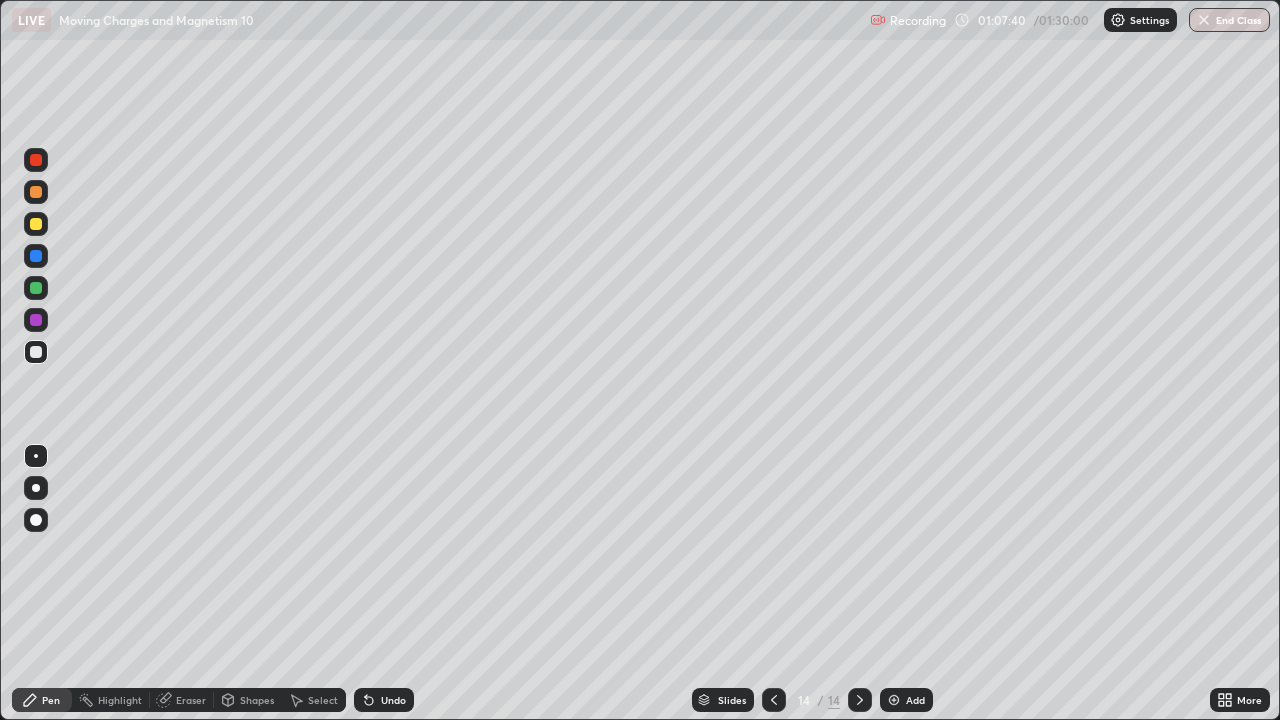 click on "Undo" at bounding box center [384, 700] 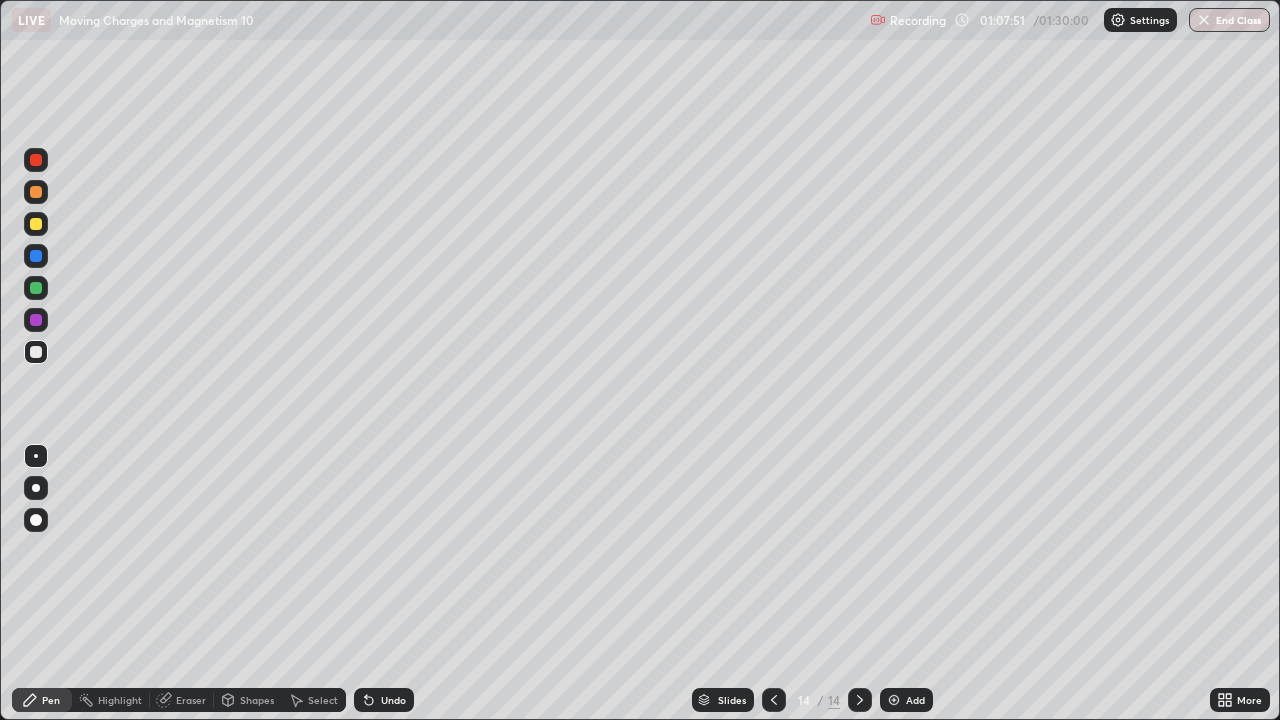click at bounding box center (36, 224) 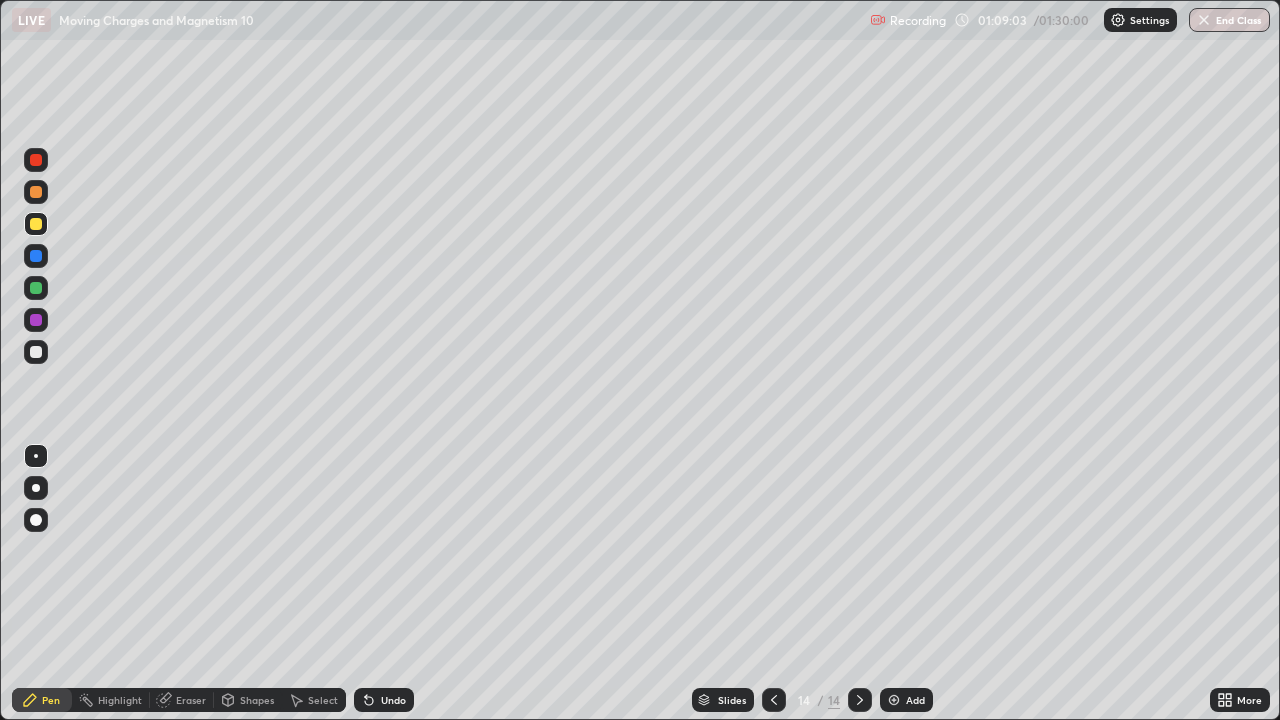 click 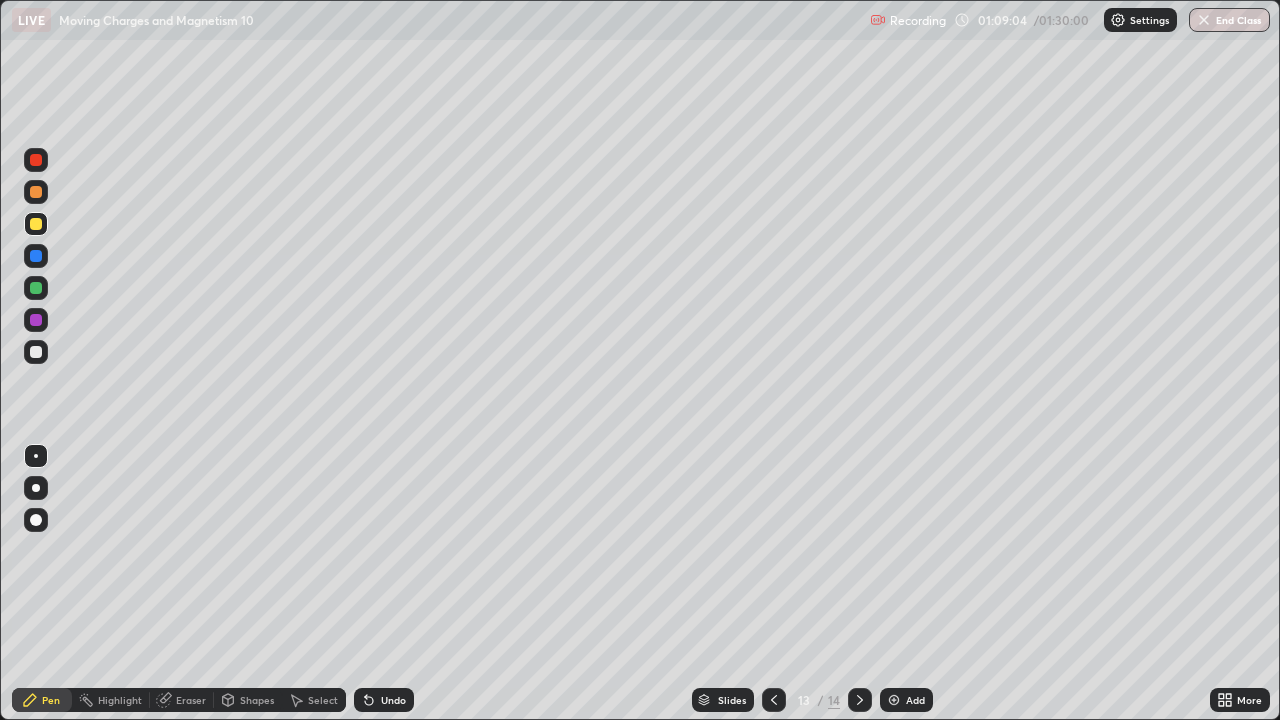 click 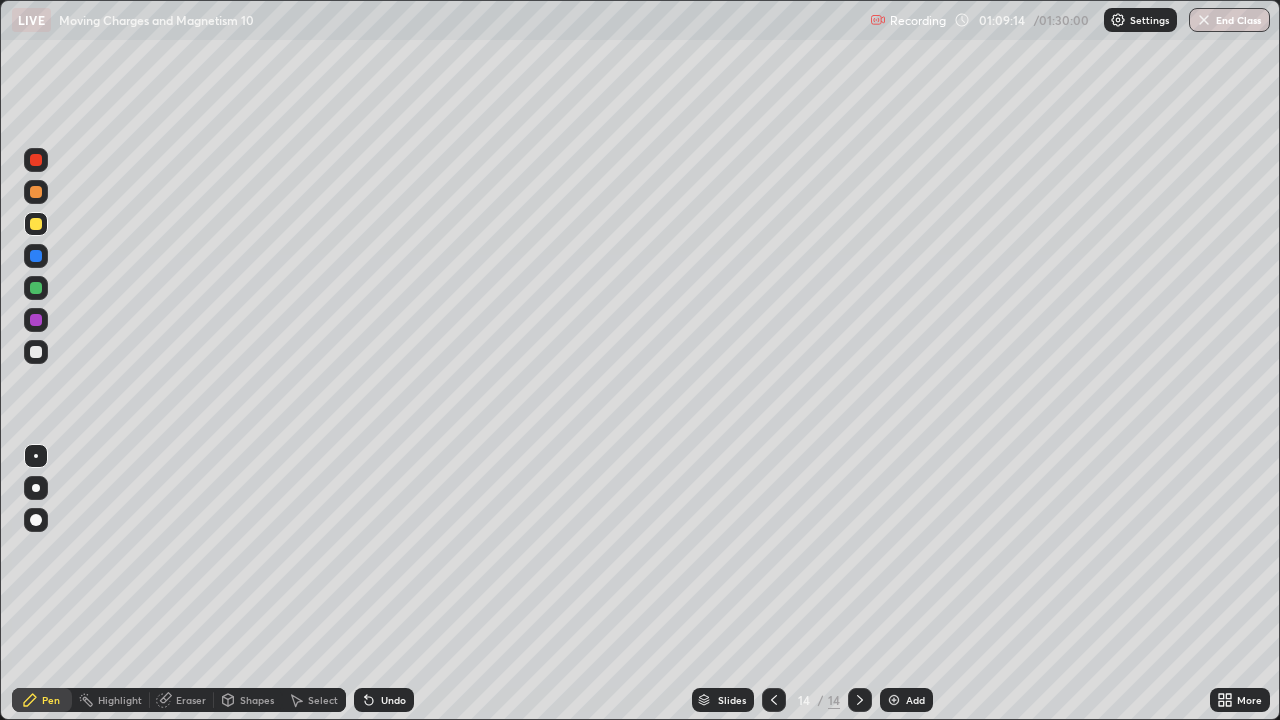 click at bounding box center (36, 352) 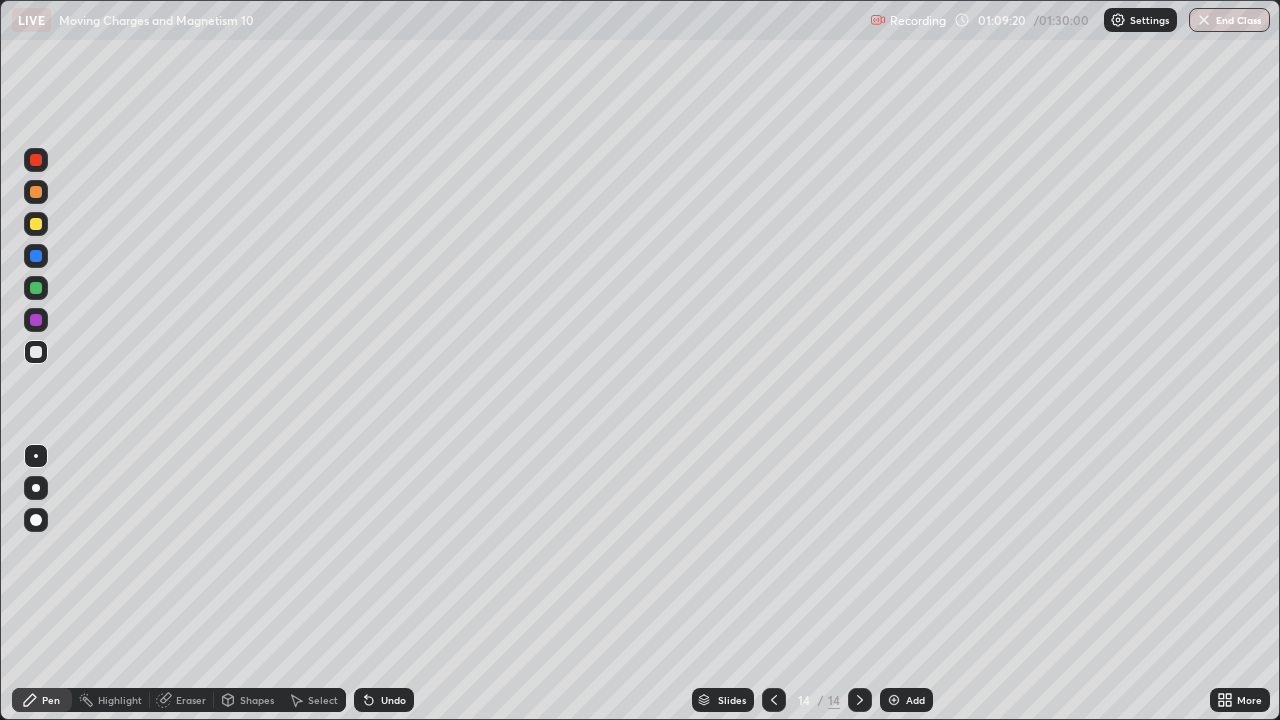click on "Add" at bounding box center [915, 700] 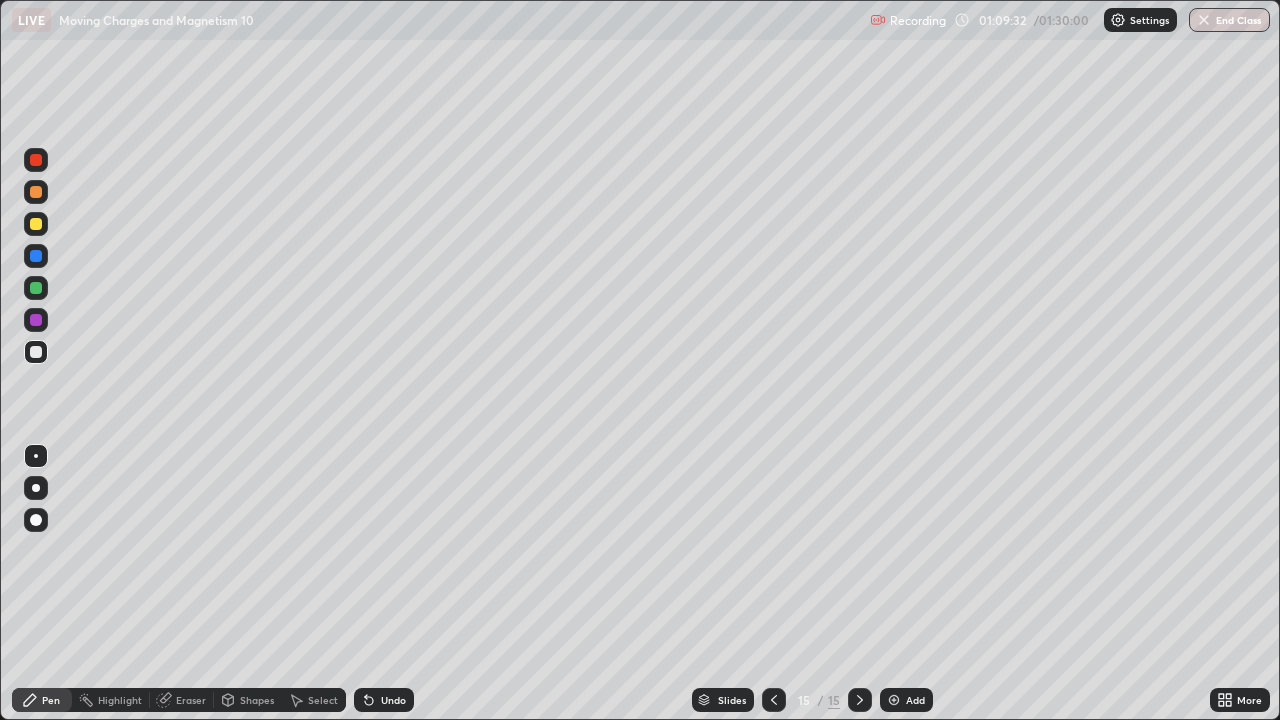 click on "Undo" at bounding box center (384, 700) 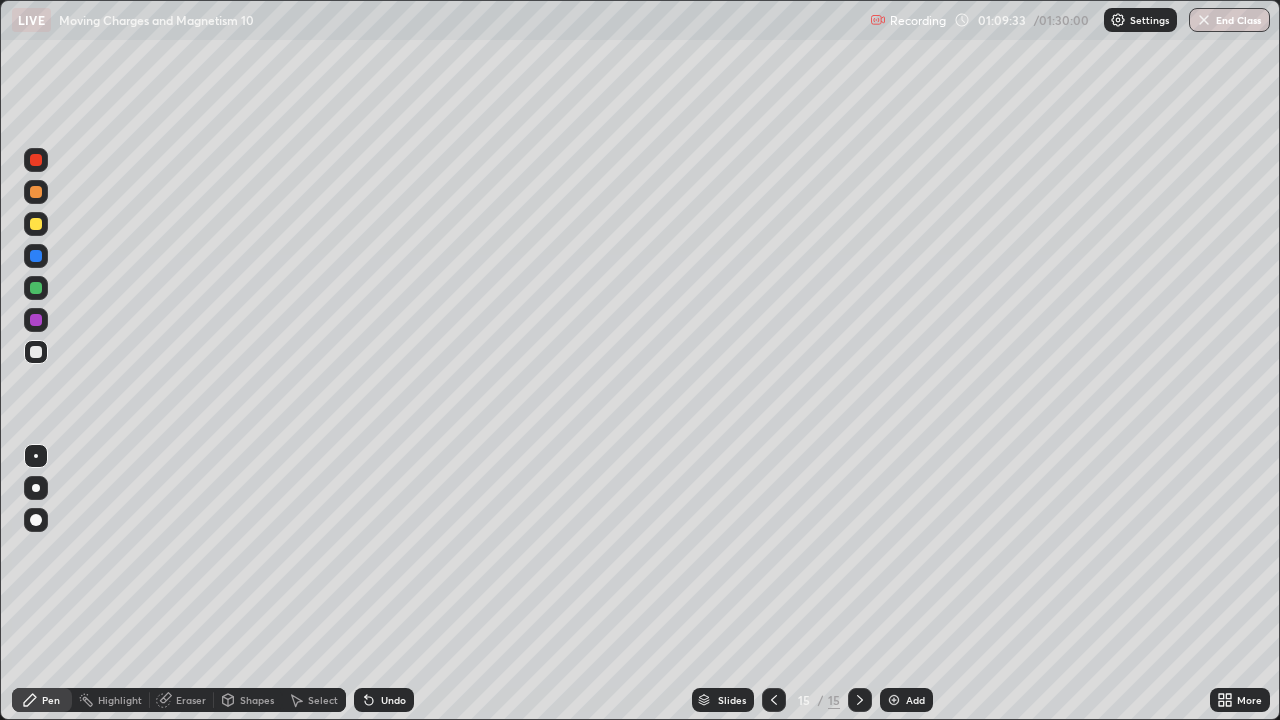 click at bounding box center [36, 224] 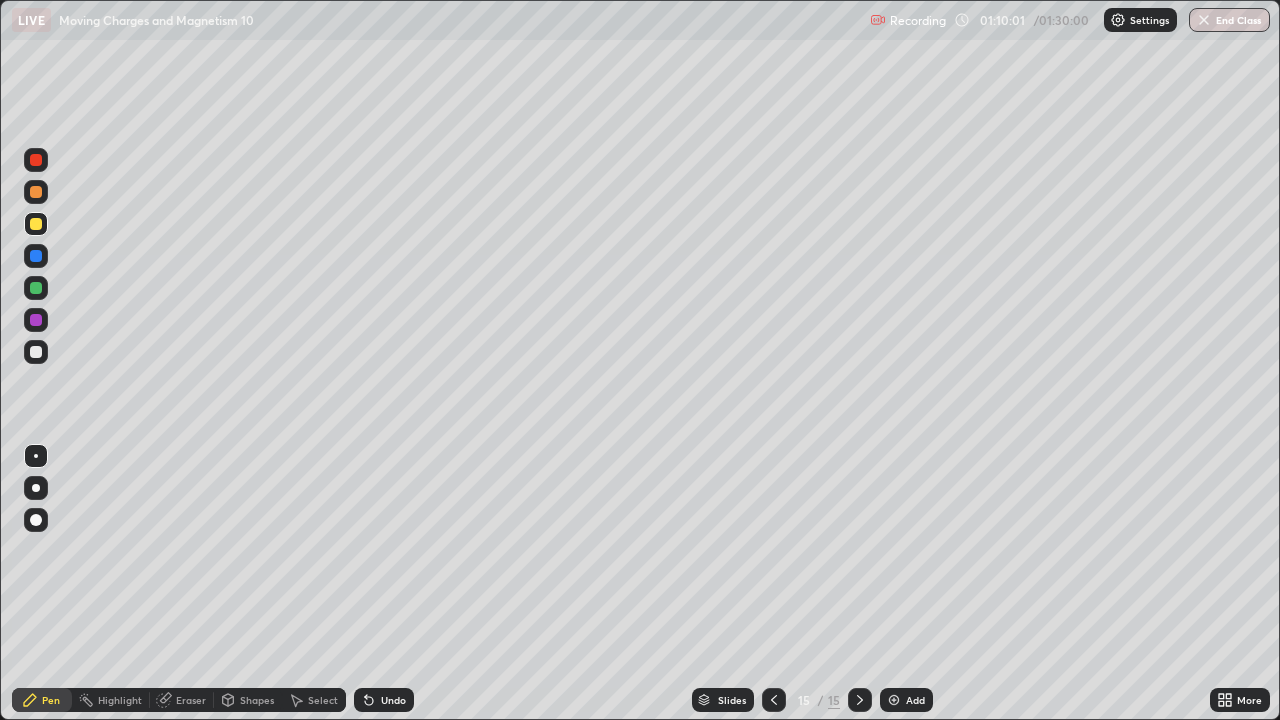 click at bounding box center [36, 352] 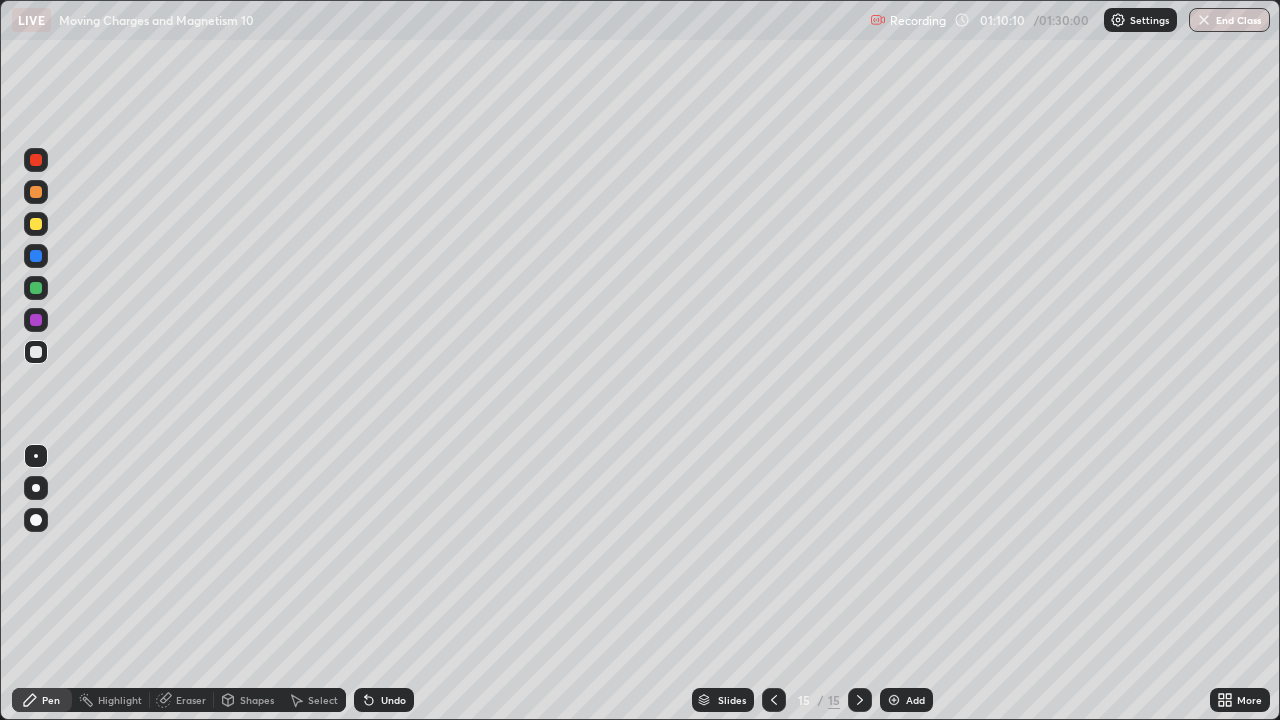 click at bounding box center [36, 224] 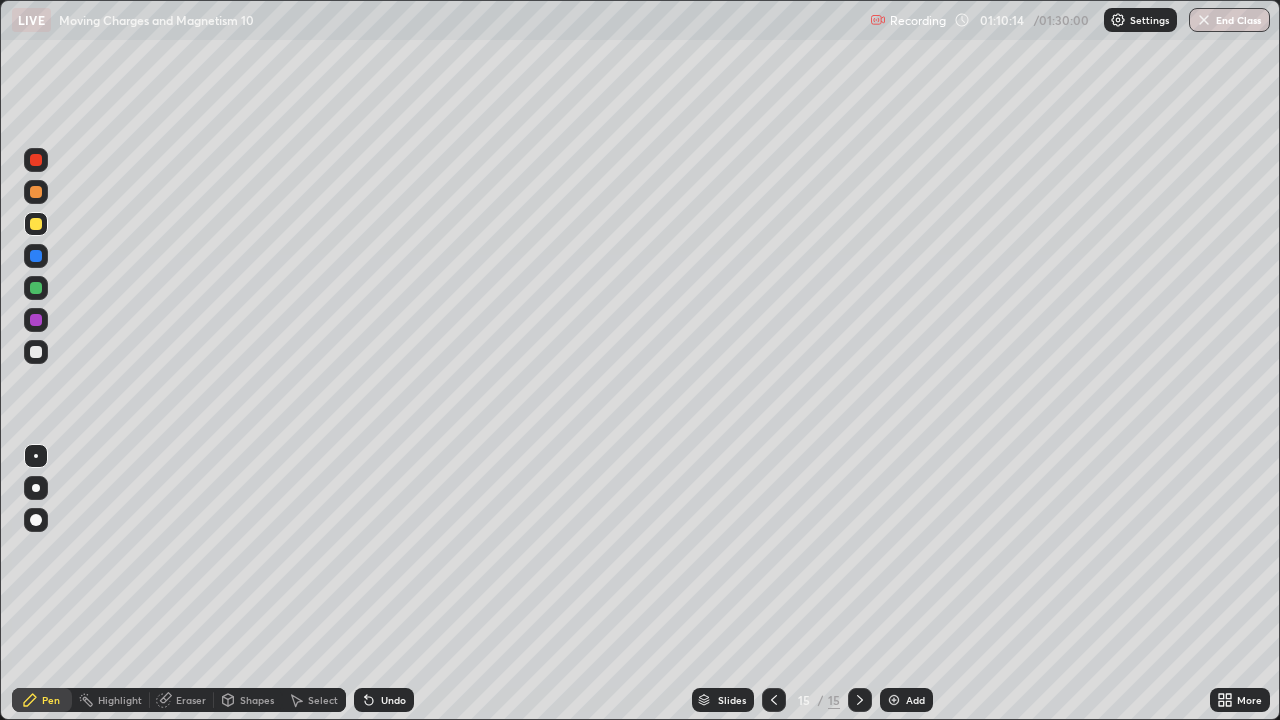 click at bounding box center [36, 288] 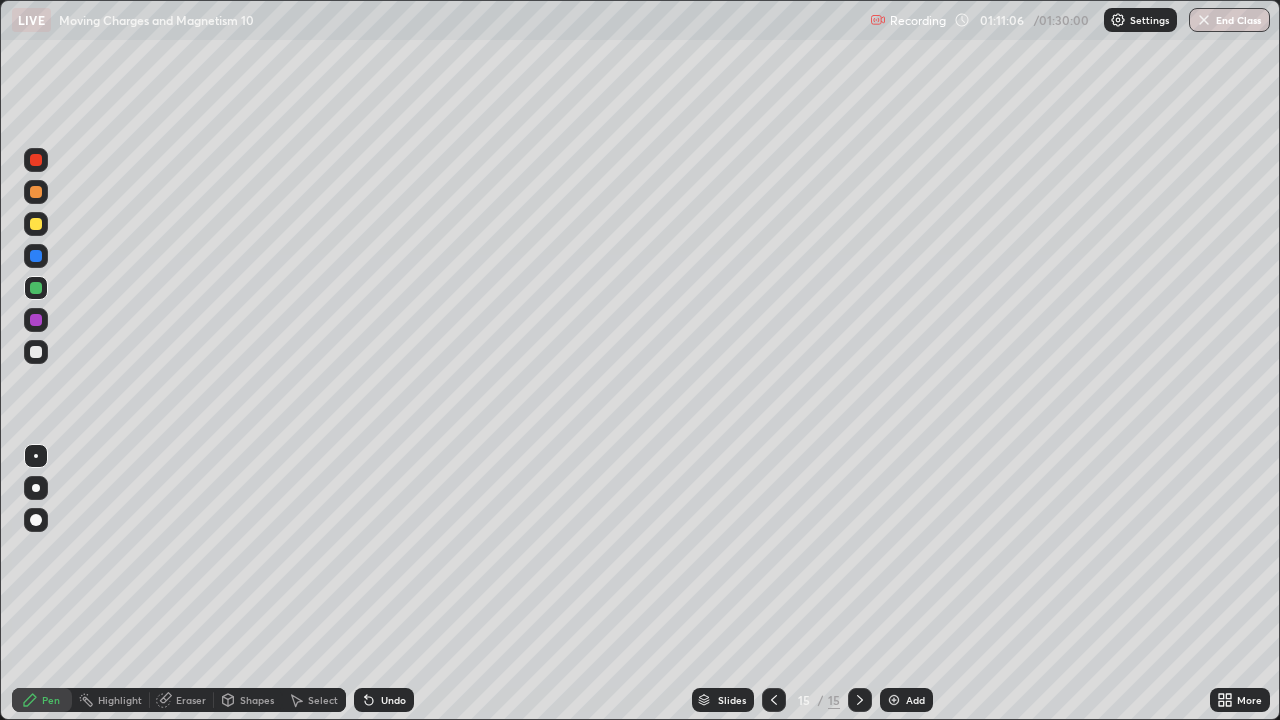 click on "Undo" at bounding box center (393, 700) 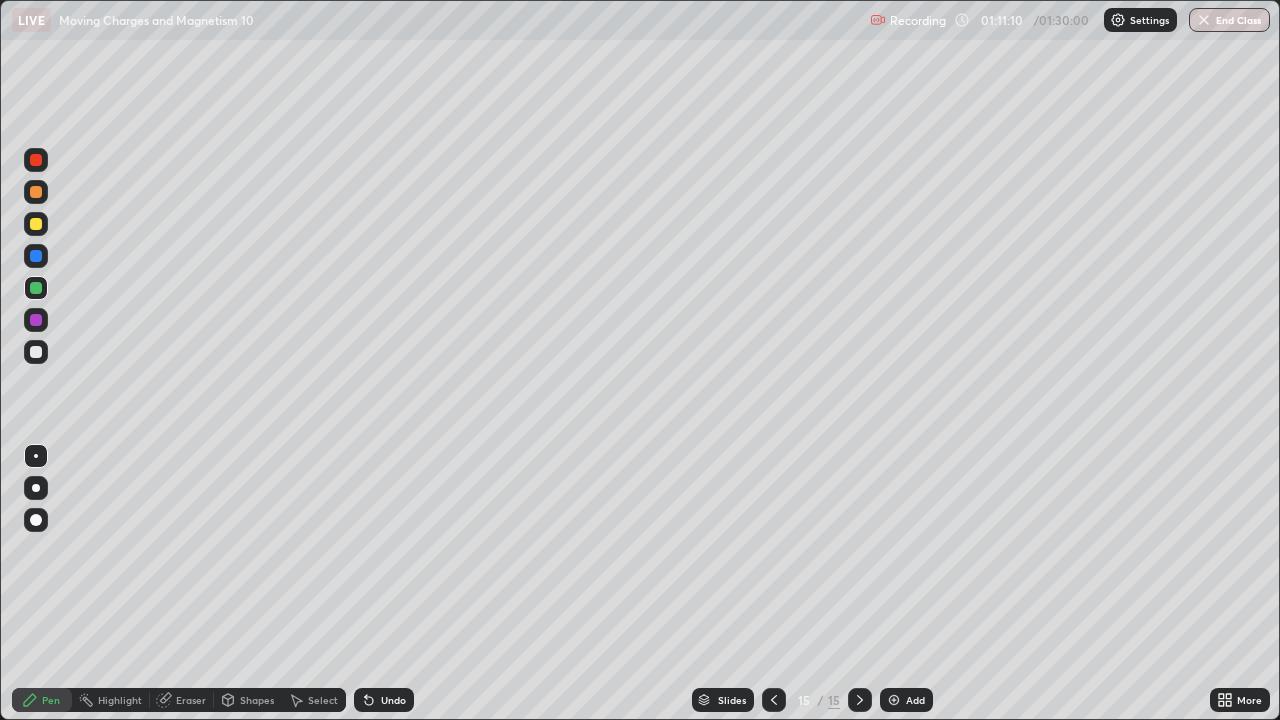 click on "Undo" at bounding box center (393, 700) 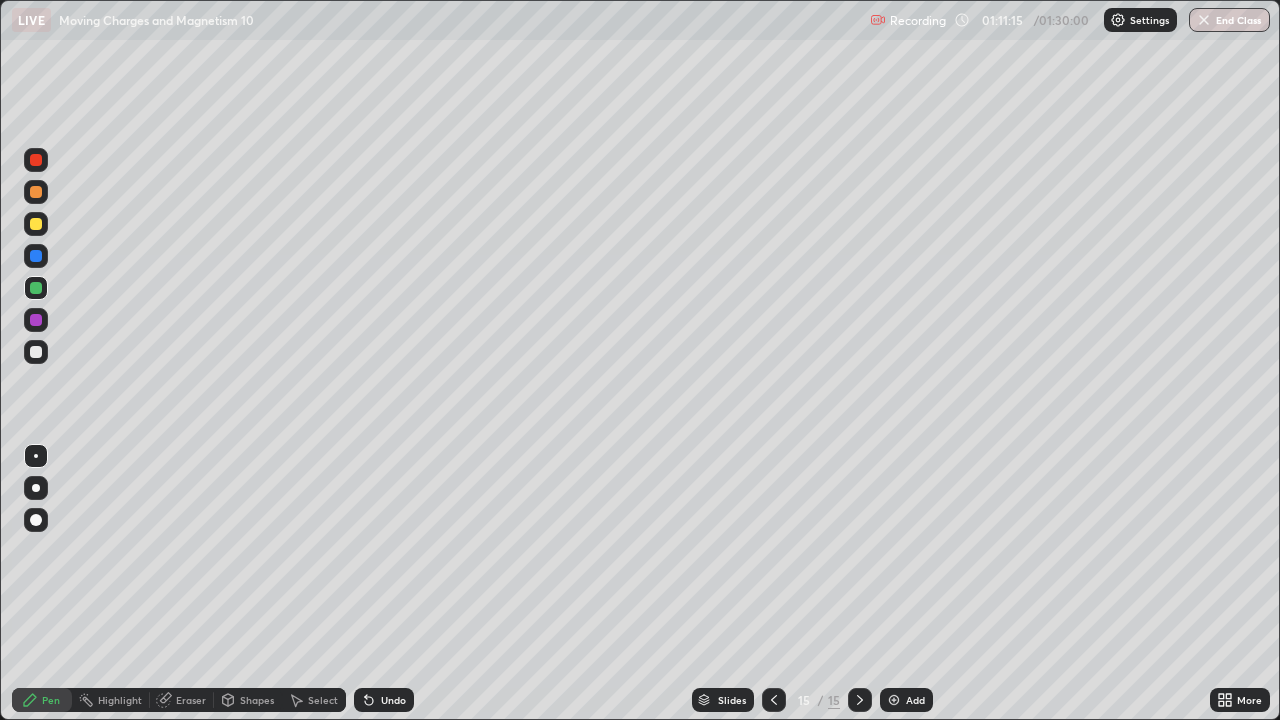 click on "Undo" at bounding box center [393, 700] 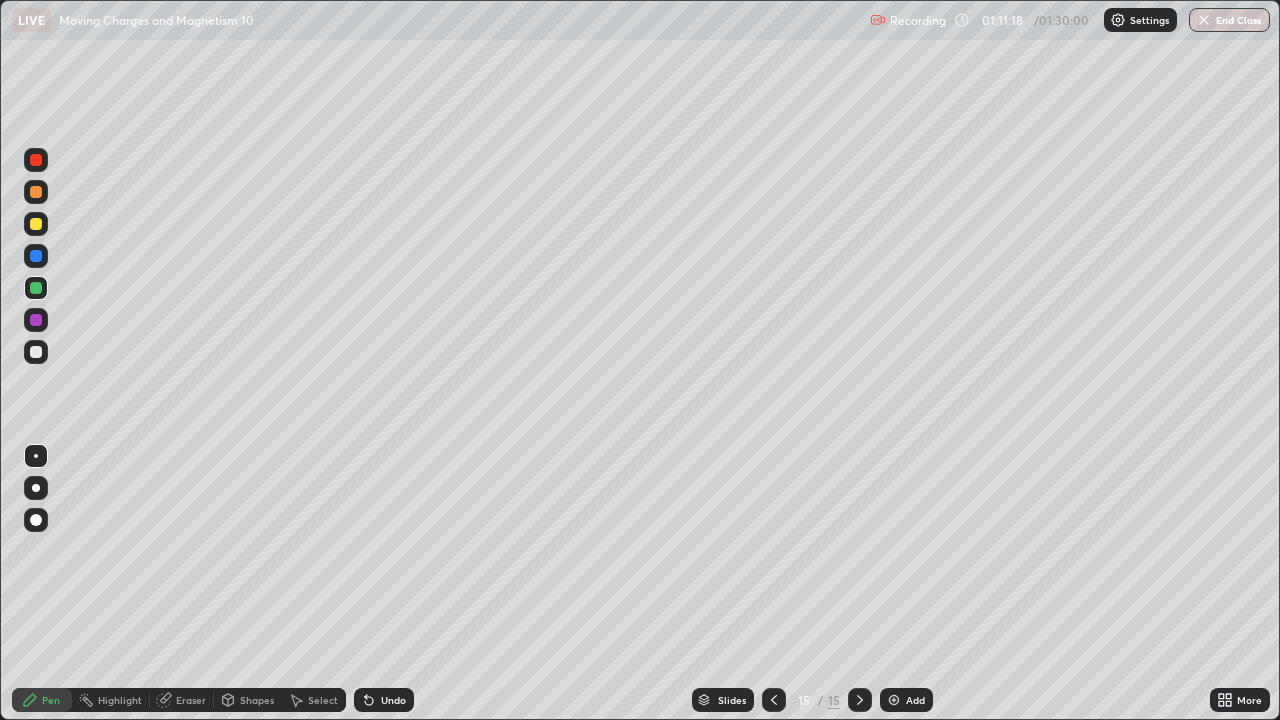 click on "Undo" at bounding box center [384, 700] 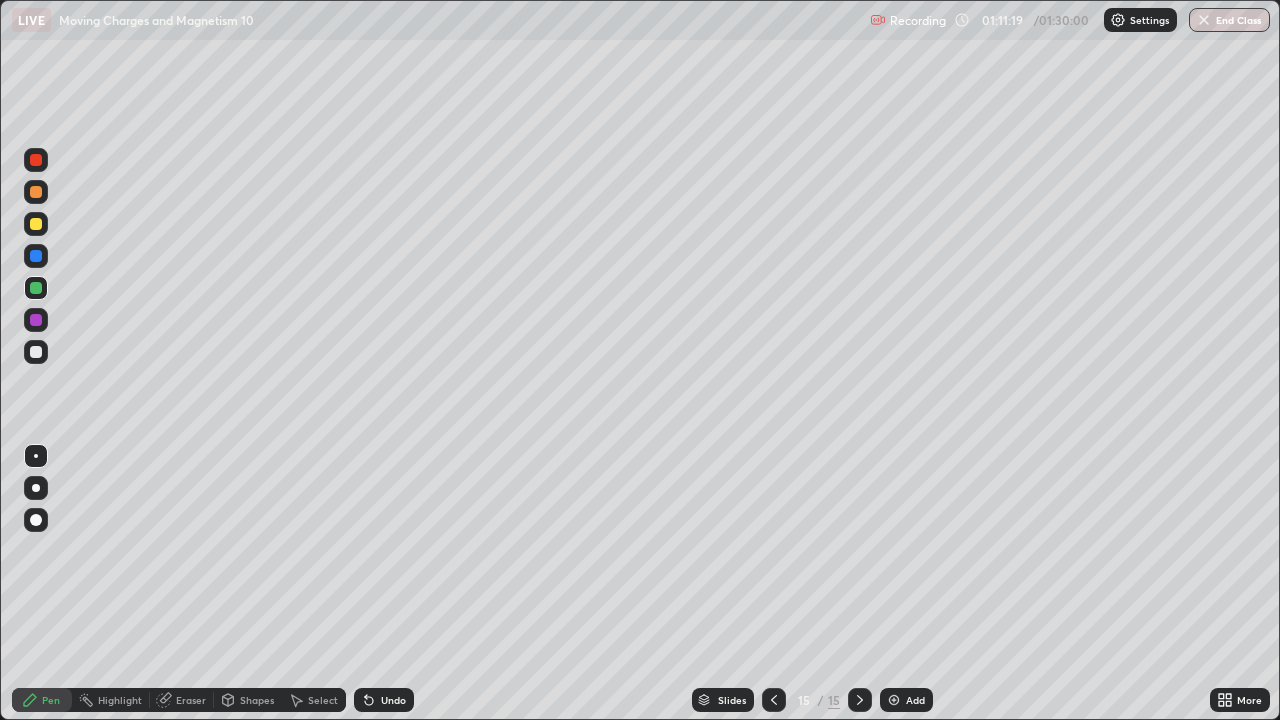 click on "Undo" at bounding box center [393, 700] 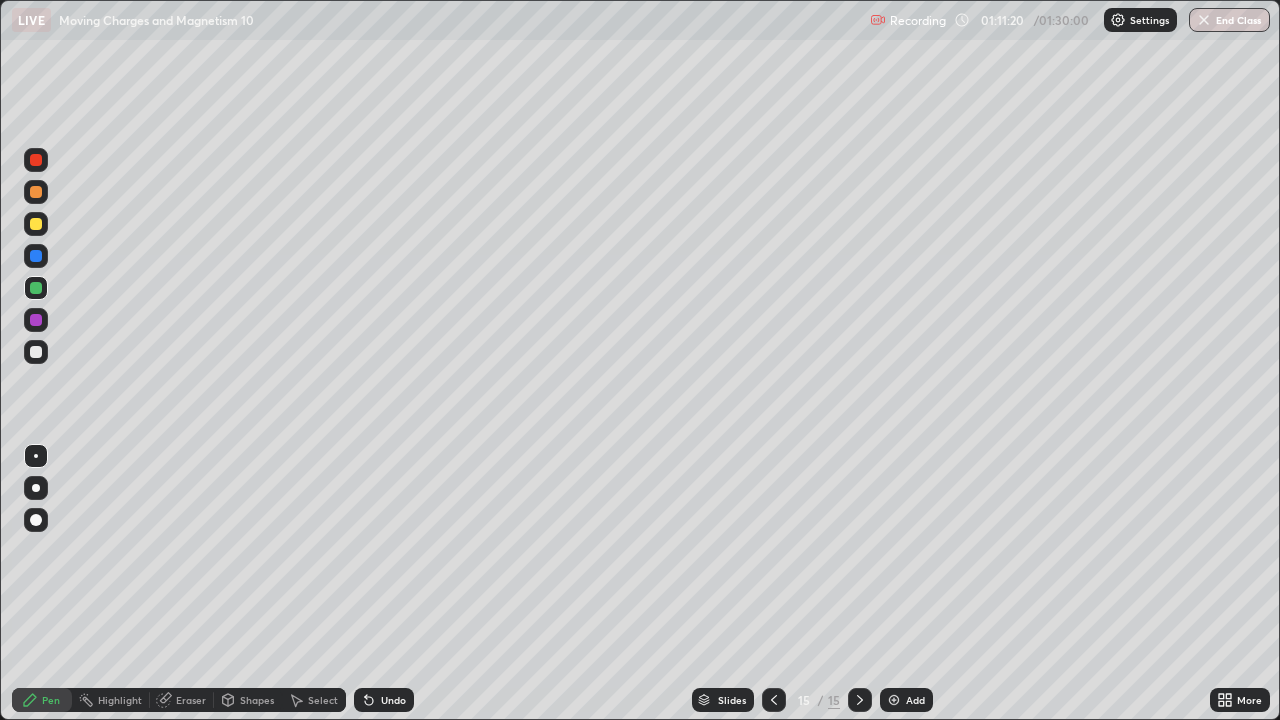 click on "Undo" at bounding box center [384, 700] 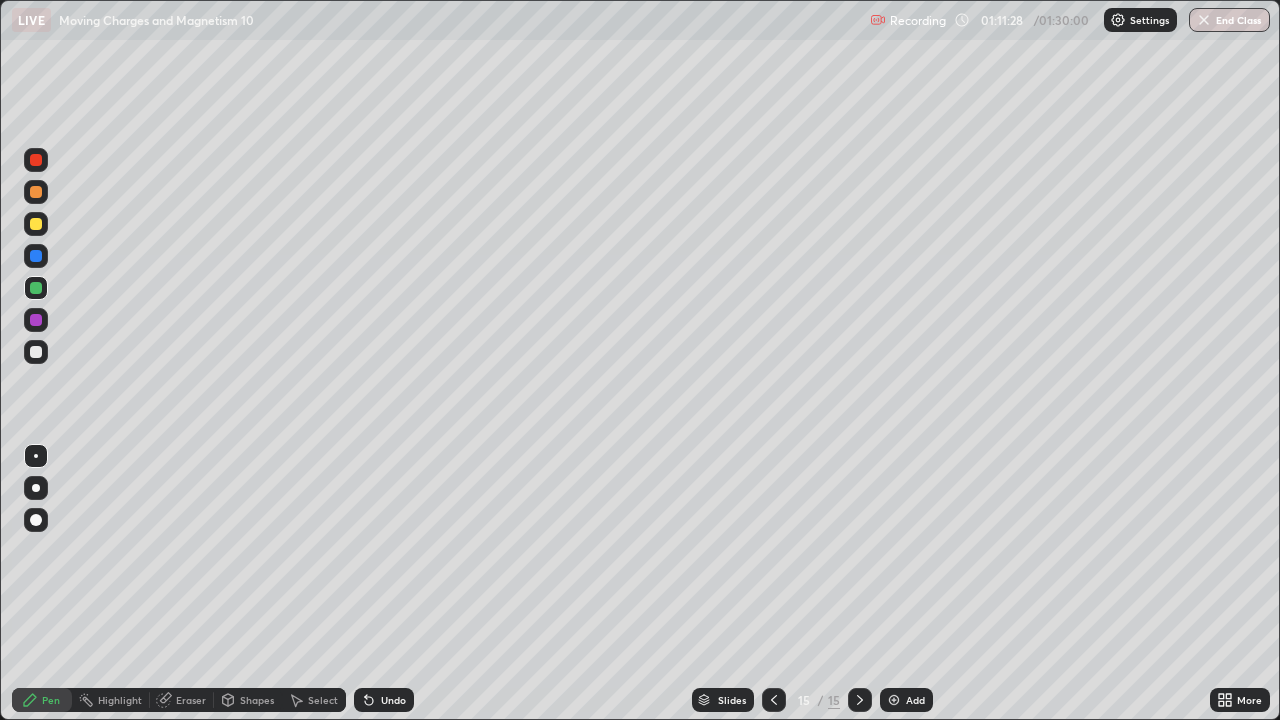 click at bounding box center (36, 224) 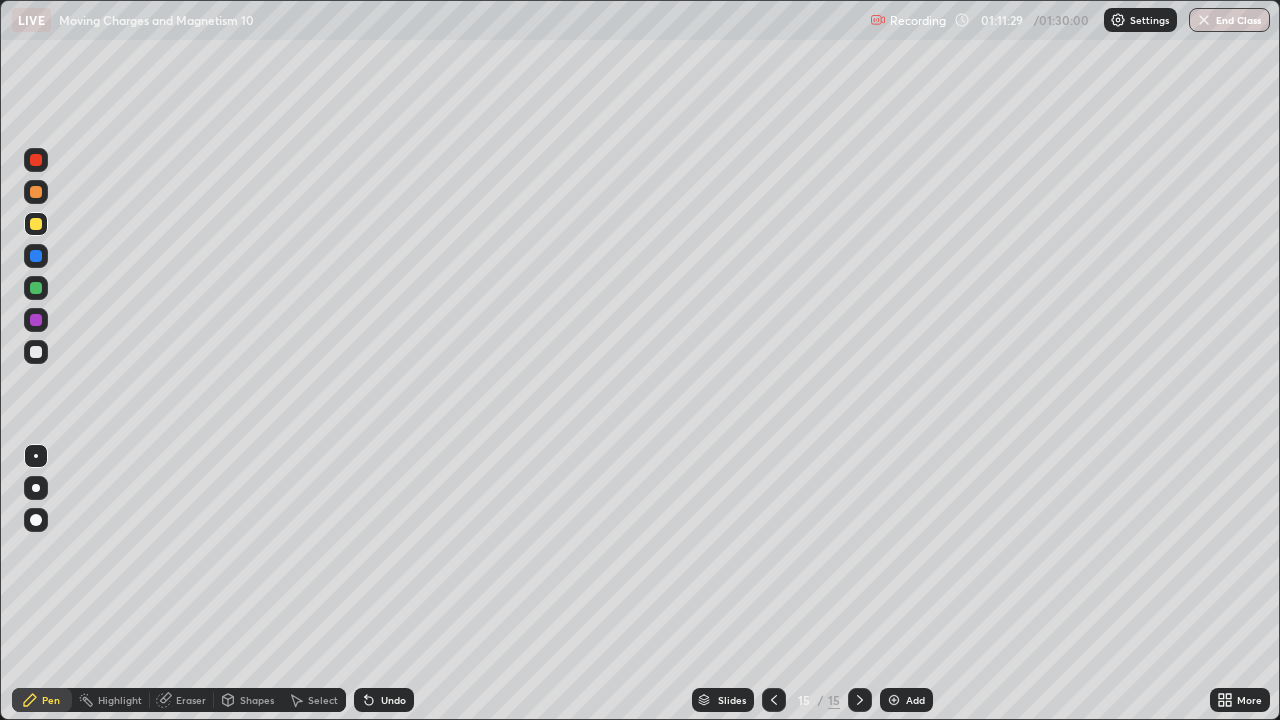 click at bounding box center (36, 288) 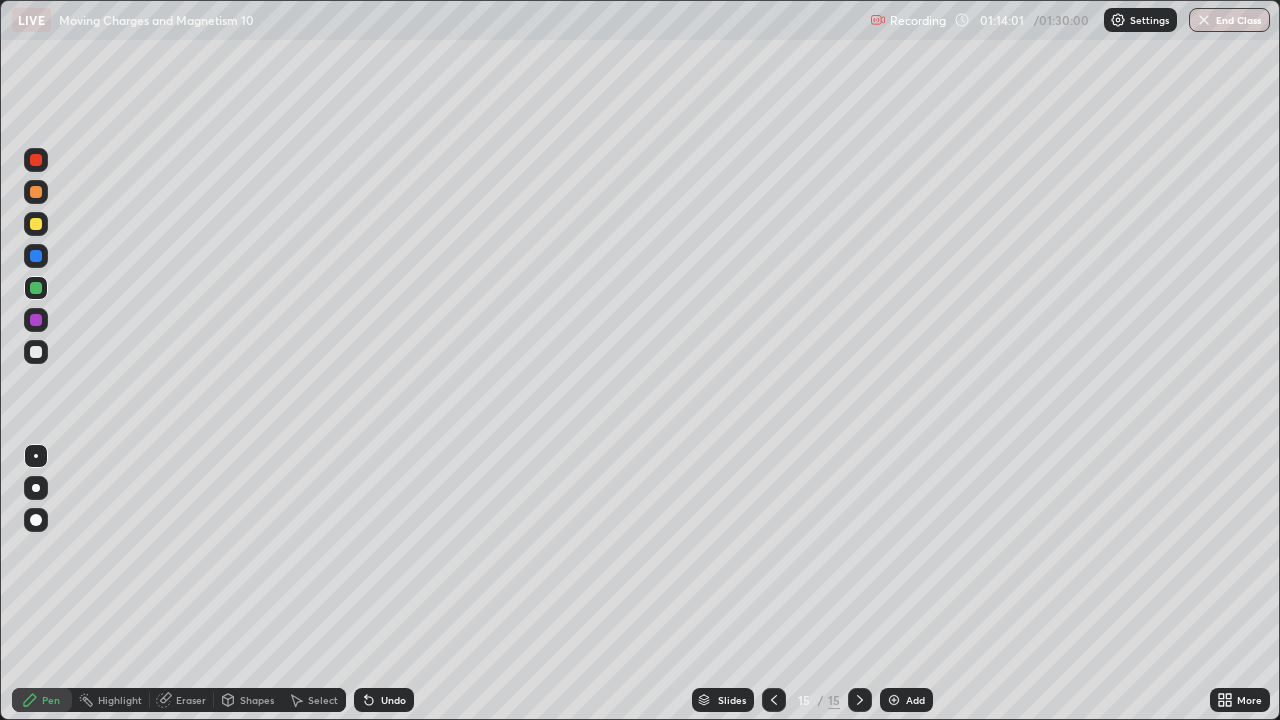 click on "Add" at bounding box center [906, 700] 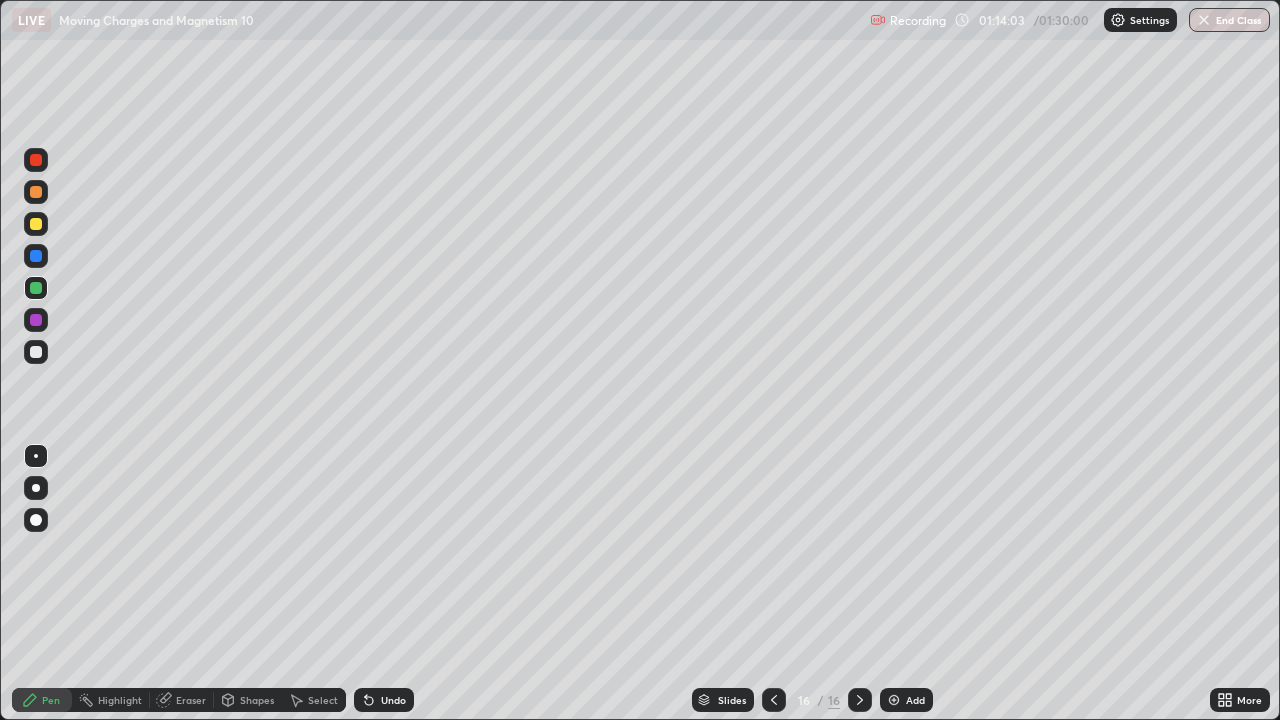 click at bounding box center [36, 352] 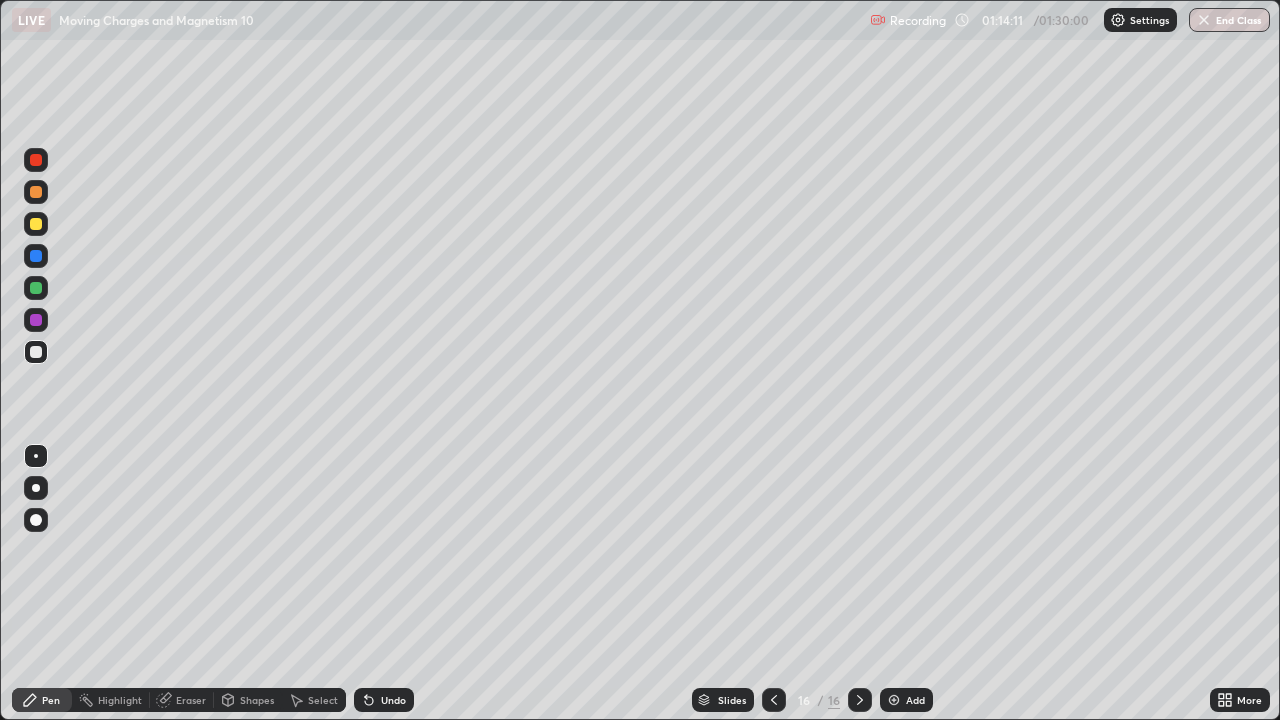 click at bounding box center (36, 224) 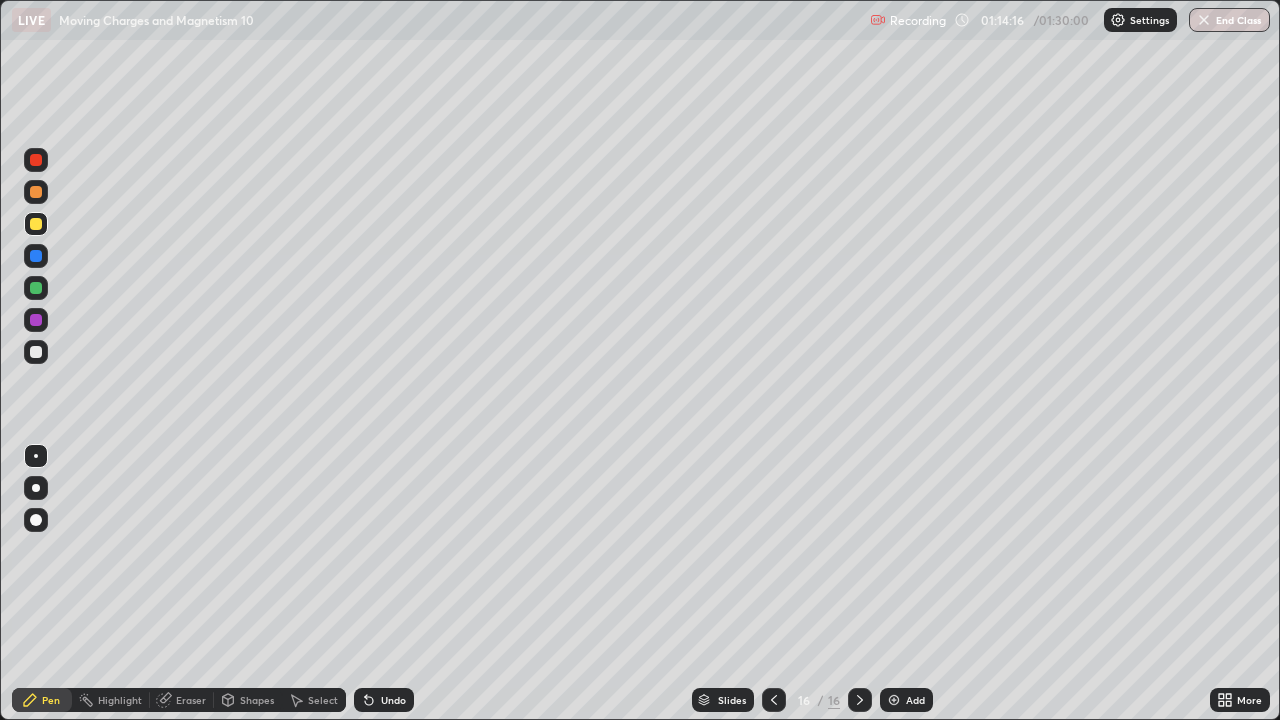 click on "Undo" at bounding box center (393, 700) 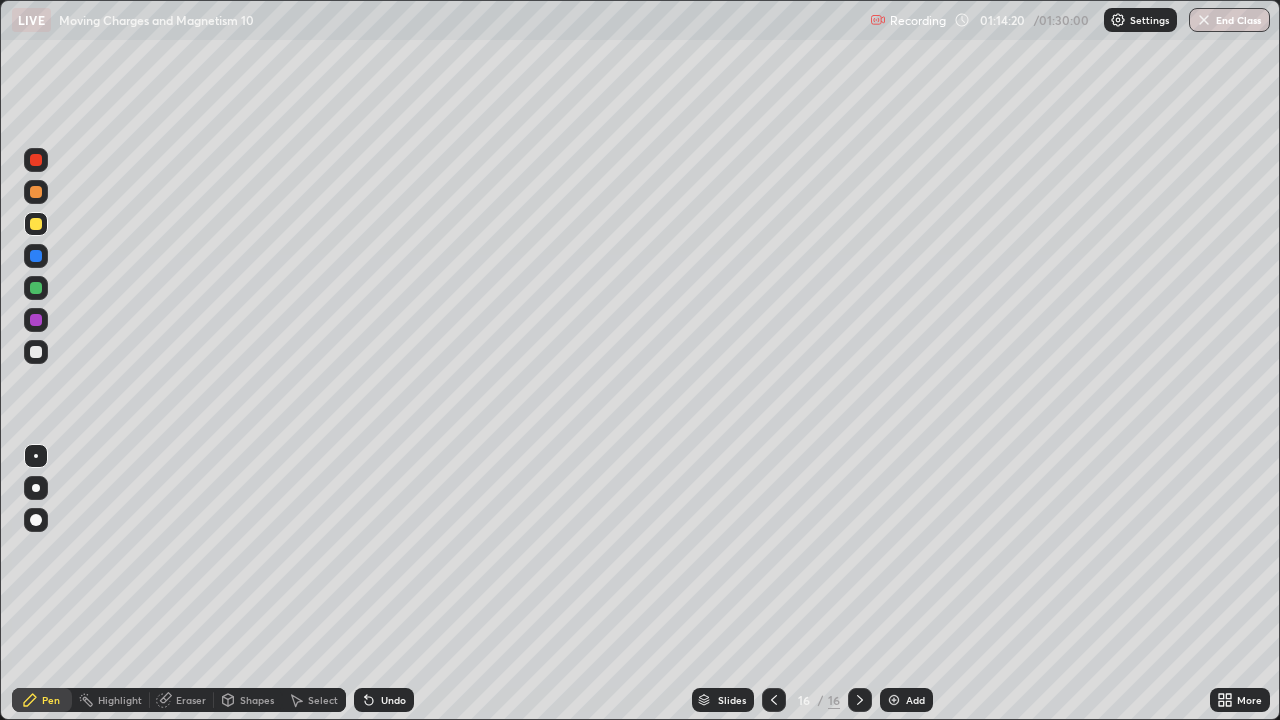 click on "Undo" at bounding box center [393, 700] 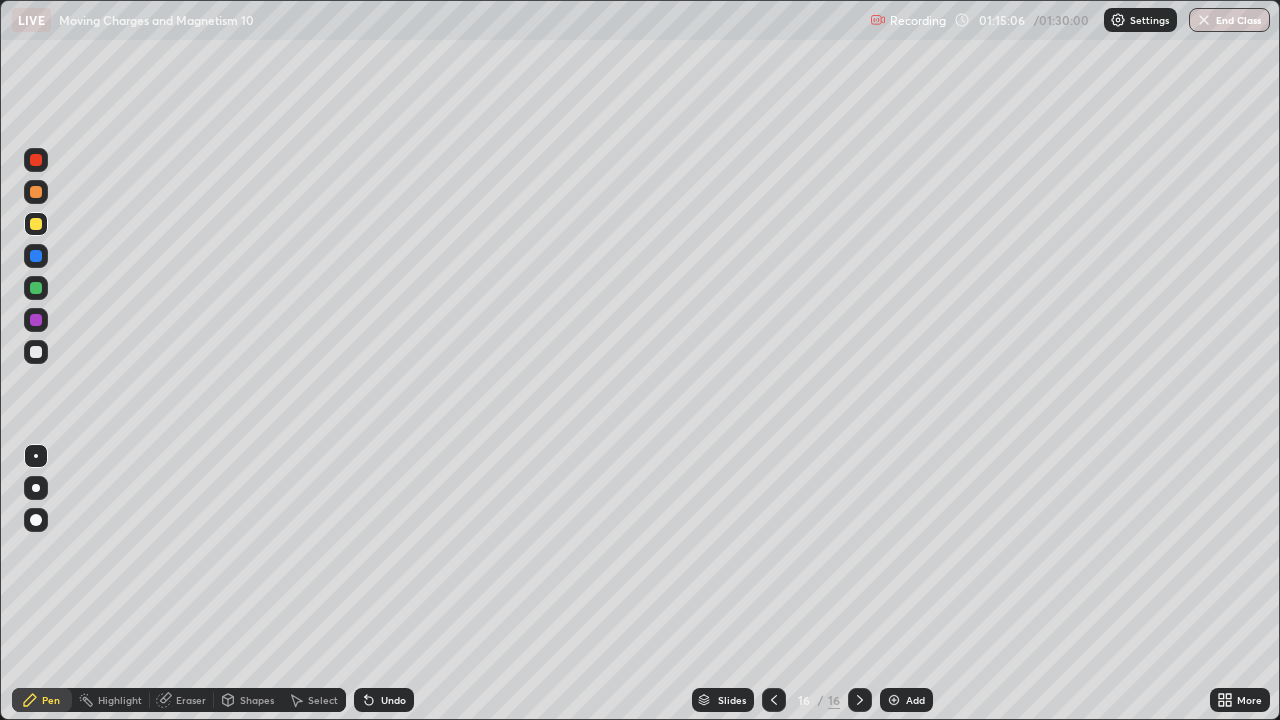 click on "Undo" at bounding box center (384, 700) 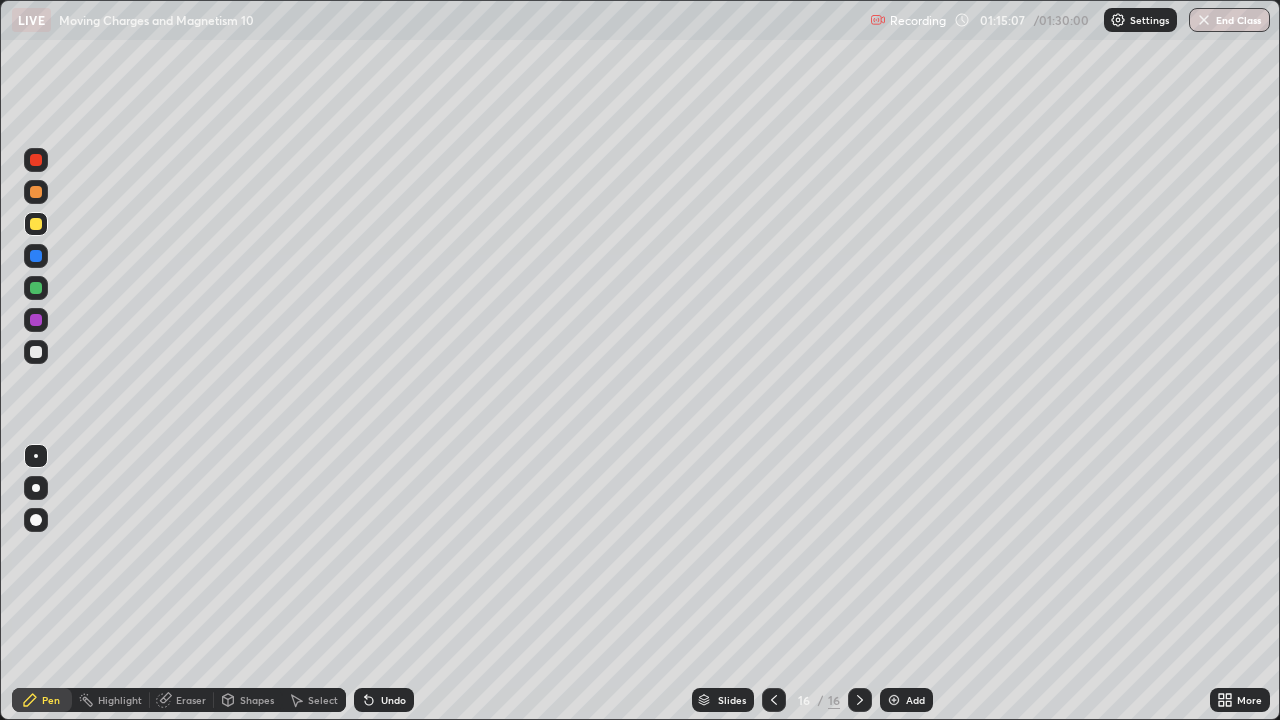 click on "Undo" at bounding box center [384, 700] 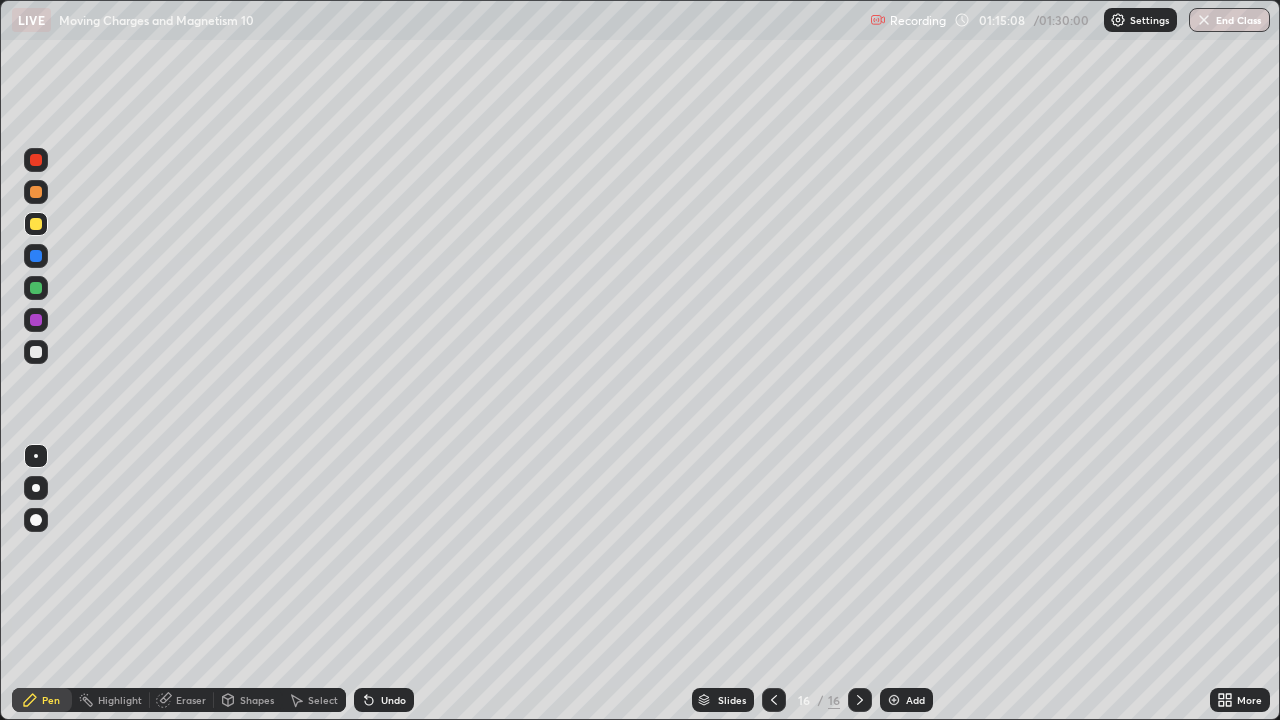 click on "Undo" at bounding box center [393, 700] 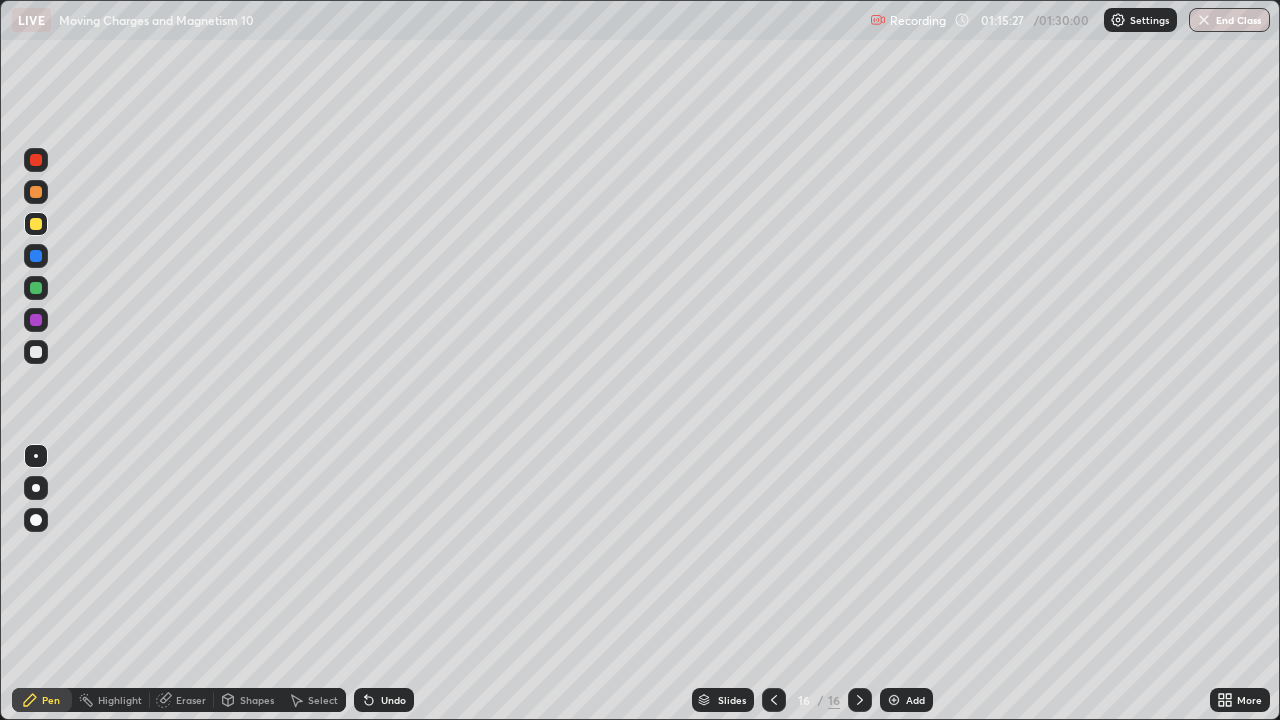 click at bounding box center (36, 352) 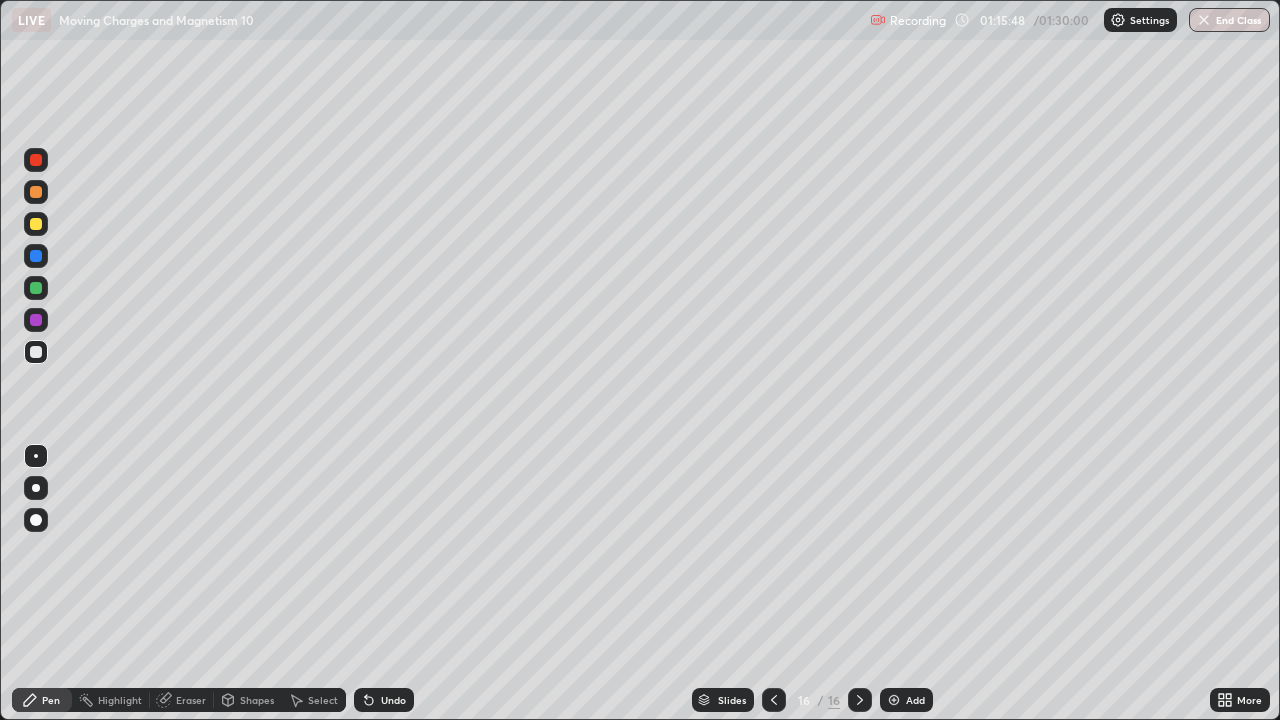 click on "Undo" at bounding box center (384, 700) 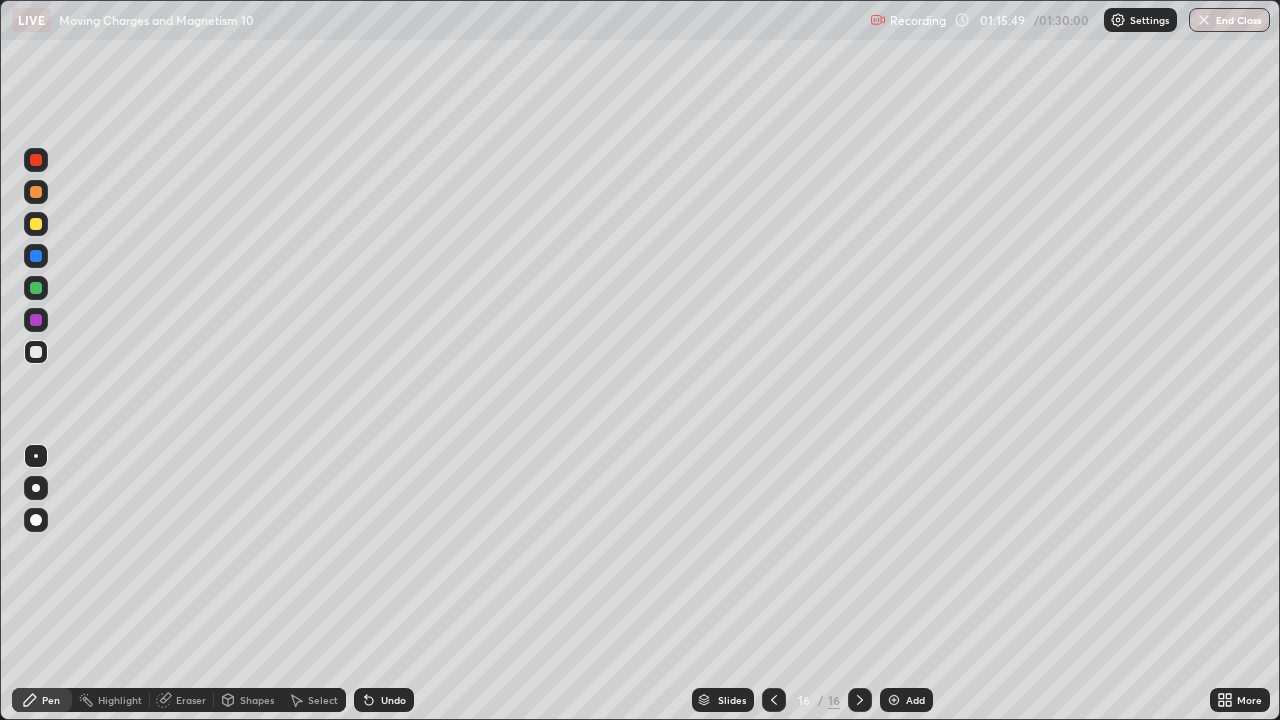 click on "Undo" at bounding box center [384, 700] 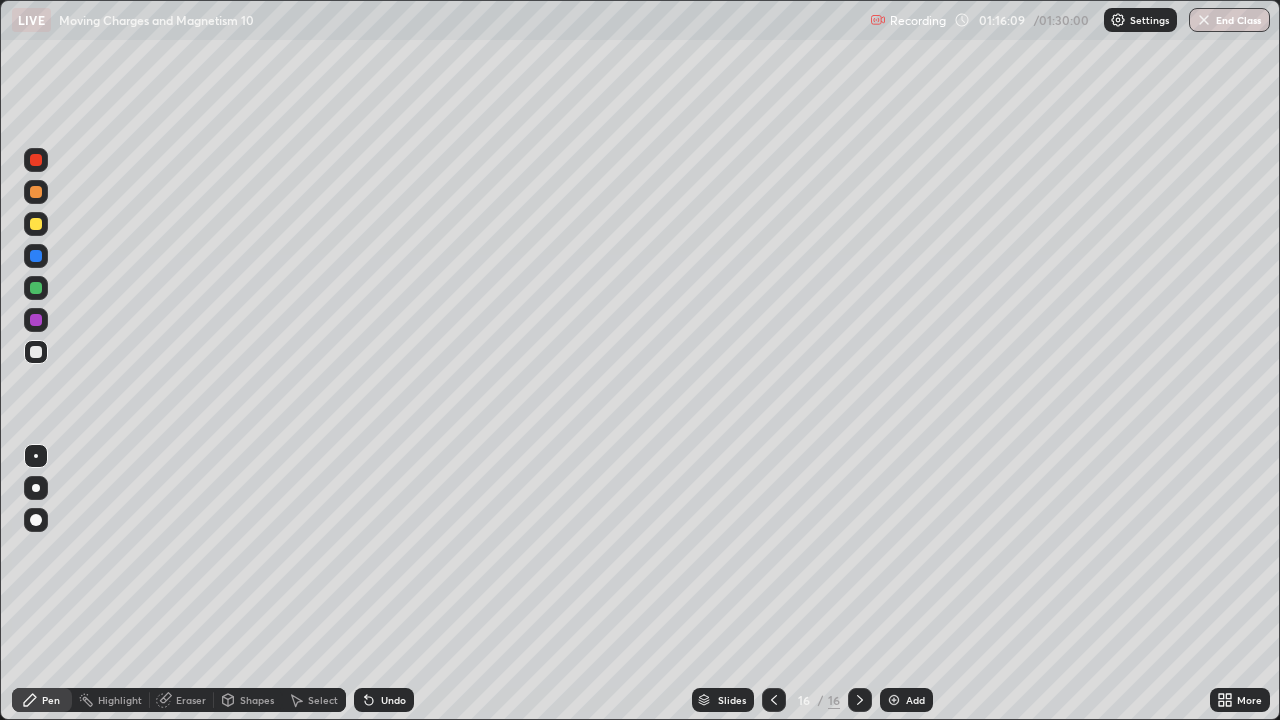 click on "Undo" at bounding box center (384, 700) 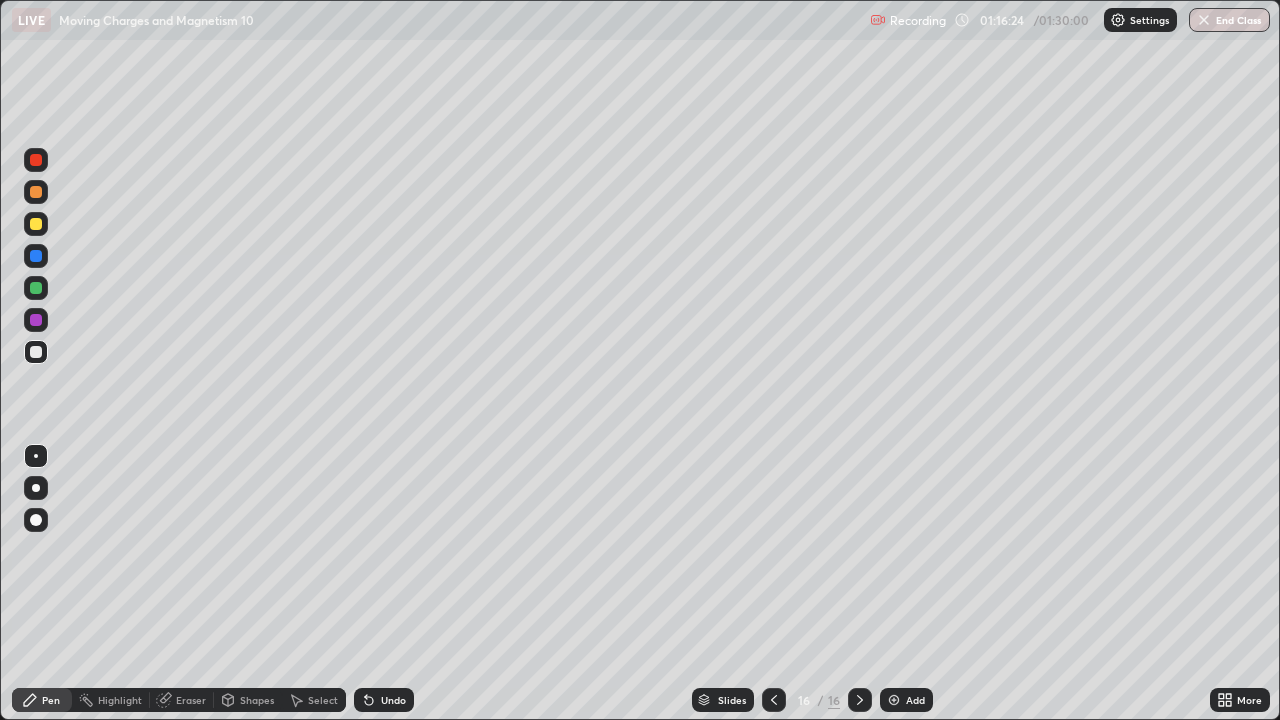 click 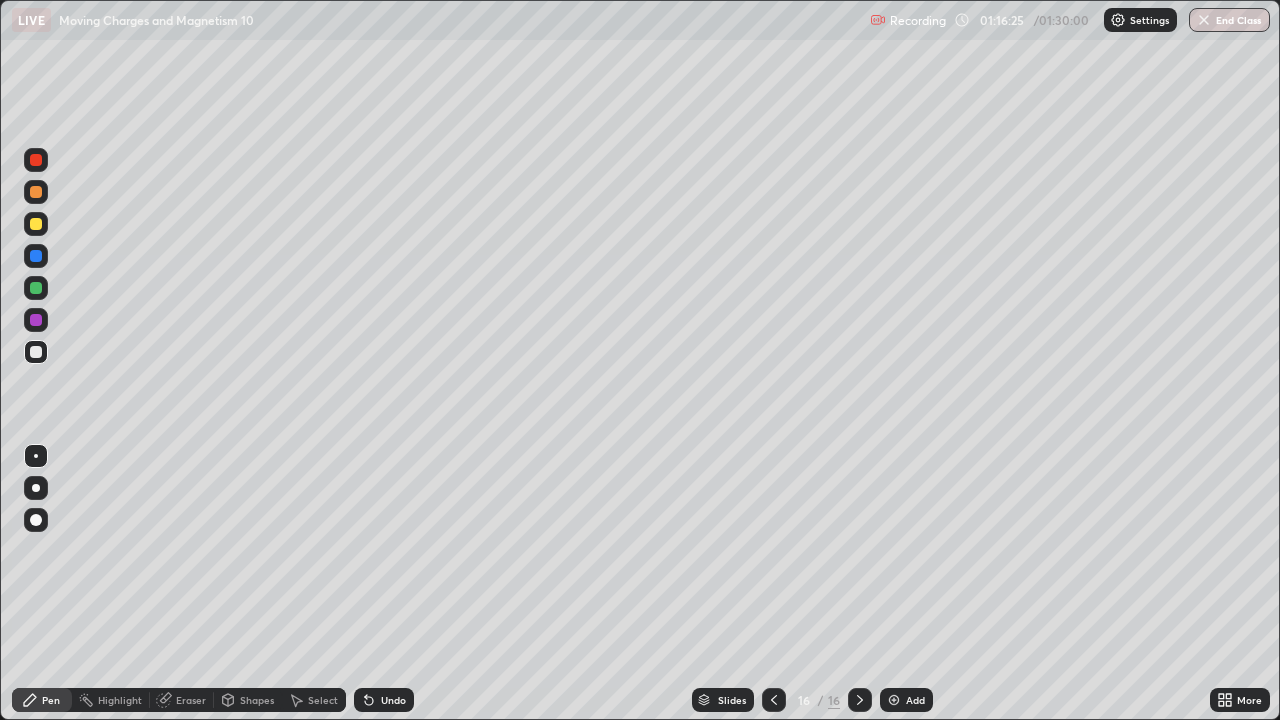 click on "Undo" at bounding box center [393, 700] 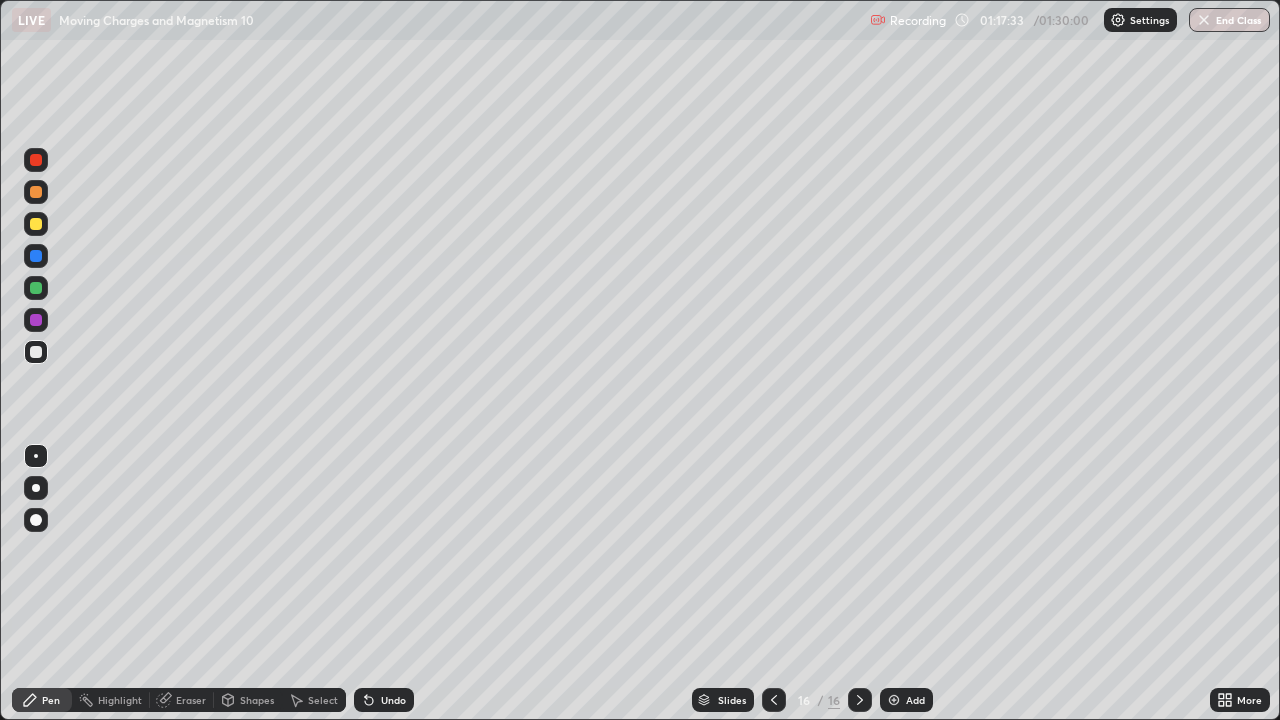 click on "Undo" at bounding box center (384, 700) 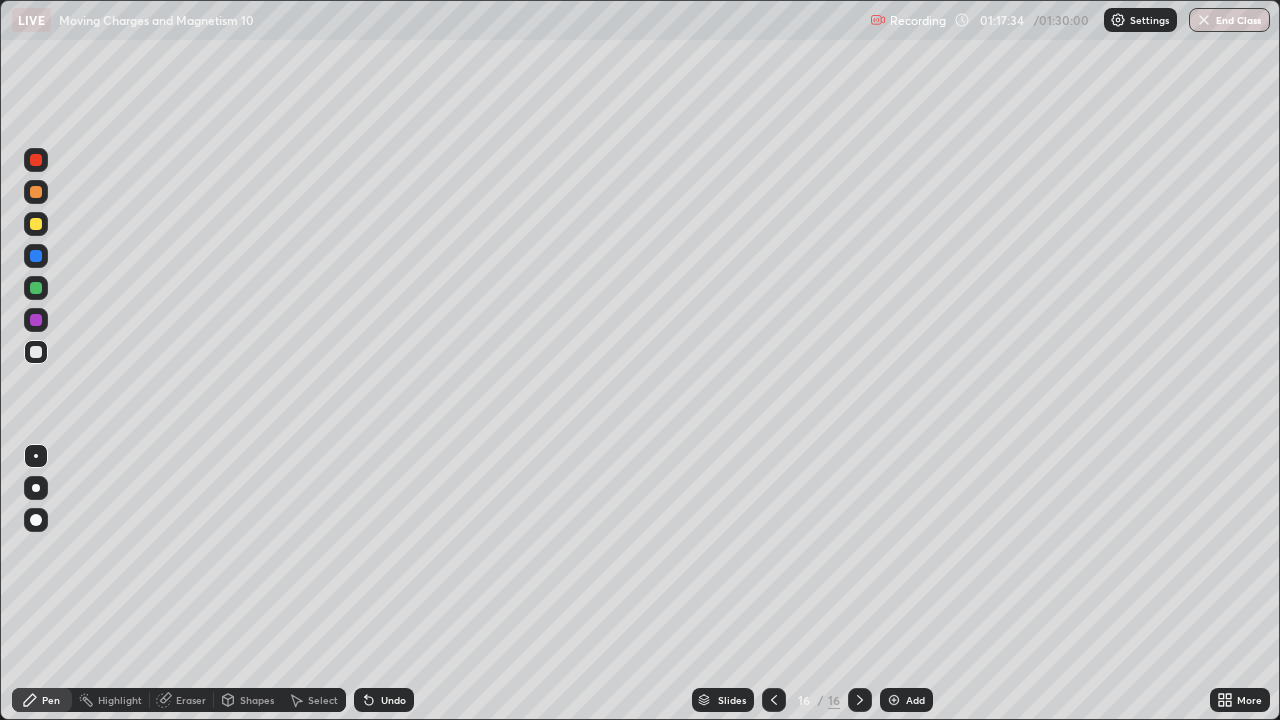 click on "Undo" at bounding box center (384, 700) 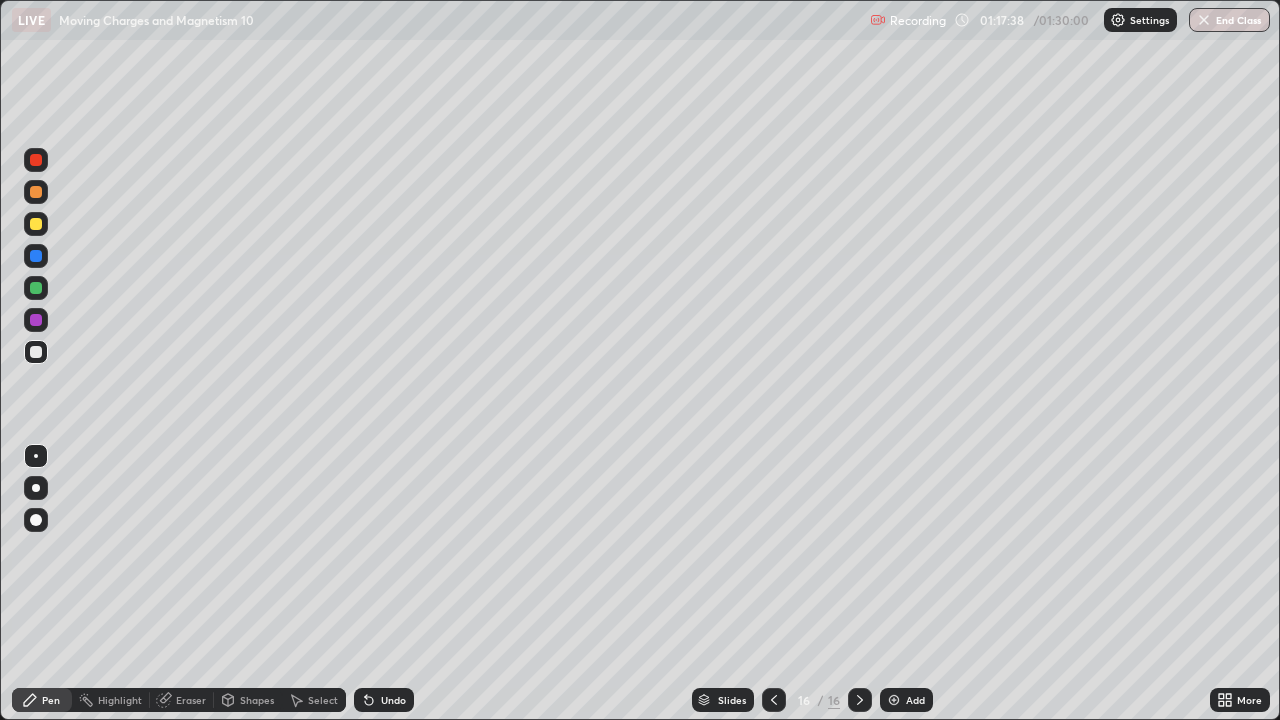 click on "Undo" at bounding box center [384, 700] 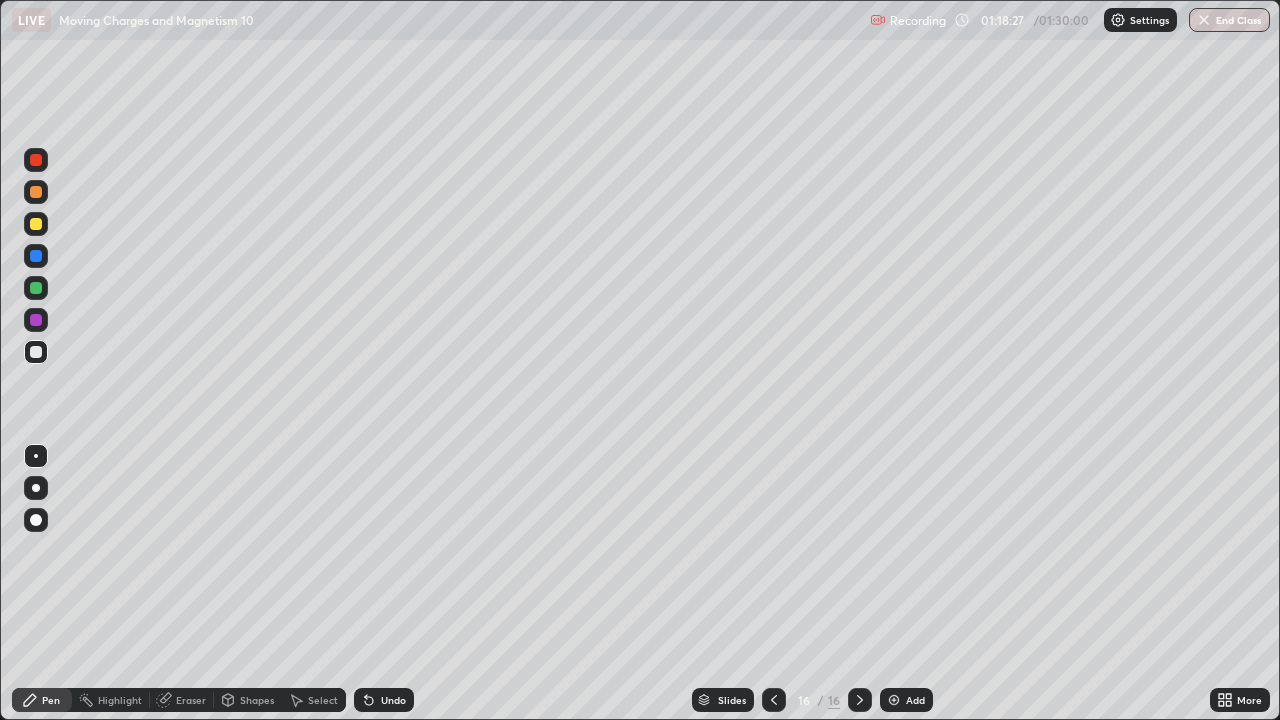 click on "Add" at bounding box center [906, 700] 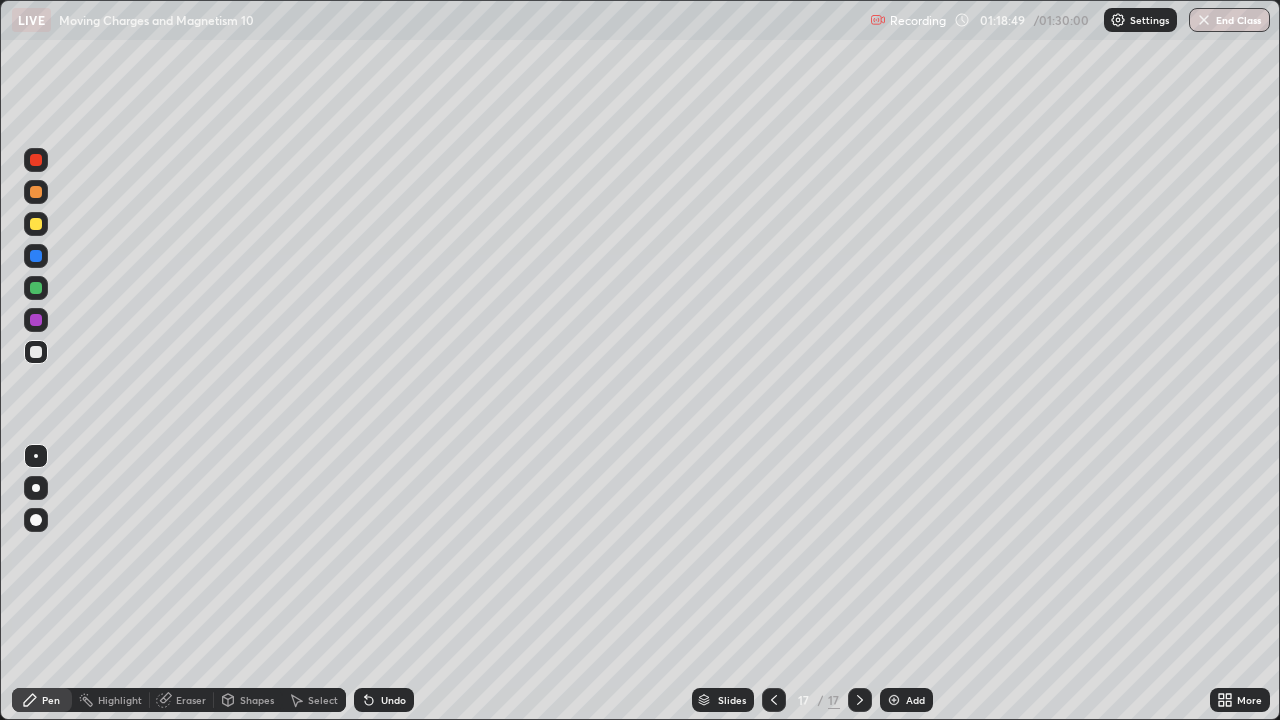 click on "Undo" at bounding box center [393, 700] 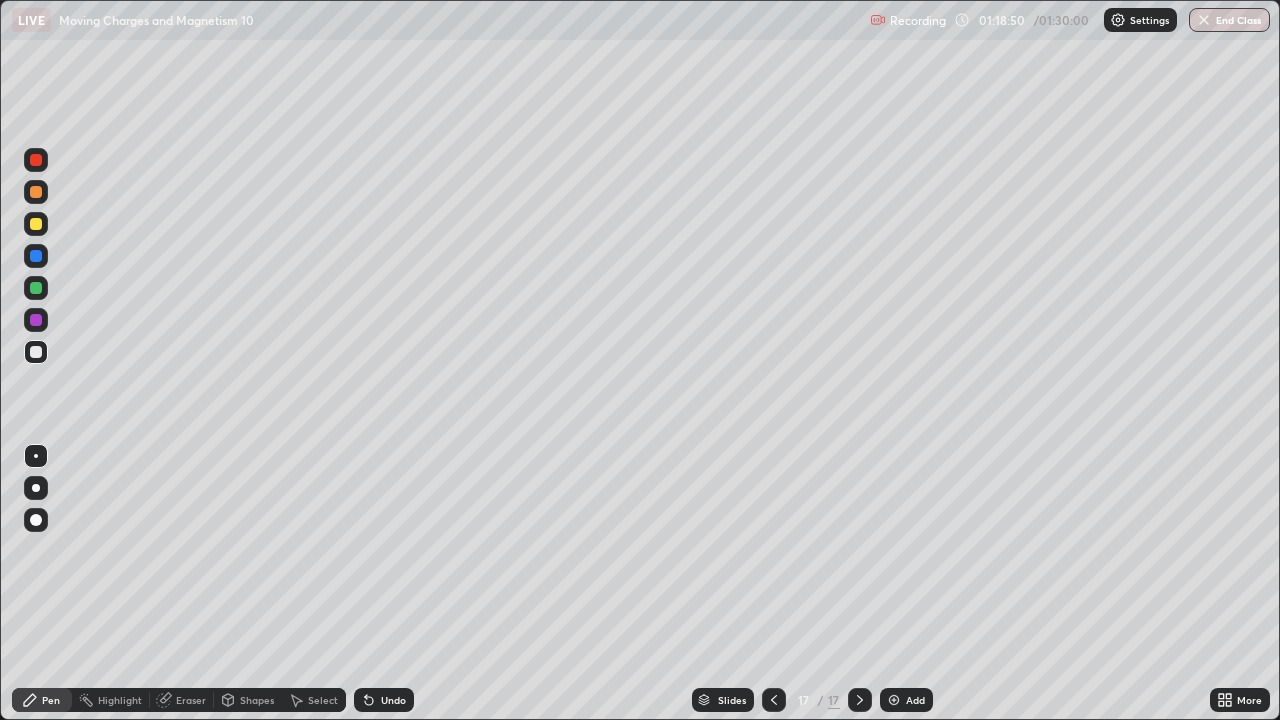 click on "Undo" at bounding box center [393, 700] 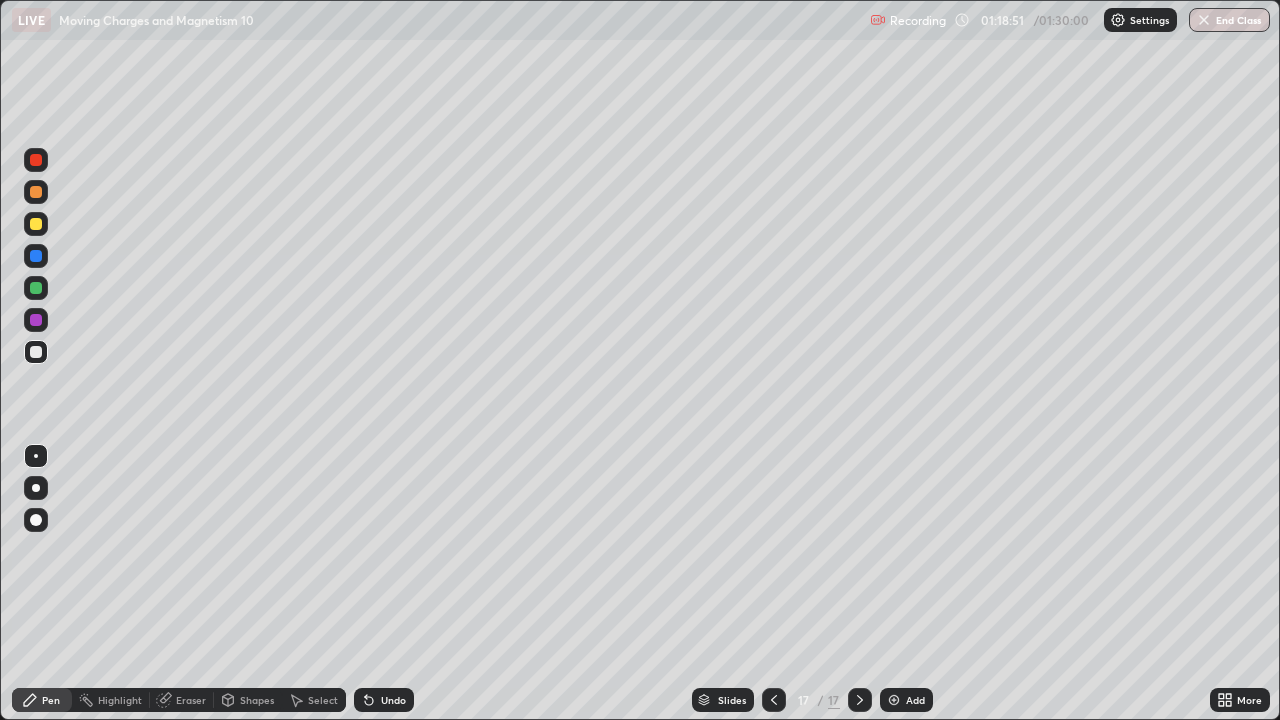 click 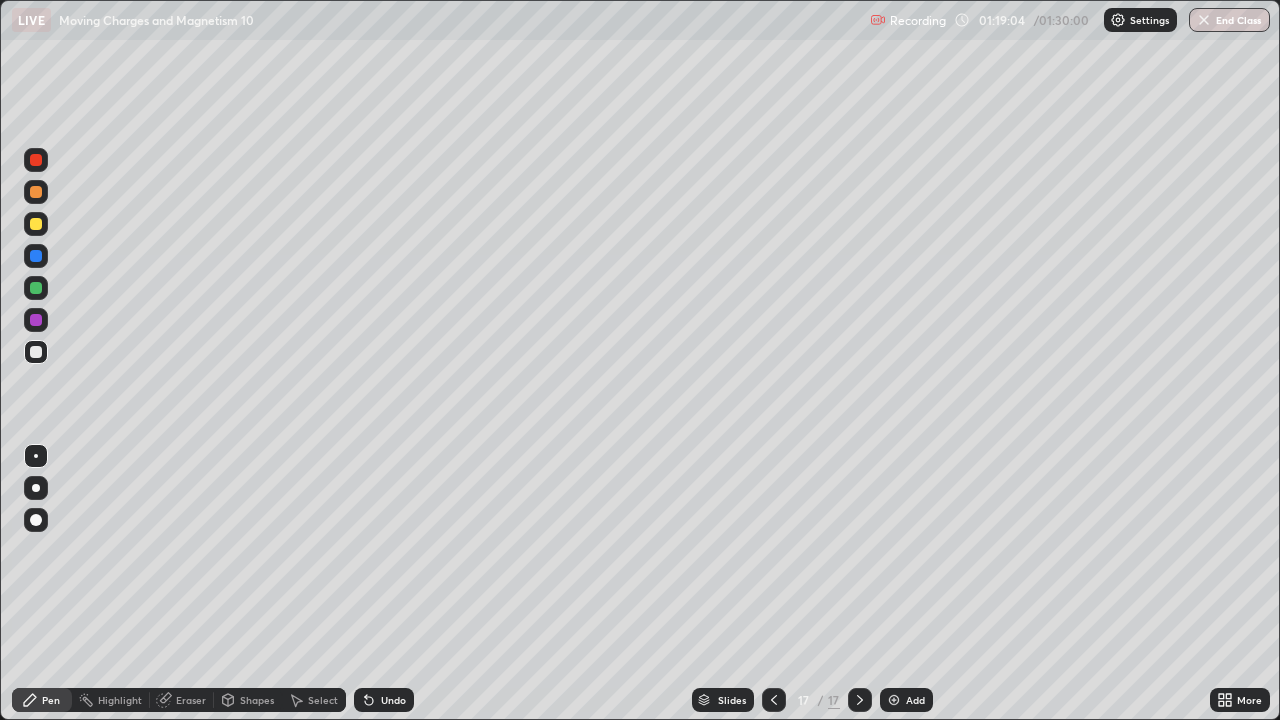 click at bounding box center (36, 488) 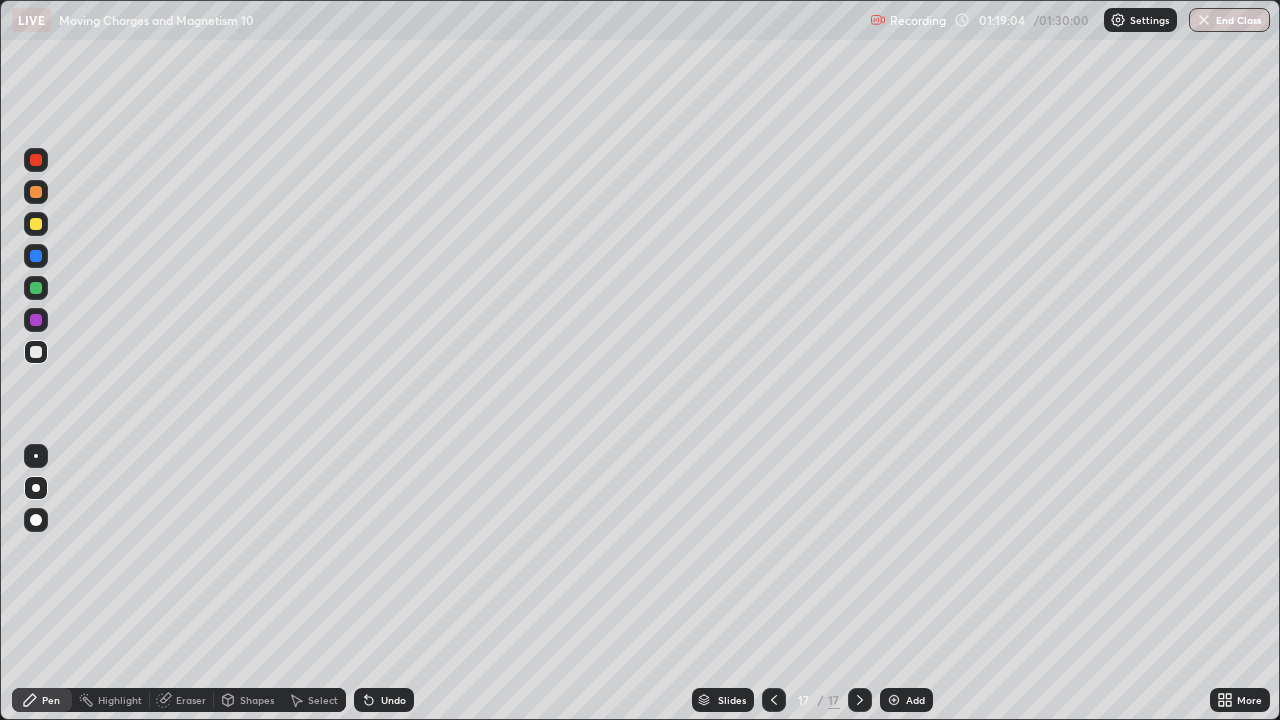 click on "Undo" at bounding box center [393, 700] 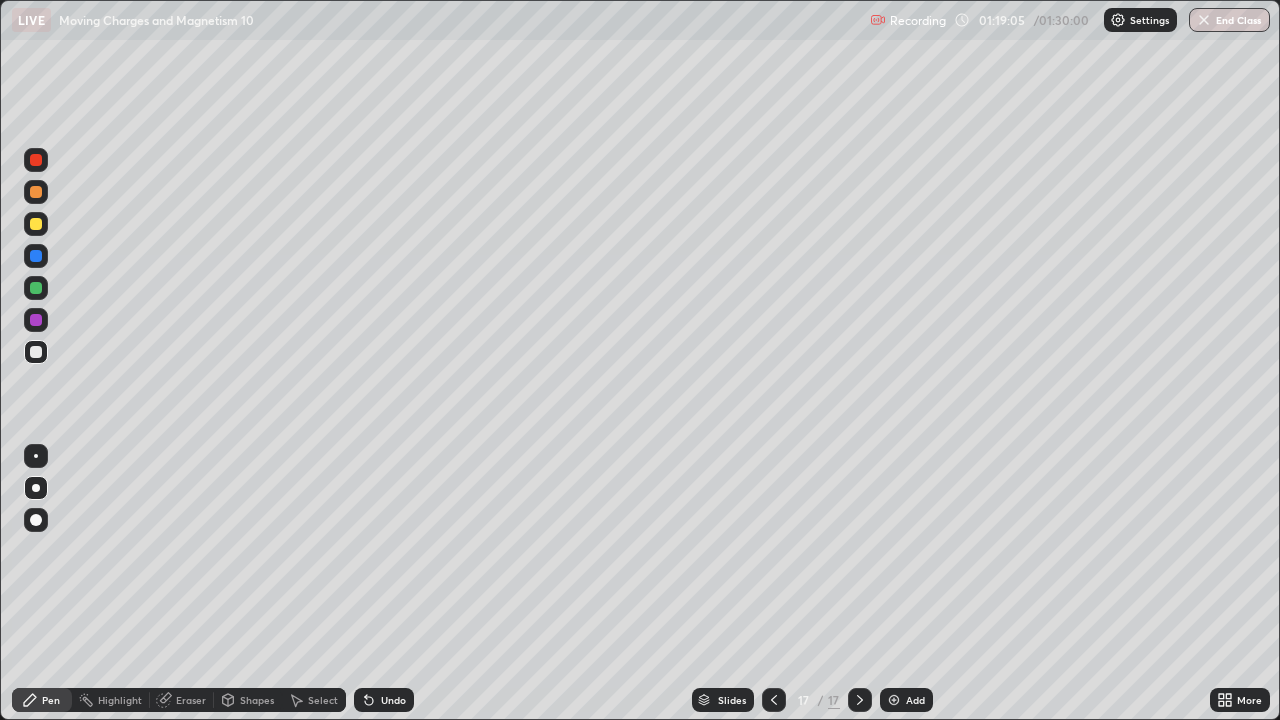 click 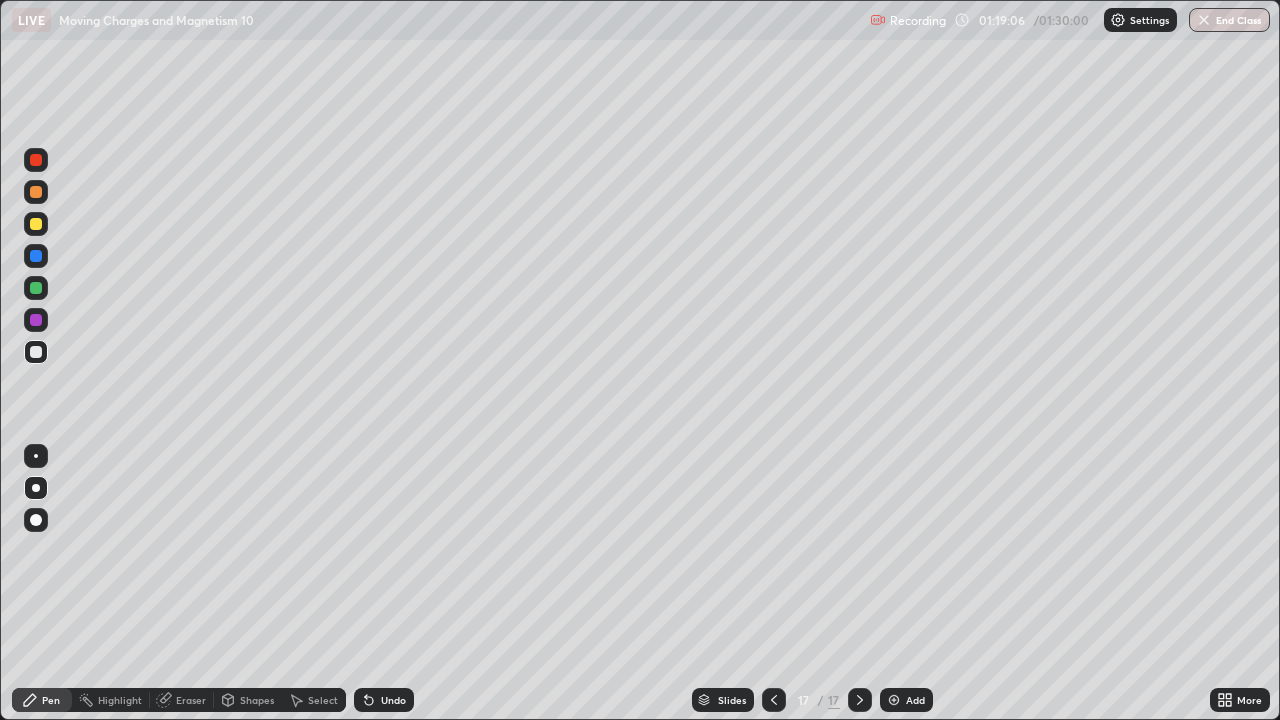 click 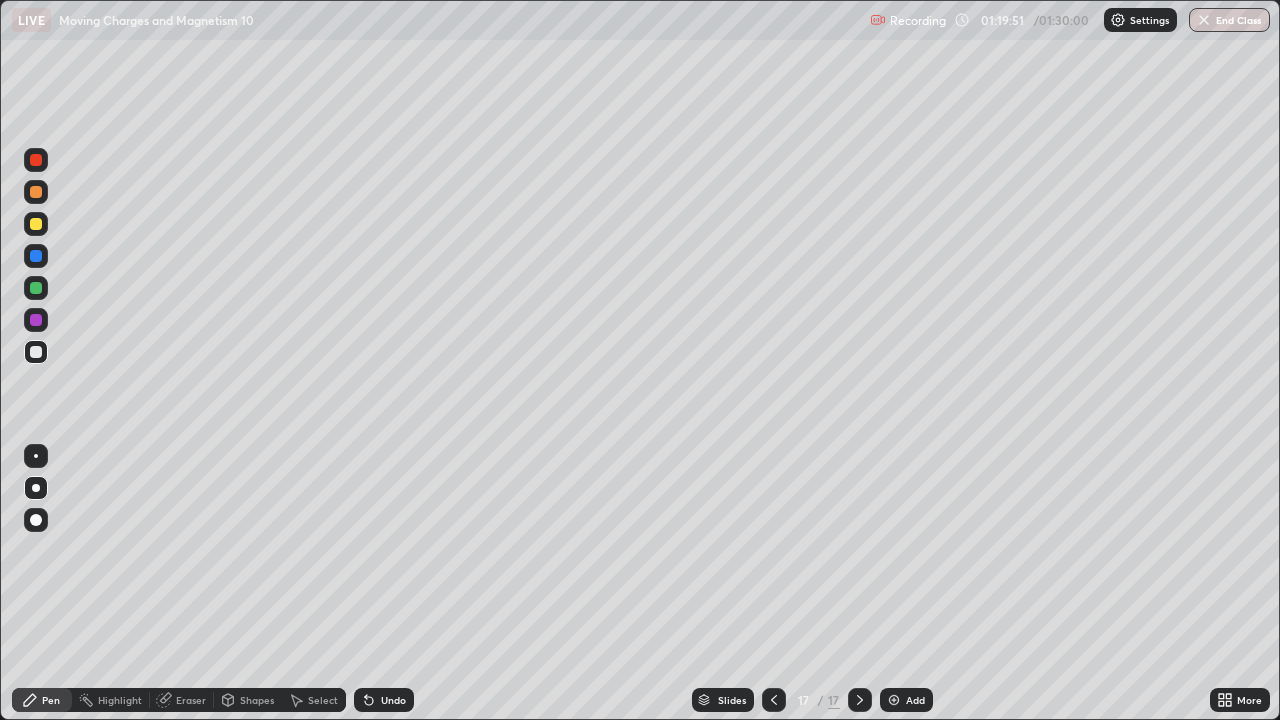 click on "Undo" at bounding box center [393, 700] 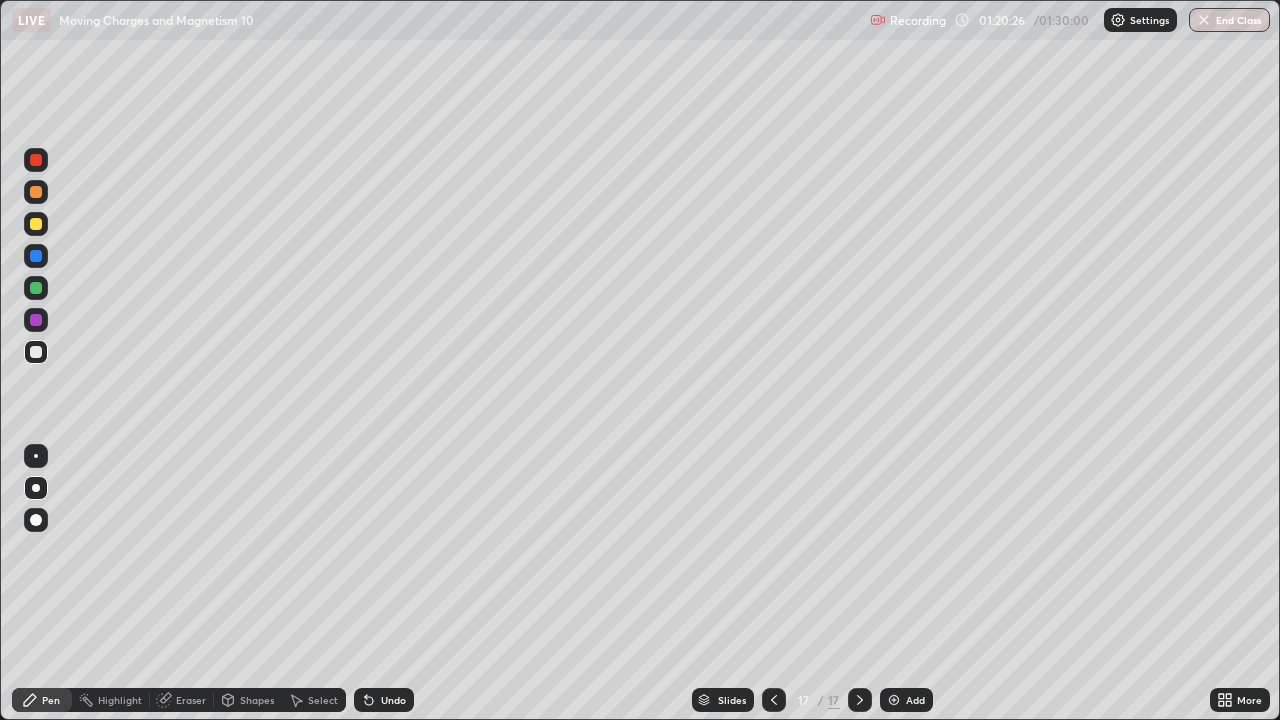 click 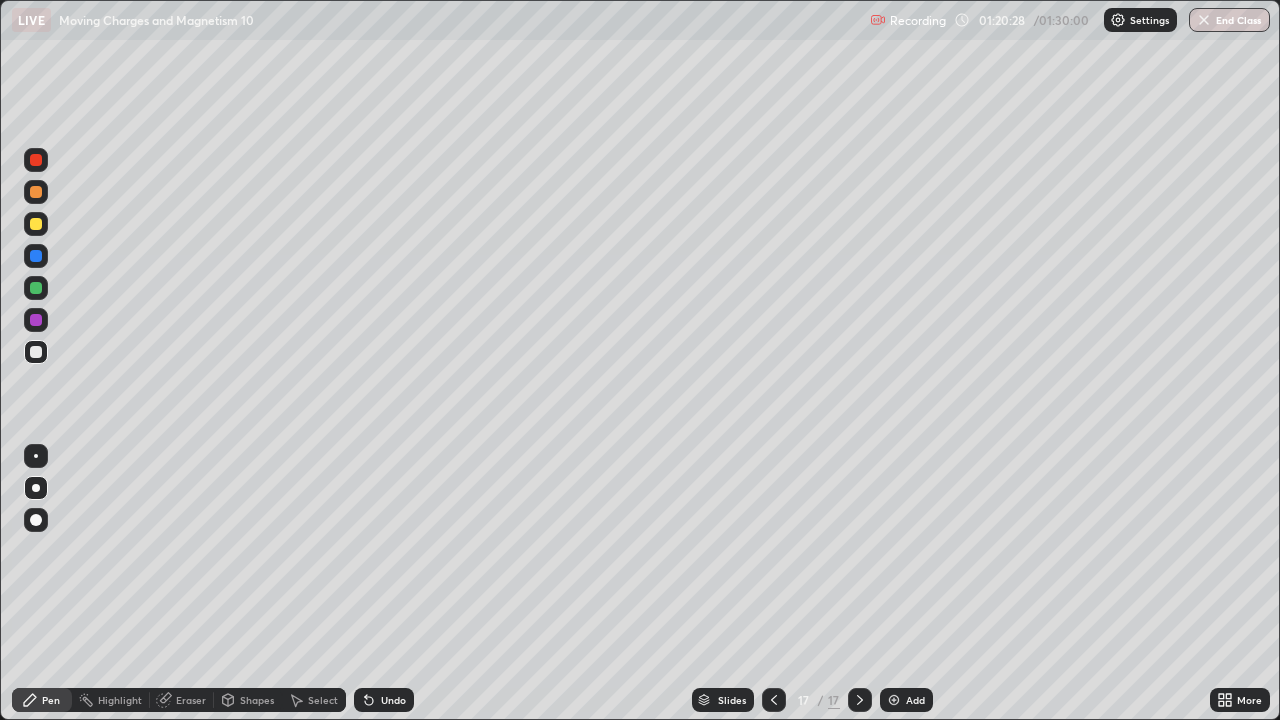 click on "Undo" at bounding box center (384, 700) 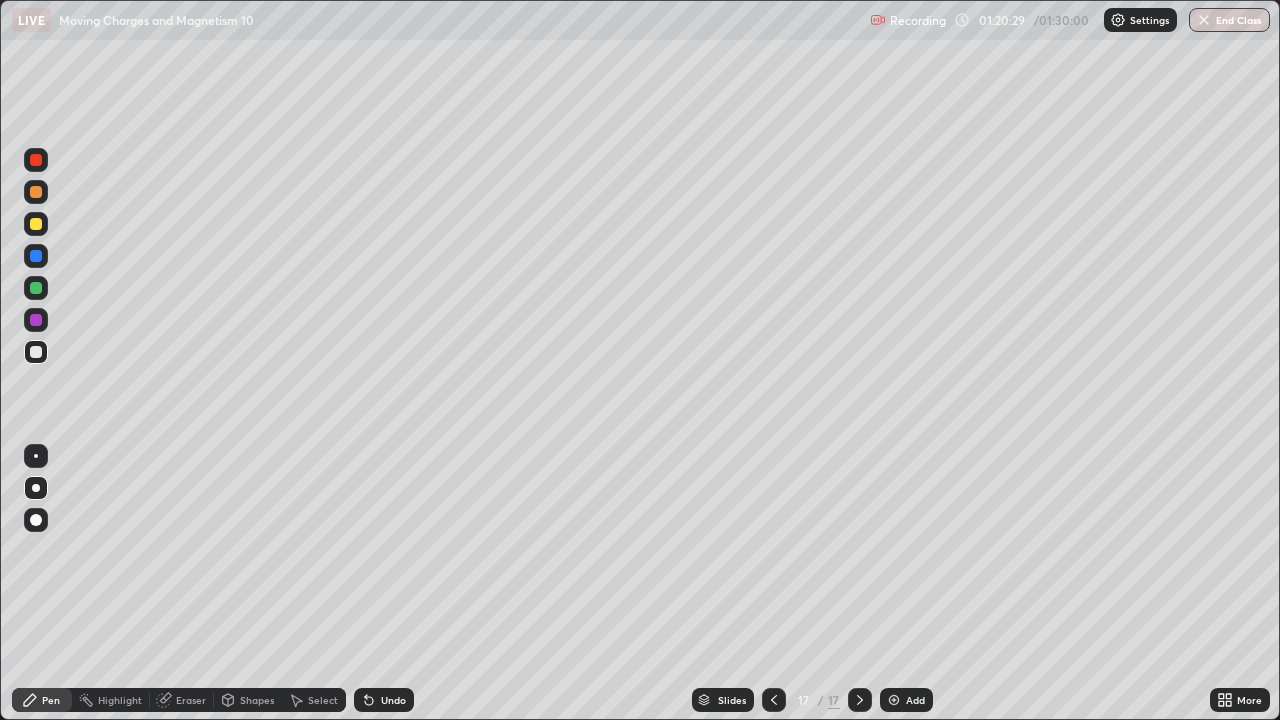 click on "Undo" at bounding box center [393, 700] 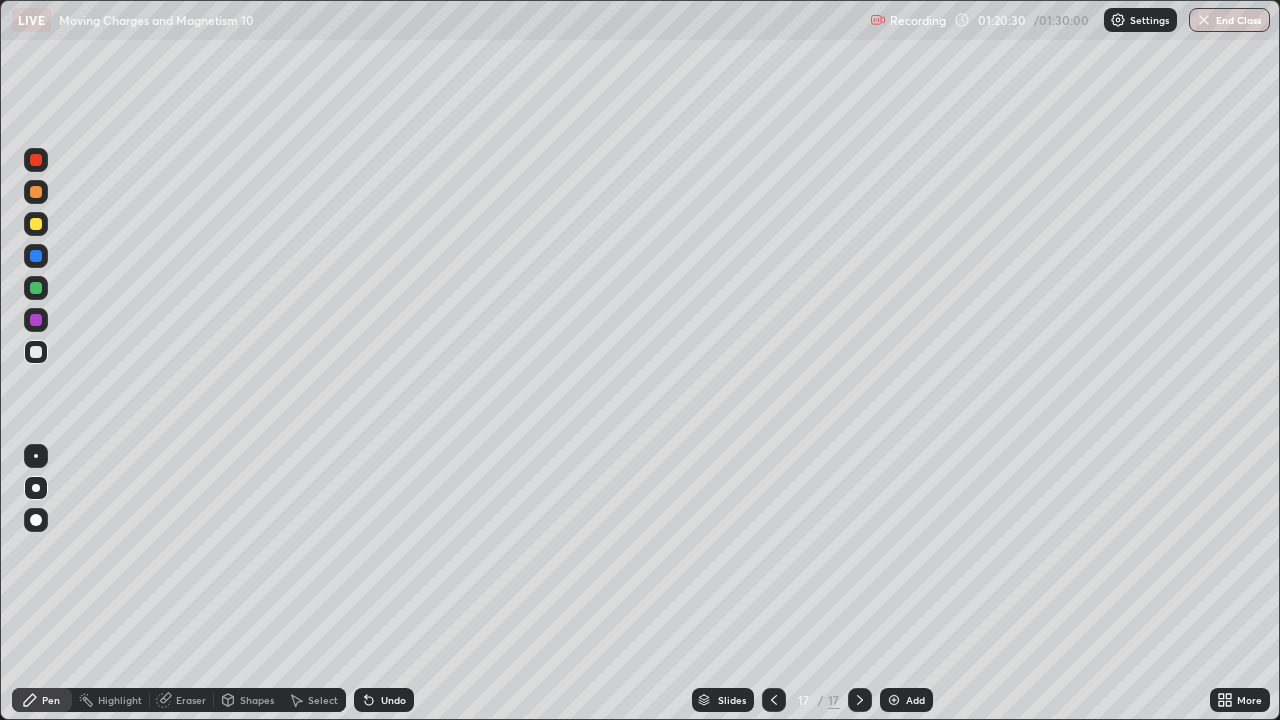 click on "Undo" at bounding box center [384, 700] 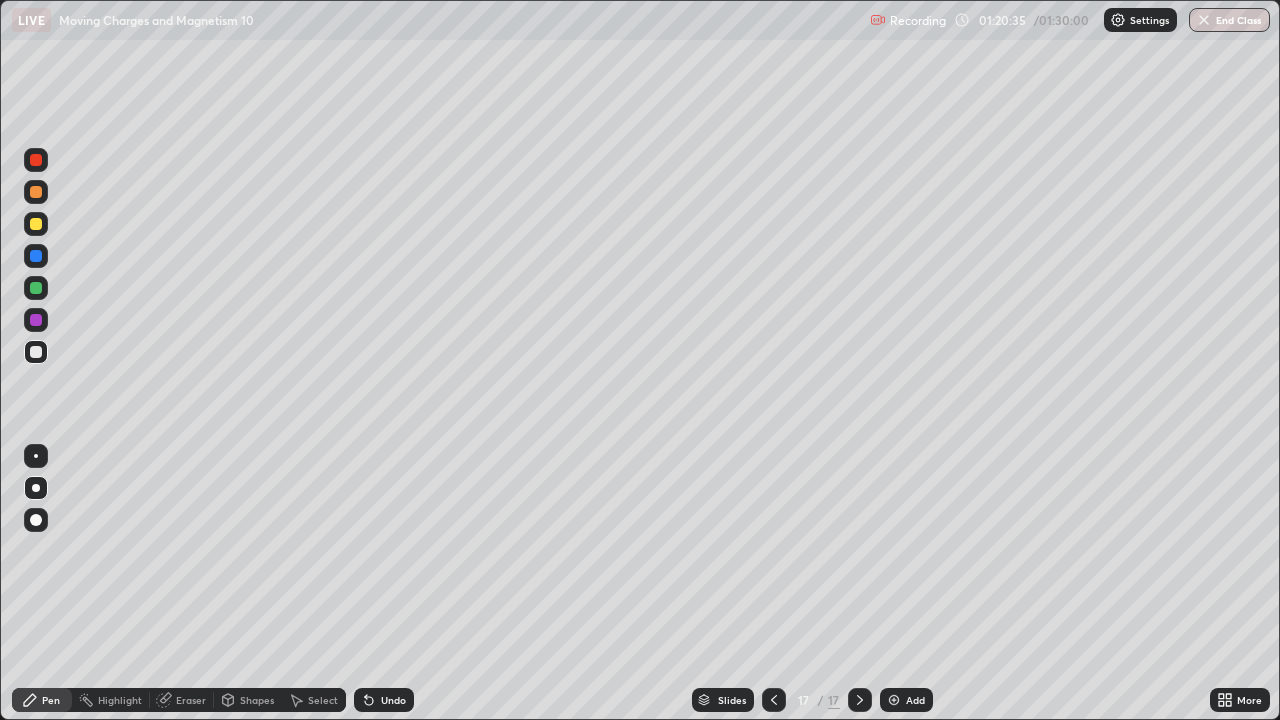 click on "Undo" at bounding box center (384, 700) 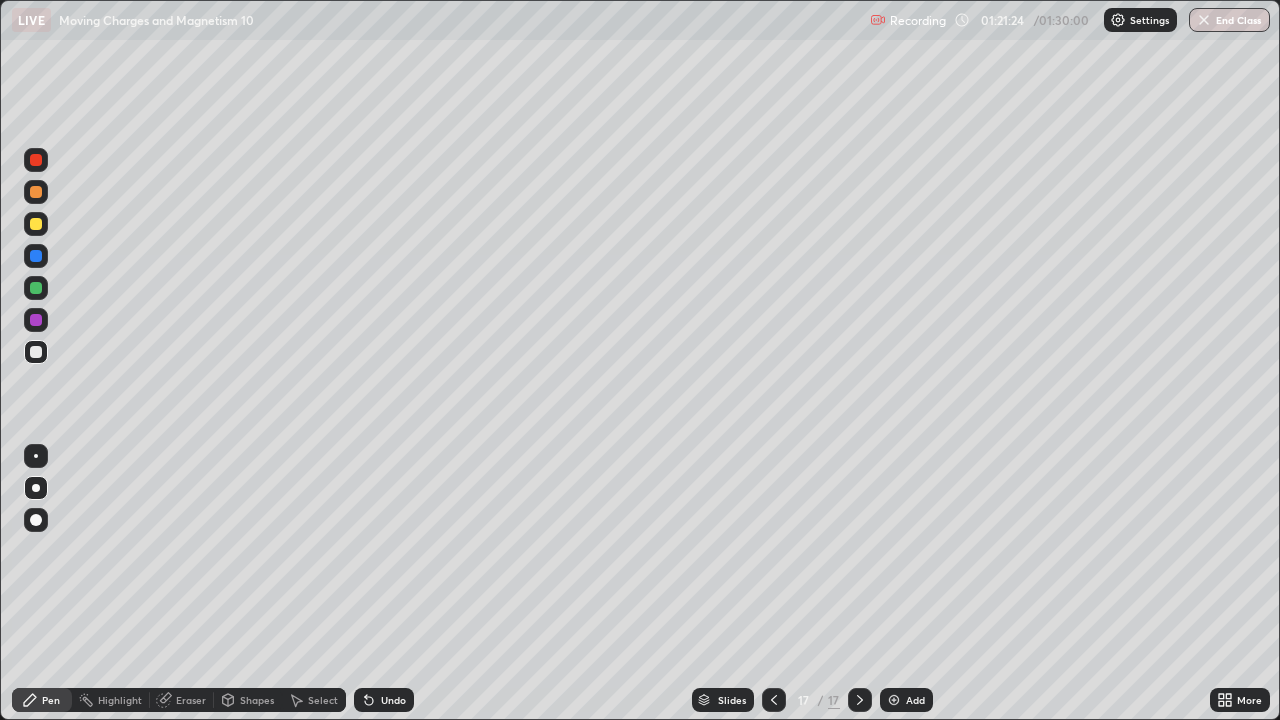 click on "Undo" at bounding box center (384, 700) 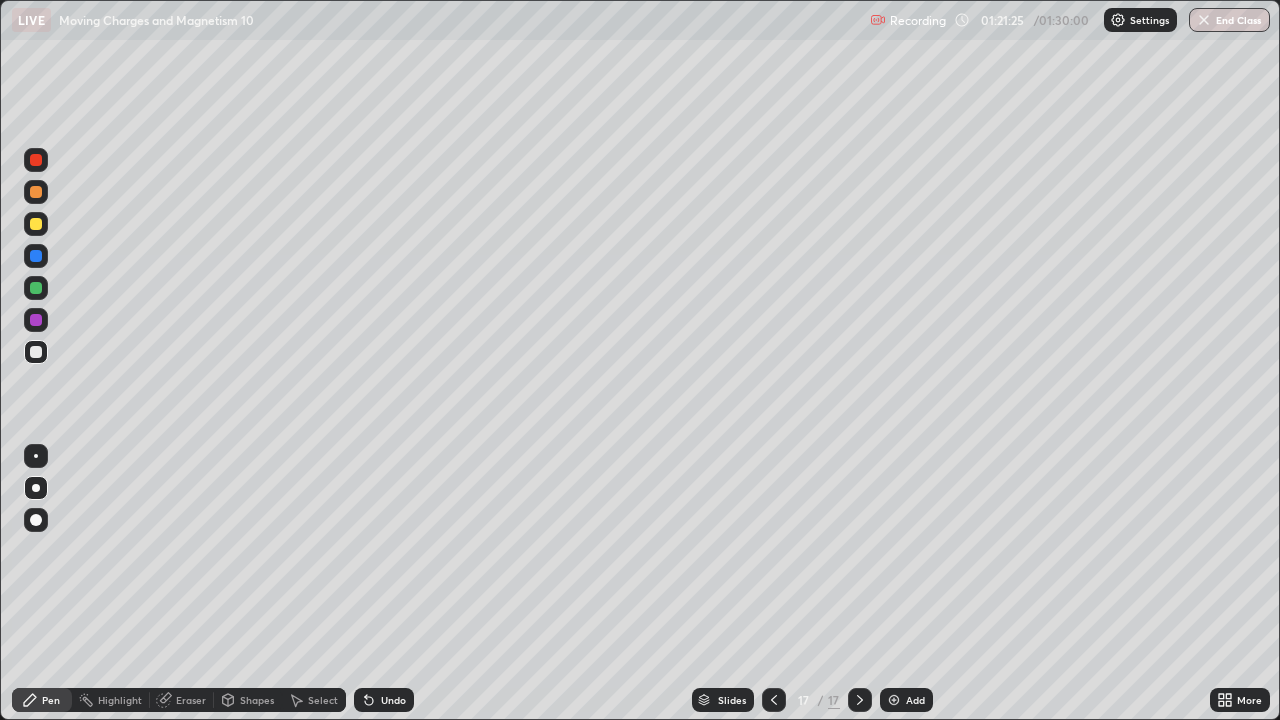 click on "Undo" at bounding box center [384, 700] 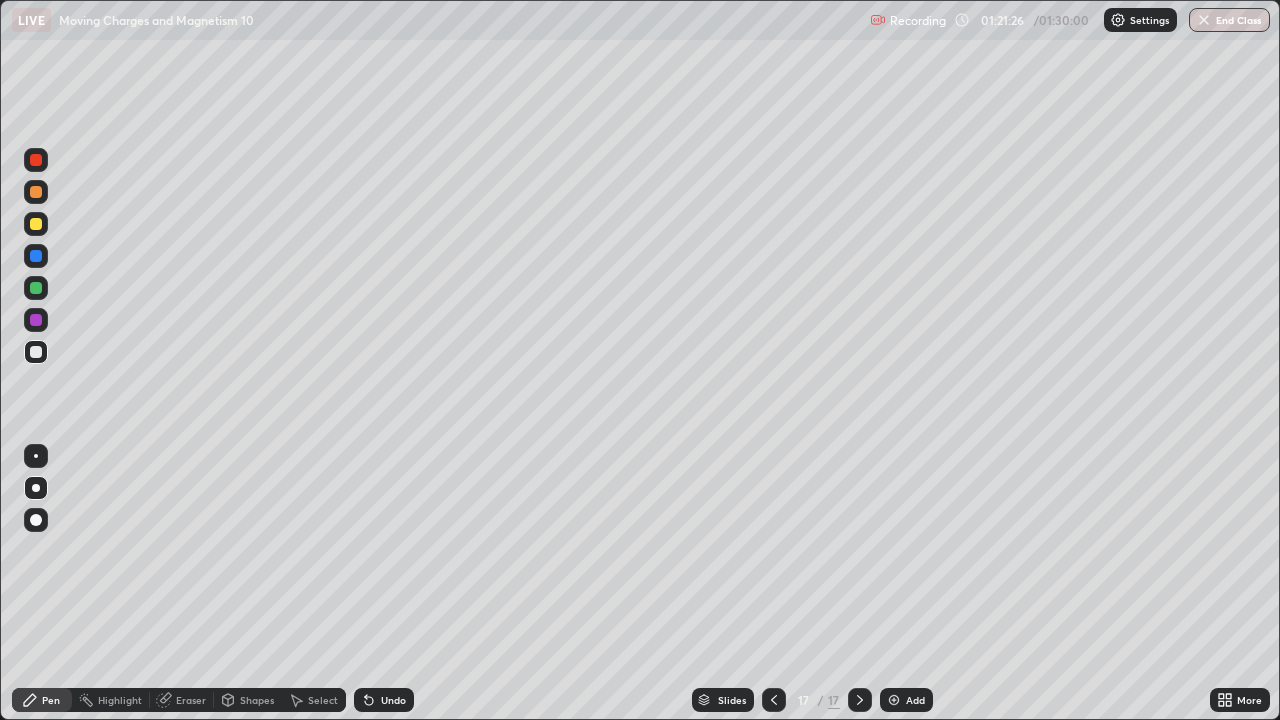 click 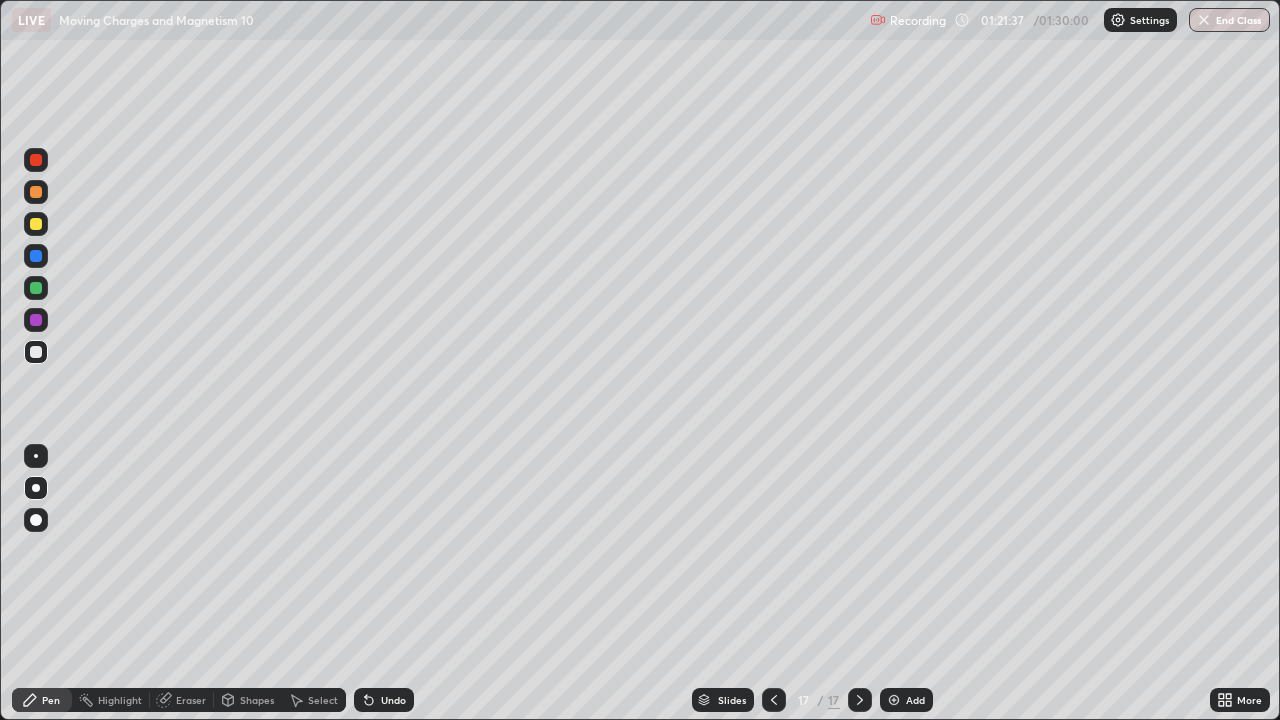 click at bounding box center (36, 224) 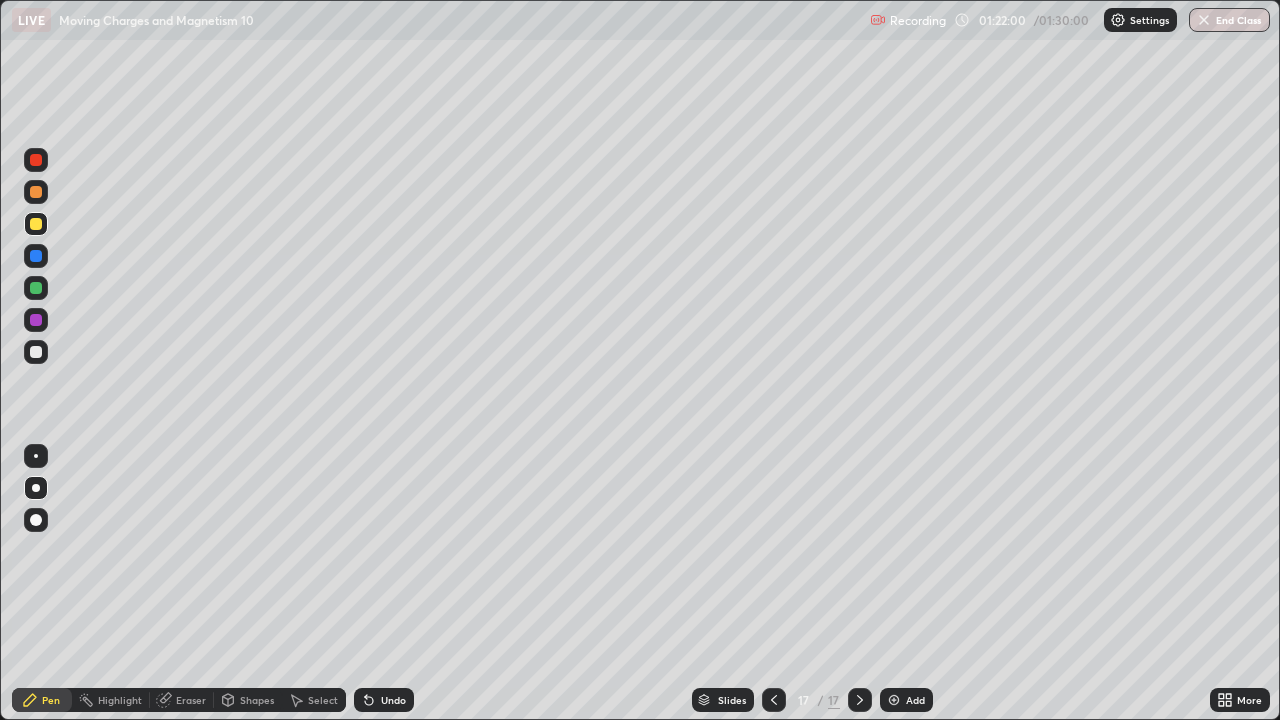 click on "Undo" at bounding box center (384, 700) 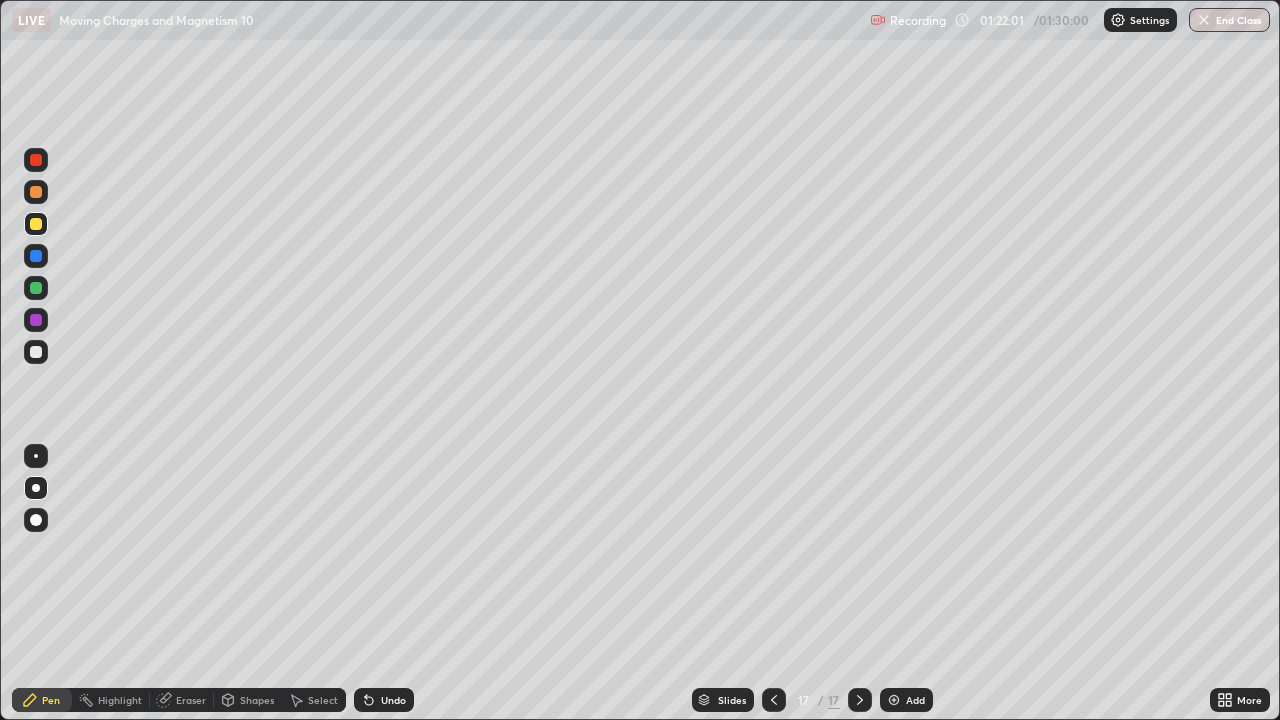 click on "Undo" at bounding box center [384, 700] 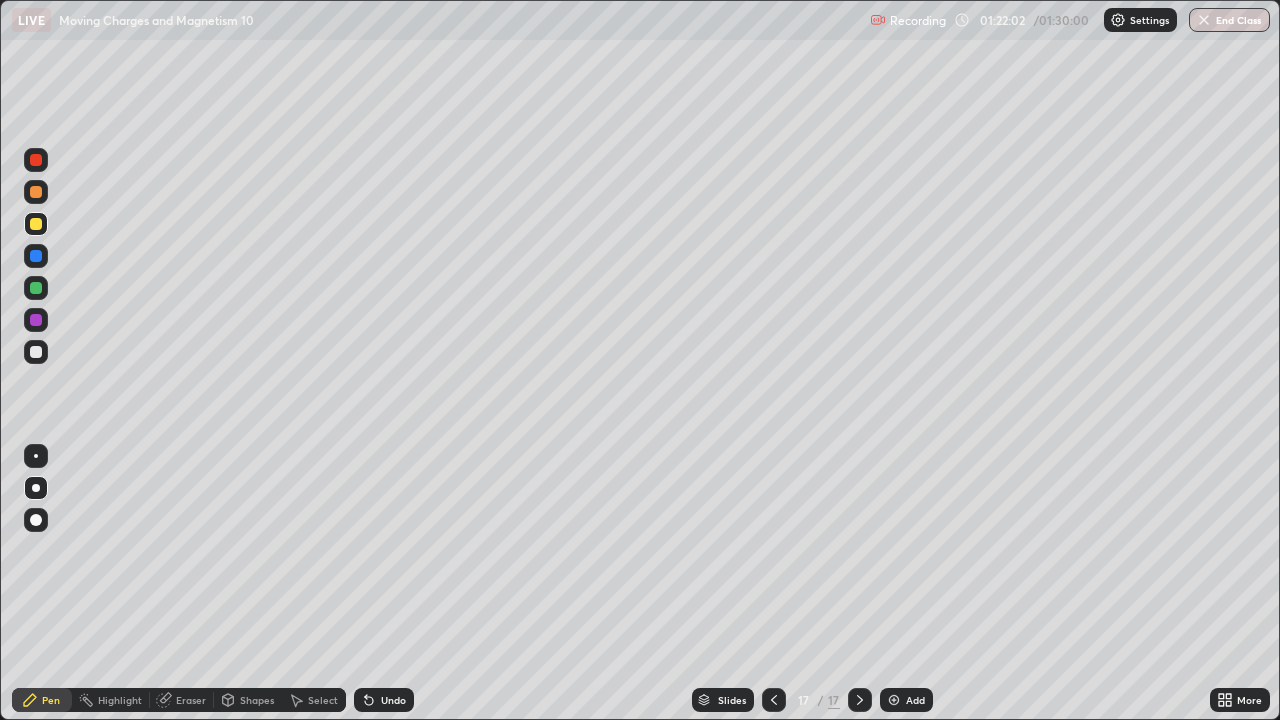 click on "Undo" at bounding box center (393, 700) 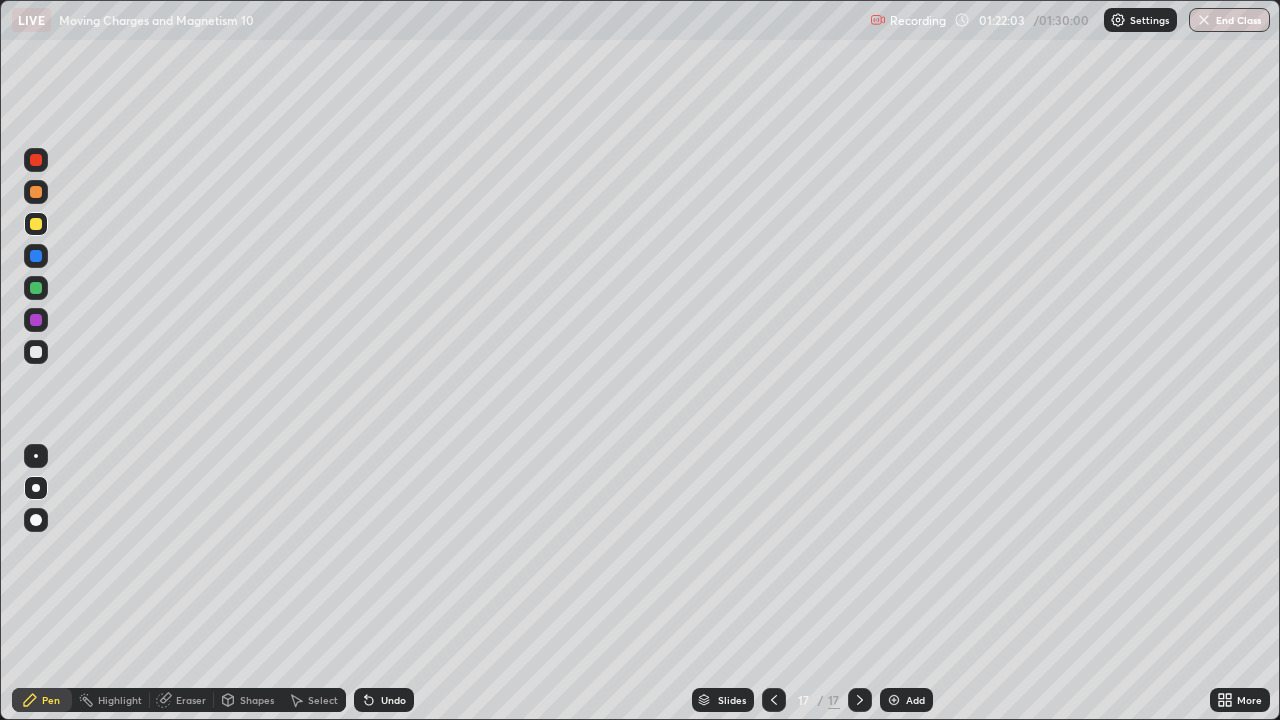 click 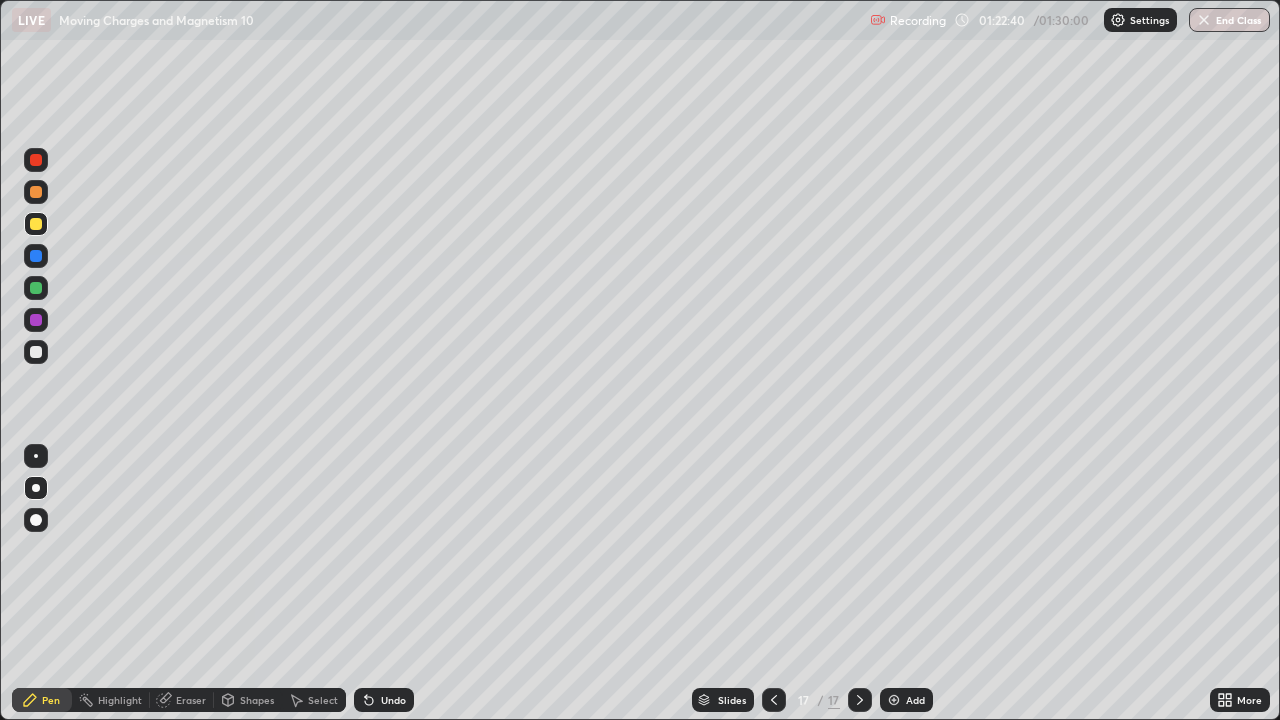 click 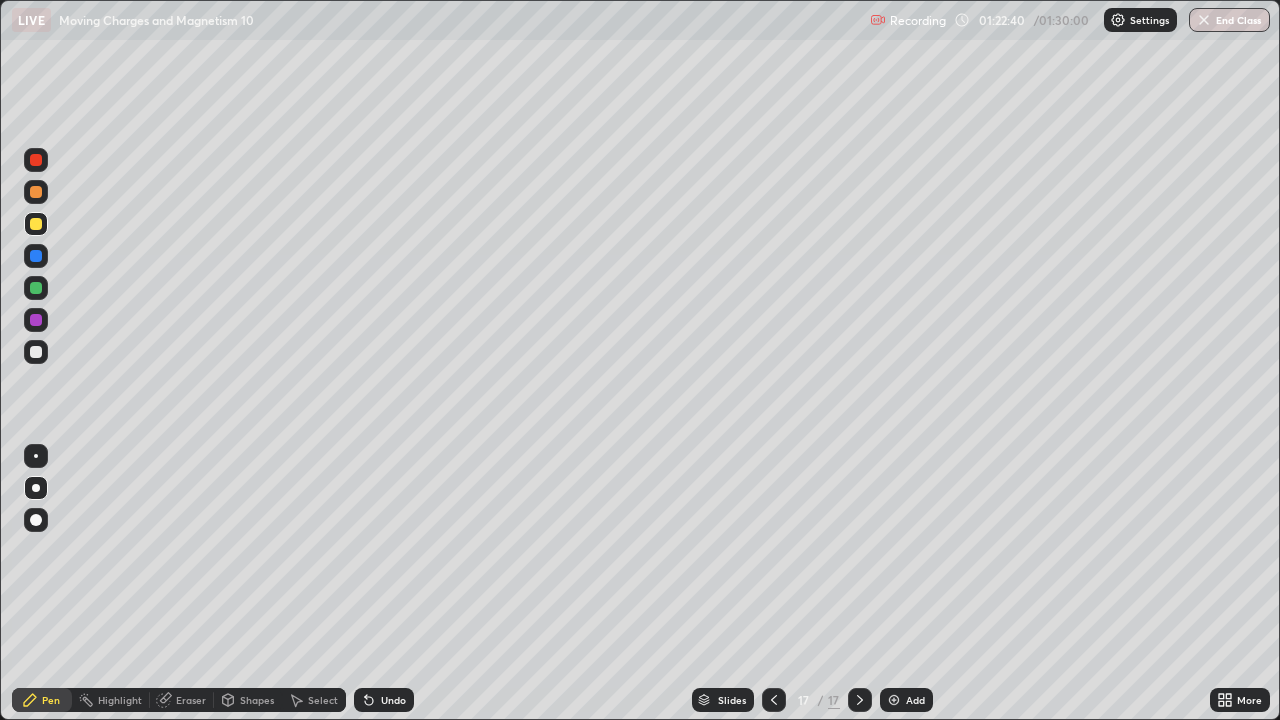 click on "Undo" at bounding box center (384, 700) 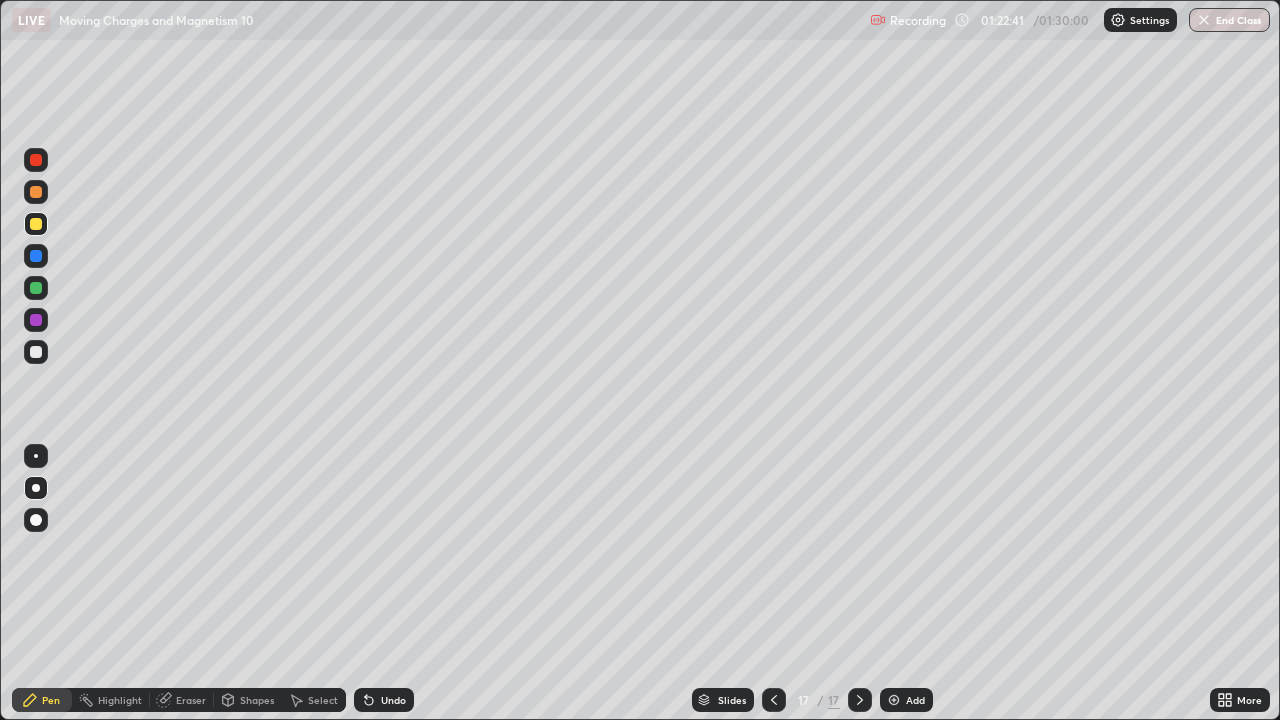 click on "Undo" at bounding box center [384, 700] 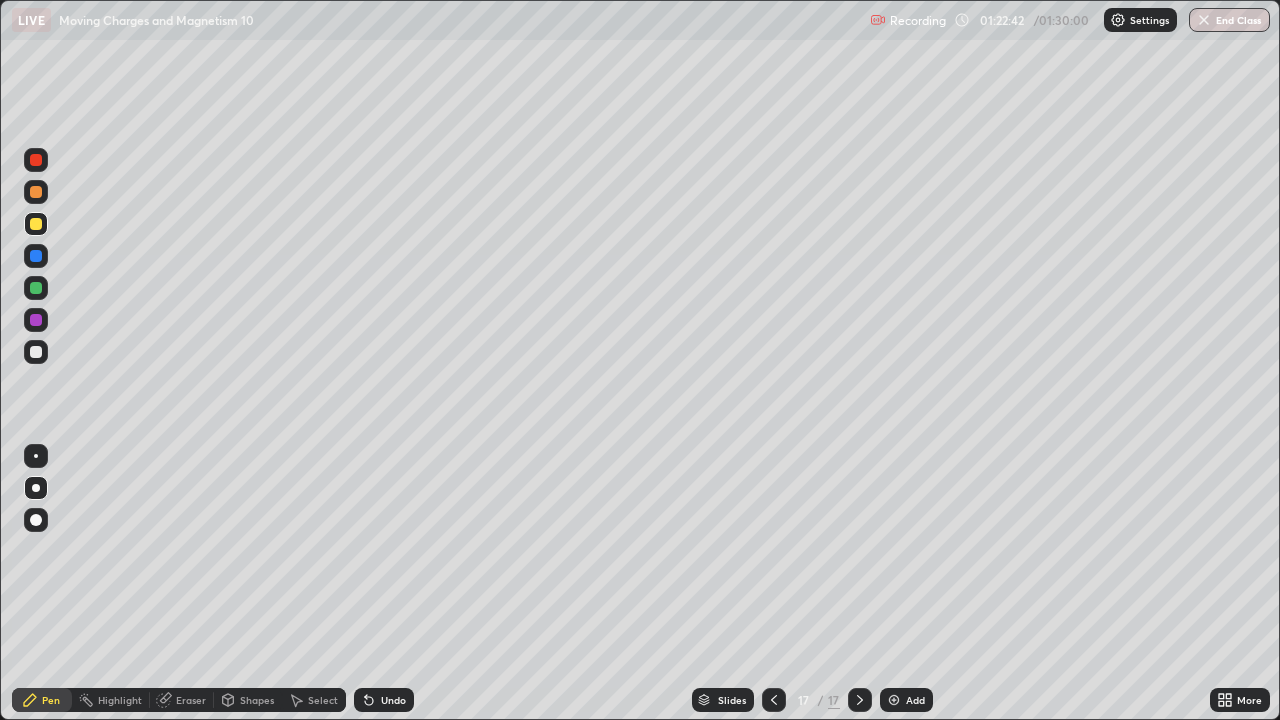 click on "Undo" at bounding box center [384, 700] 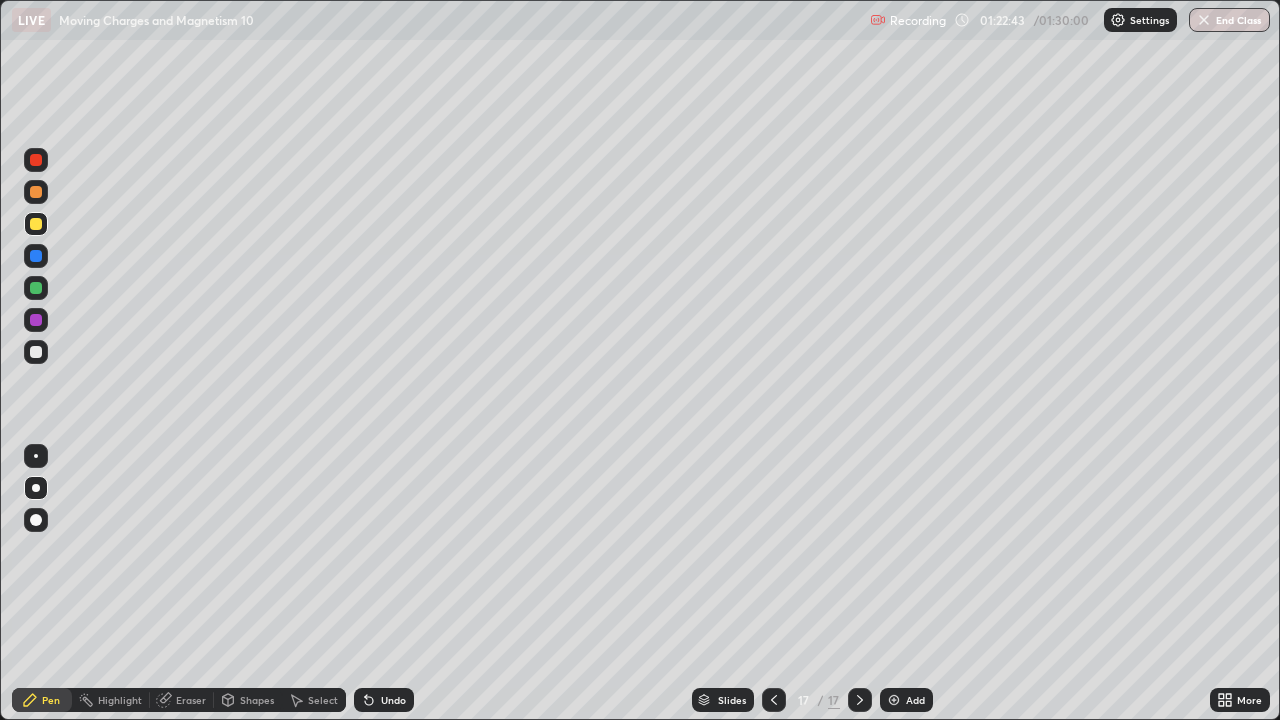 click on "Undo" at bounding box center [384, 700] 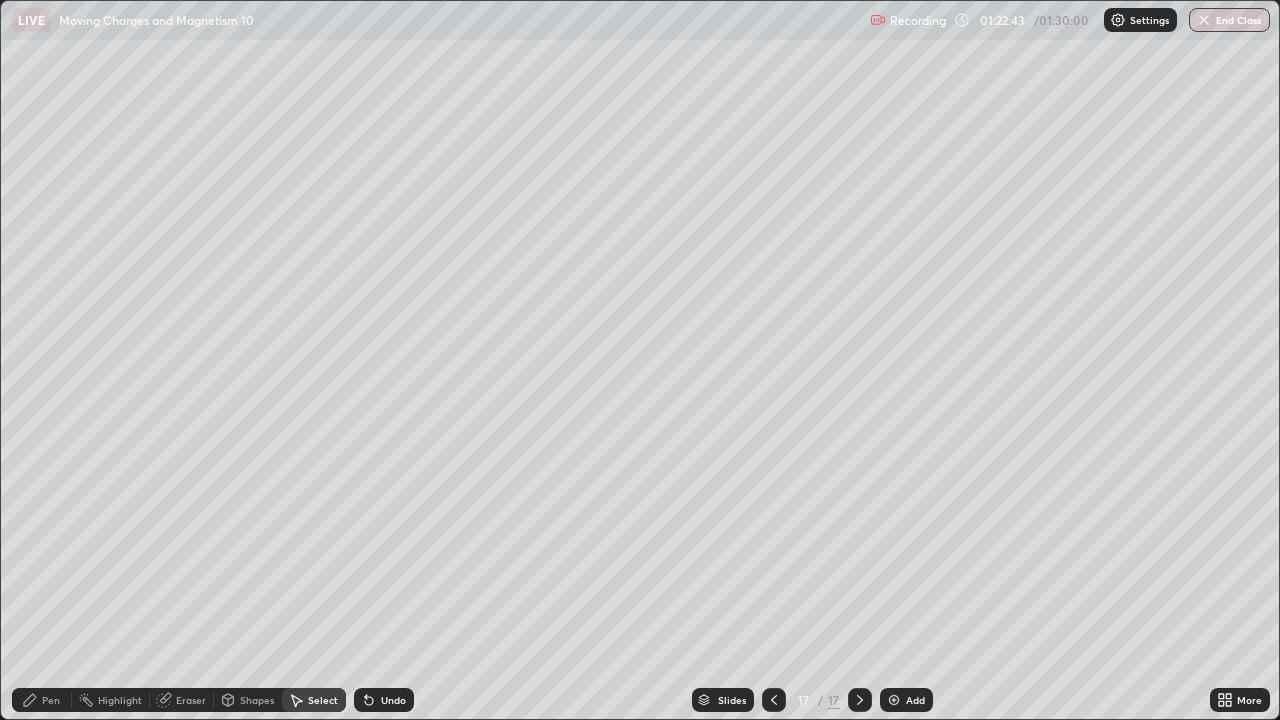 click on "Undo" at bounding box center [384, 700] 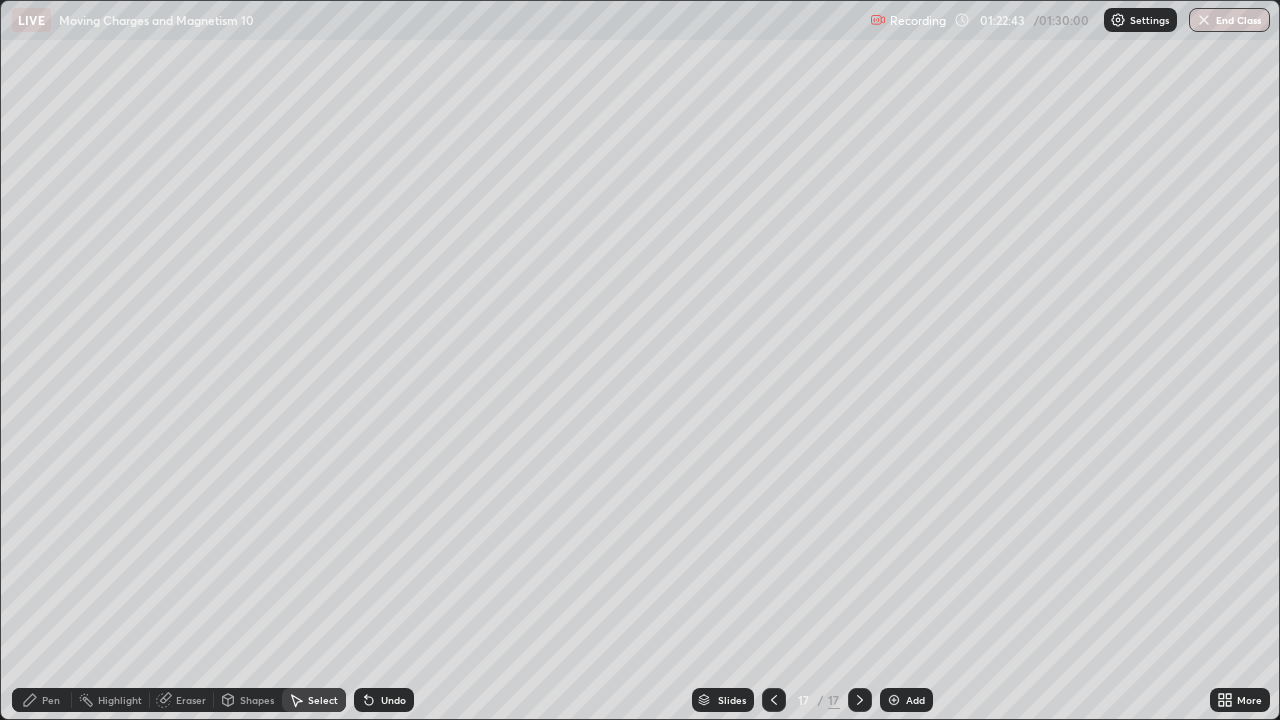 click on "Undo" at bounding box center (384, 700) 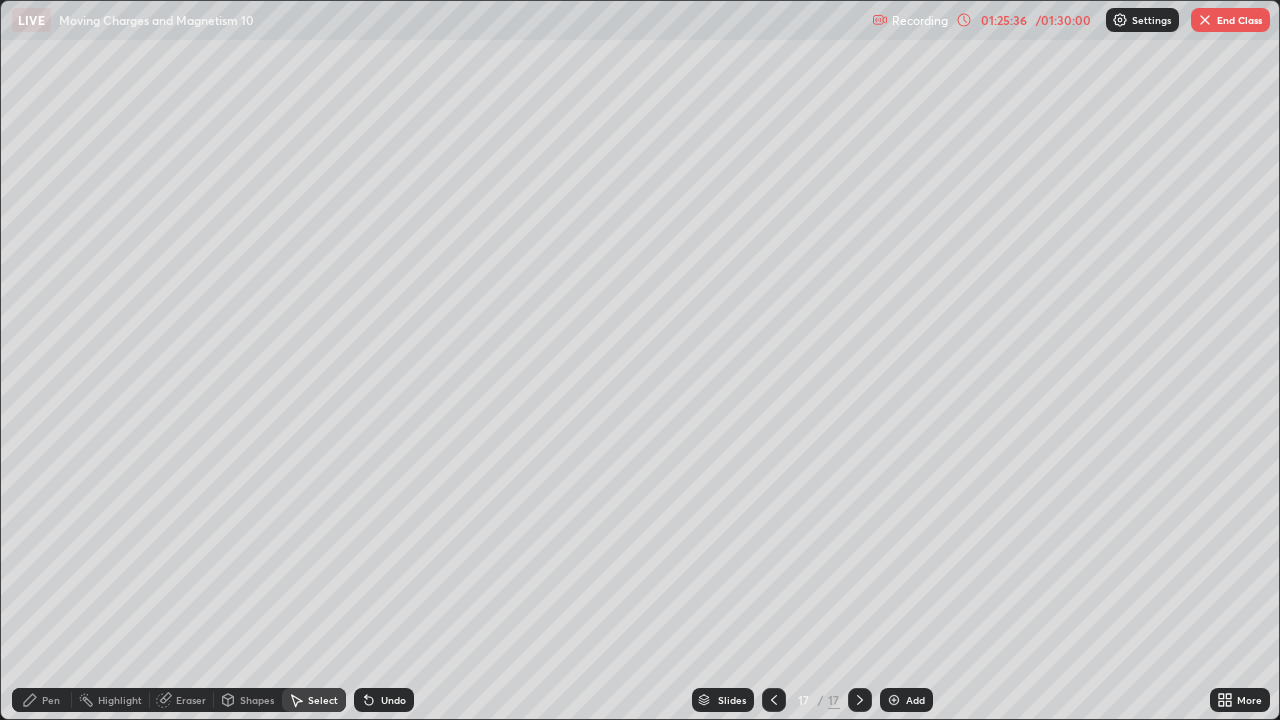 click on "End Class" at bounding box center (1230, 20) 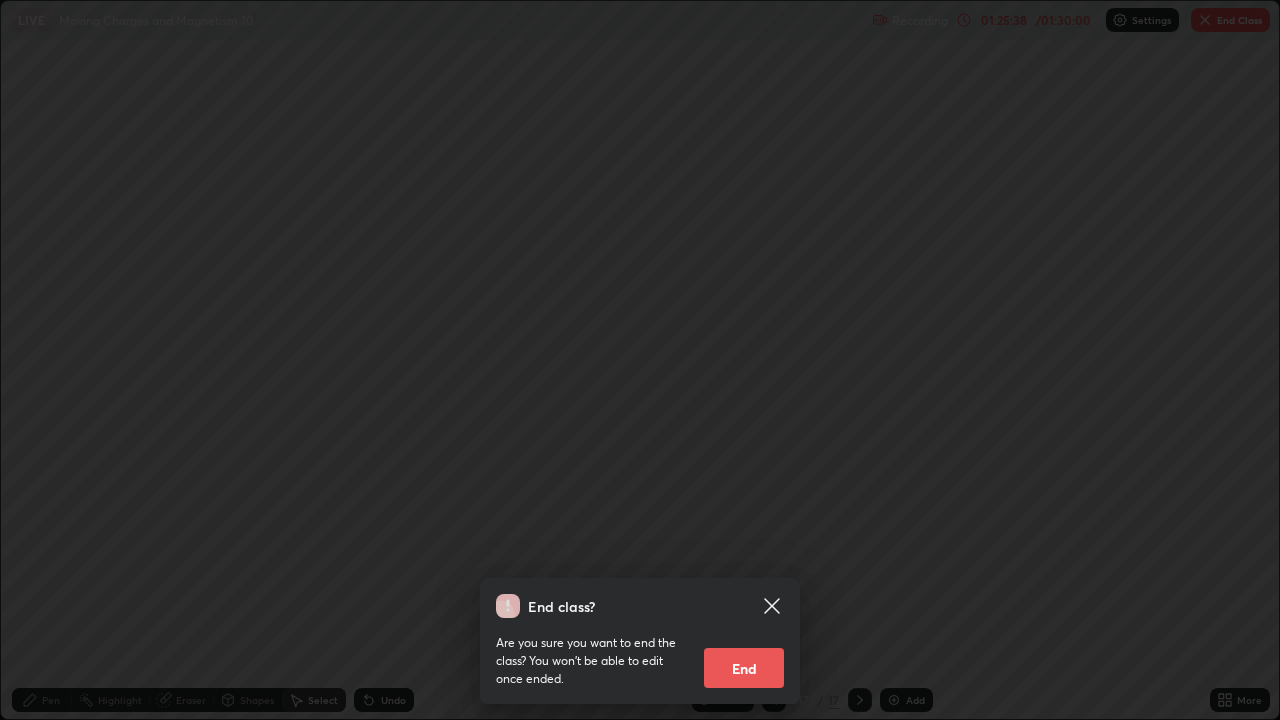 click on "End" at bounding box center [744, 668] 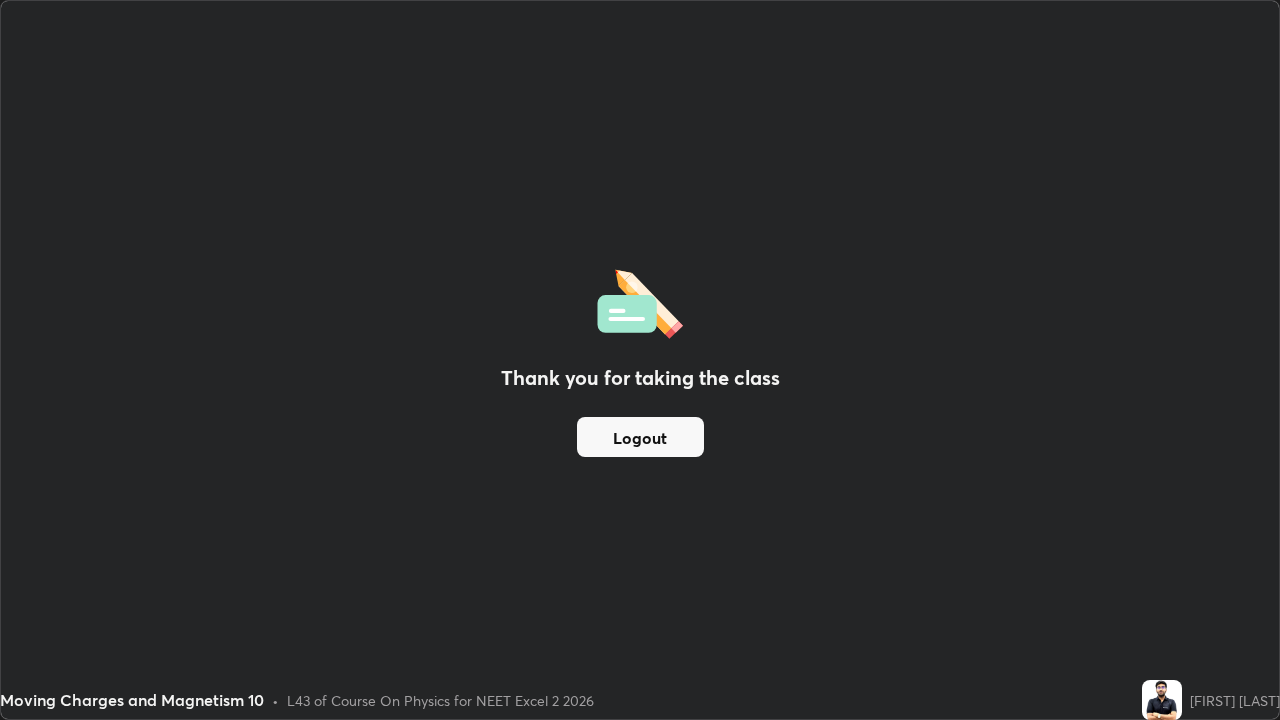 click on "Thank you for taking the class Logout" at bounding box center (640, 360) 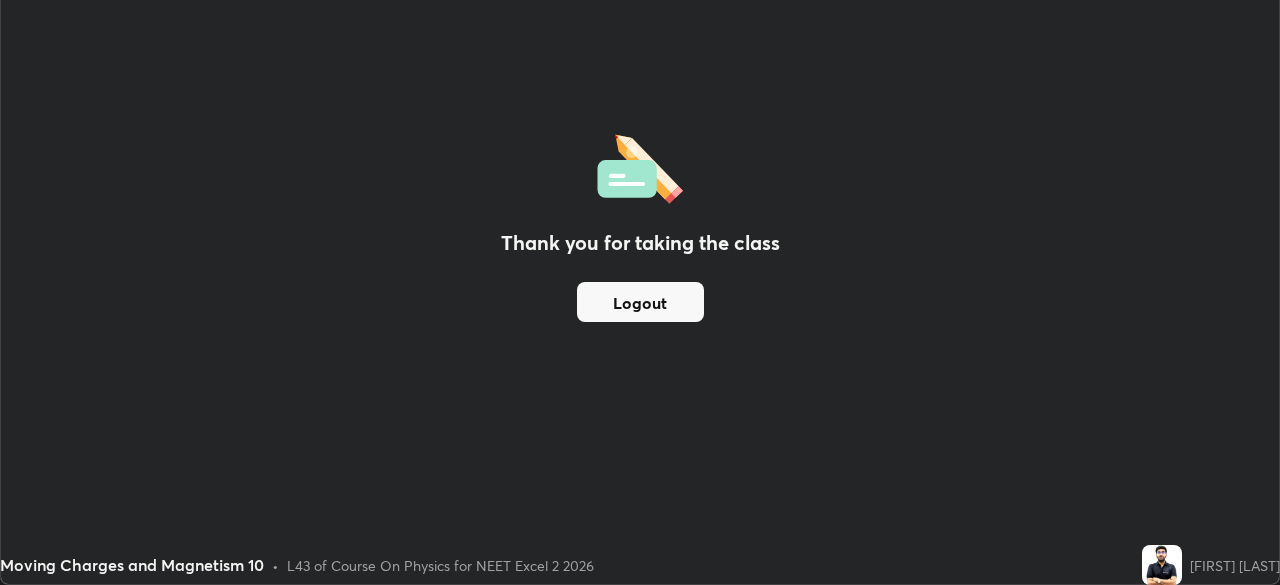scroll, scrollTop: 585, scrollLeft: 1280, axis: both 